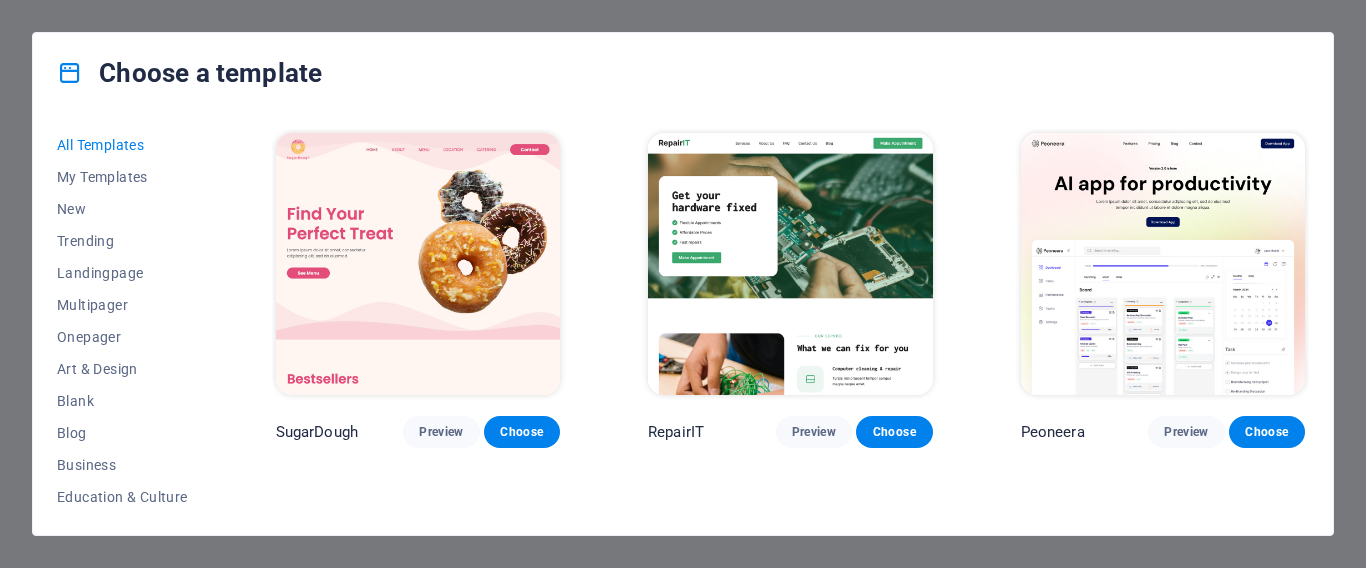 scroll, scrollTop: 0, scrollLeft: 0, axis: both 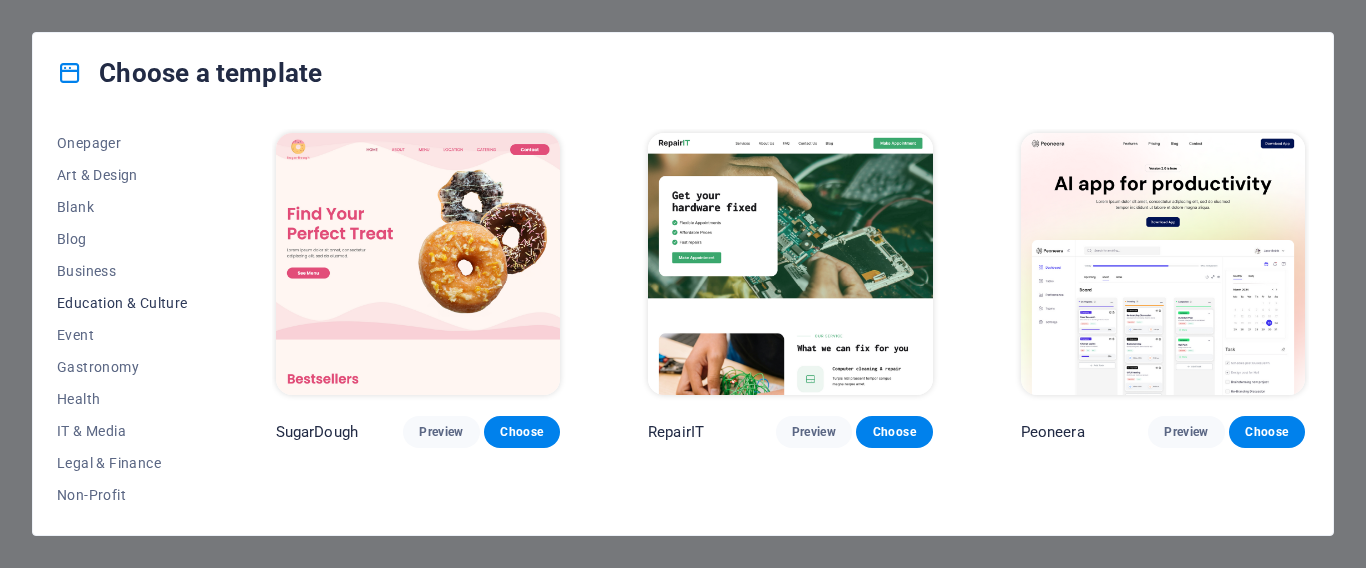 click on "Education & Culture" at bounding box center [122, 303] 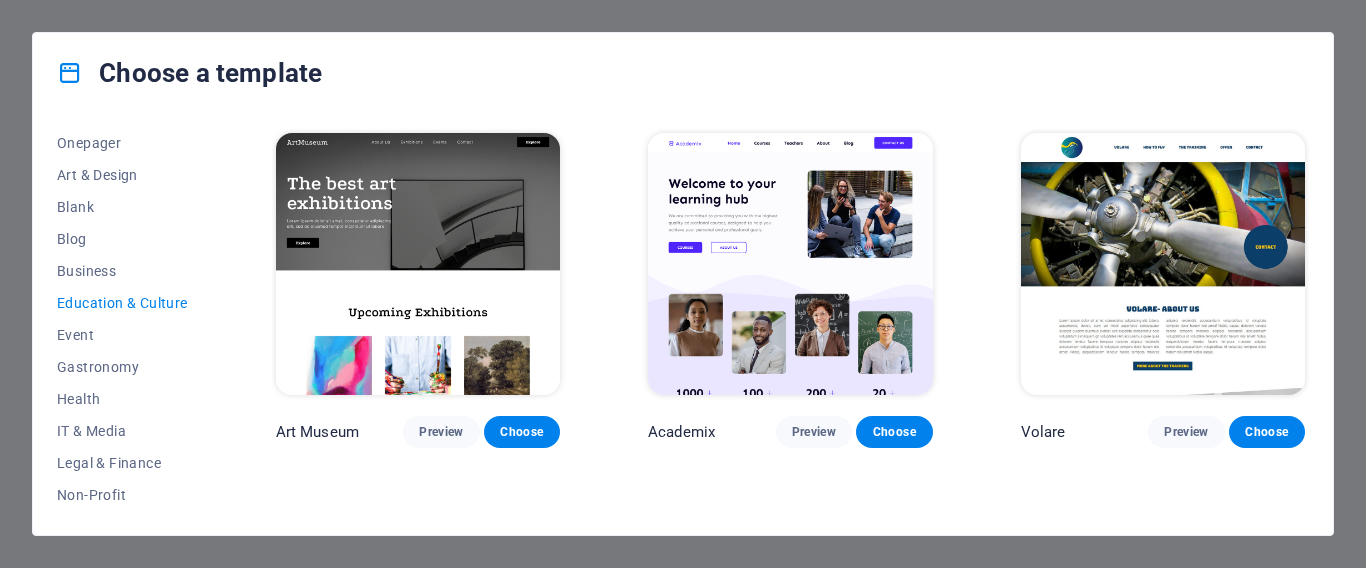 scroll, scrollTop: 0, scrollLeft: 0, axis: both 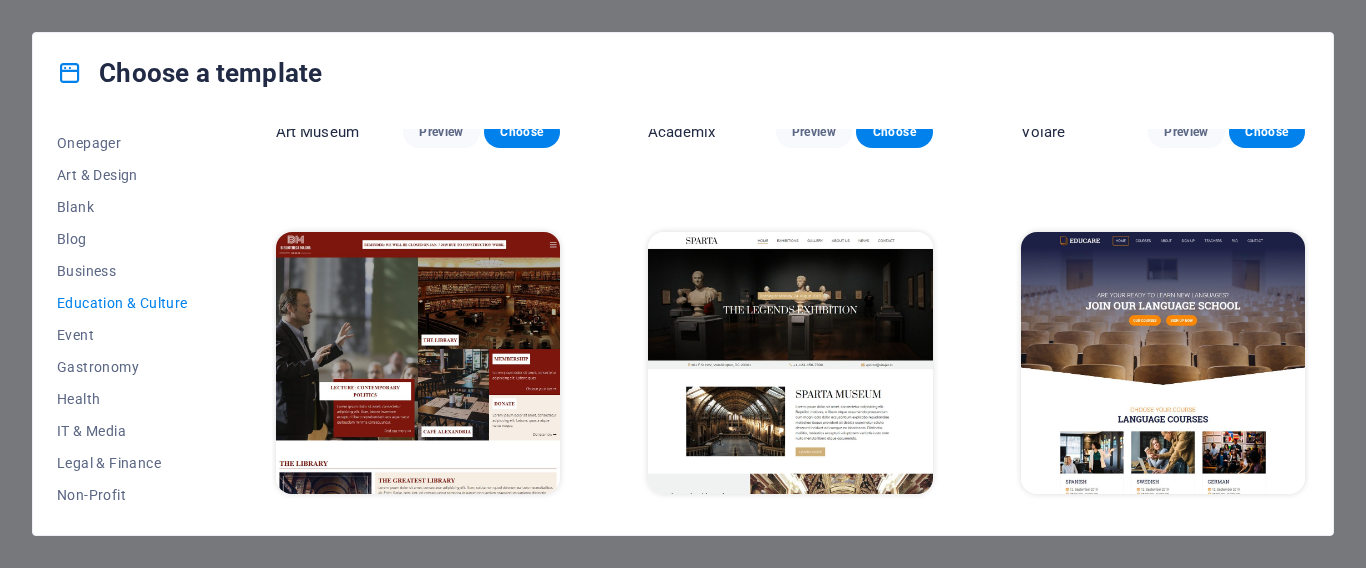 click at bounding box center (1163, 363) 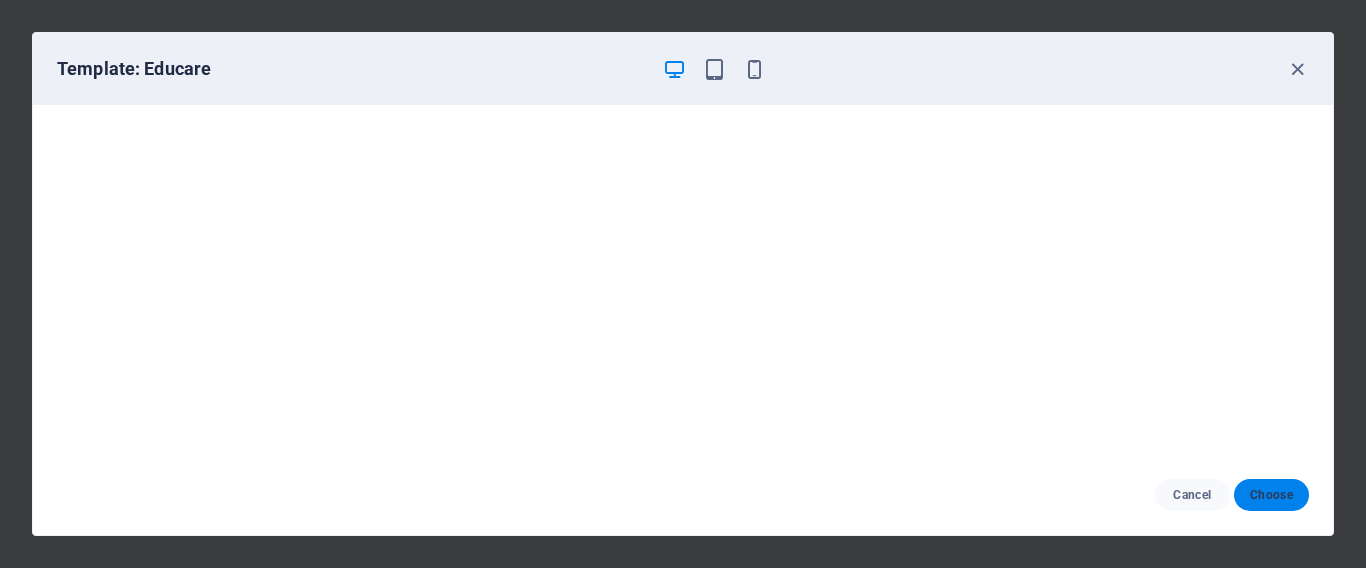 click on "Choose" at bounding box center (1271, 495) 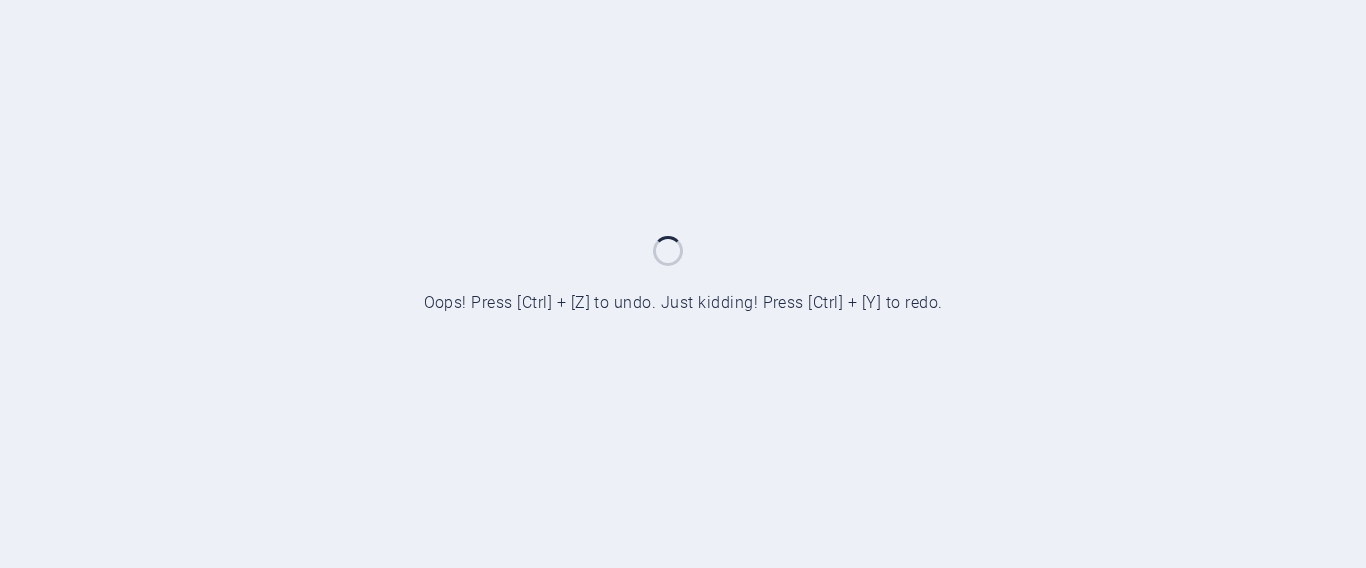 scroll, scrollTop: 0, scrollLeft: 0, axis: both 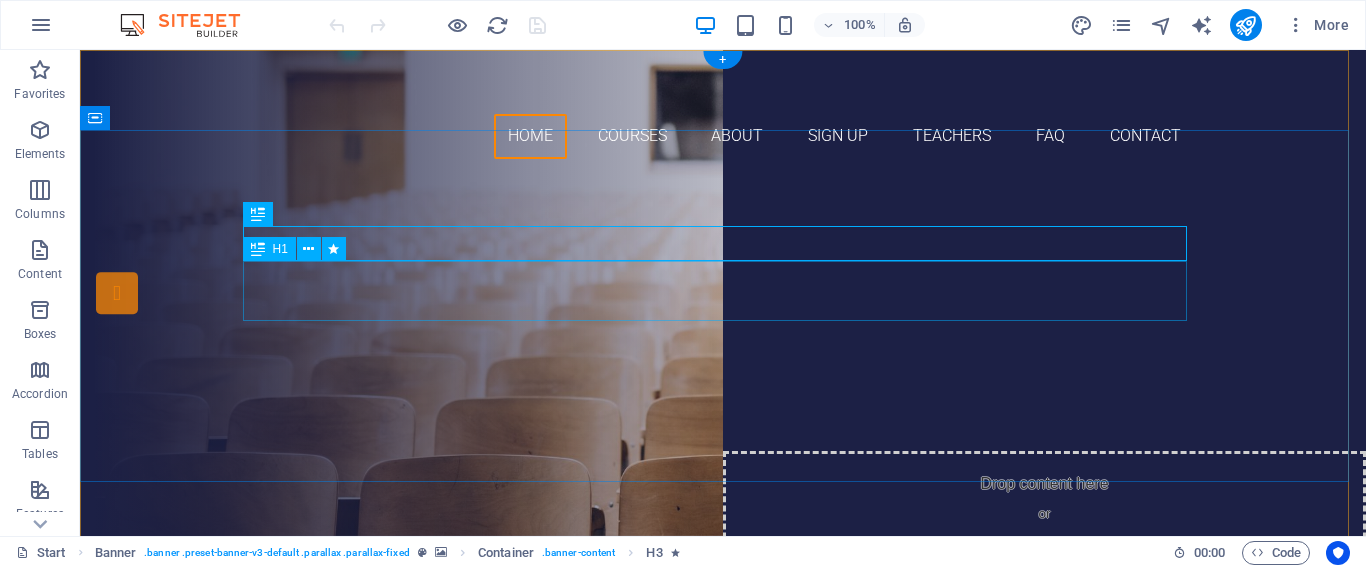 click on "Join our Language School" at bounding box center [723, 336] 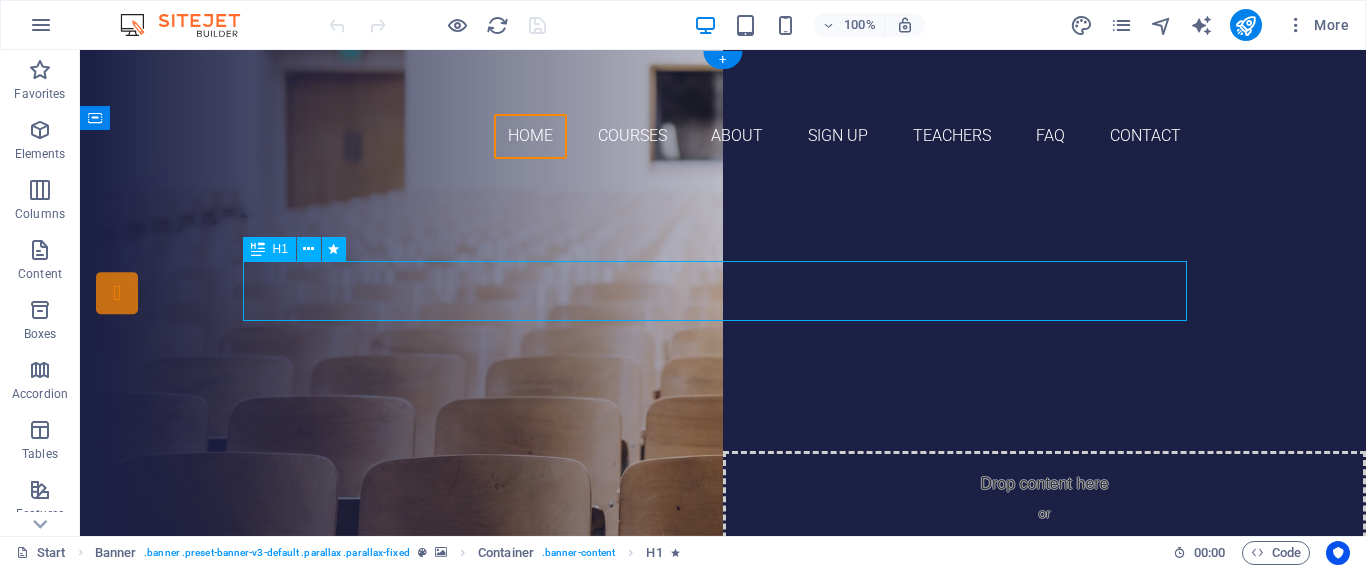 click on "Join our Language School" at bounding box center [723, 336] 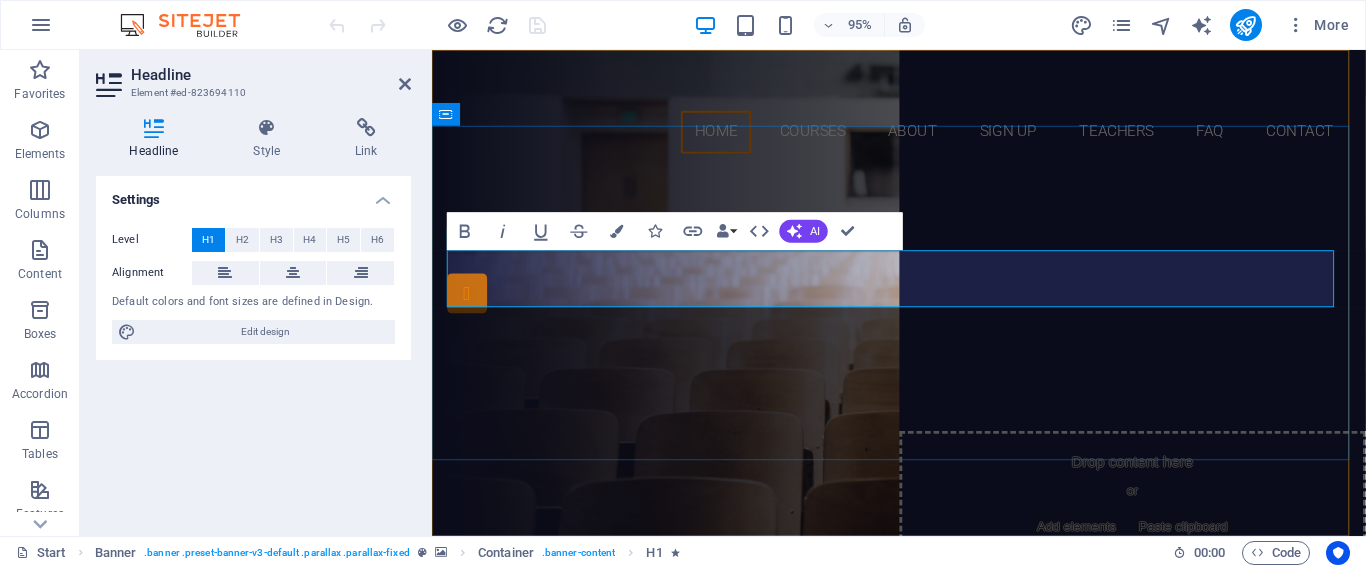 click on "Join our Language School" at bounding box center (924, 335) 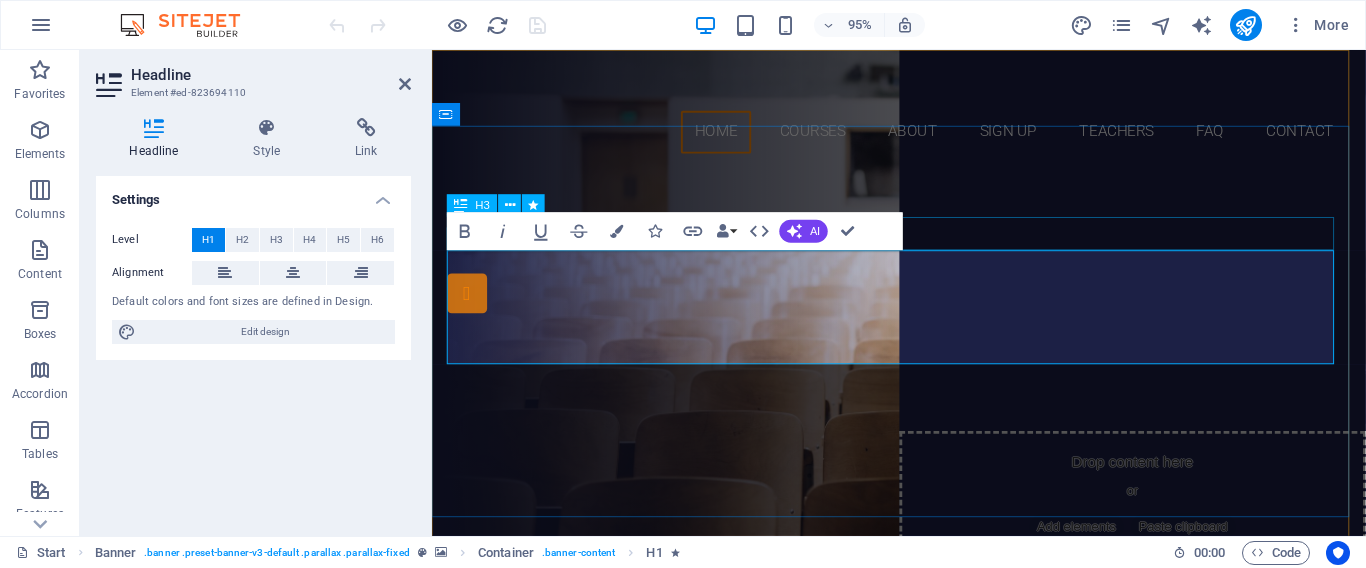 click on "Are you ready to learn new languages?" at bounding box center (924, 288) 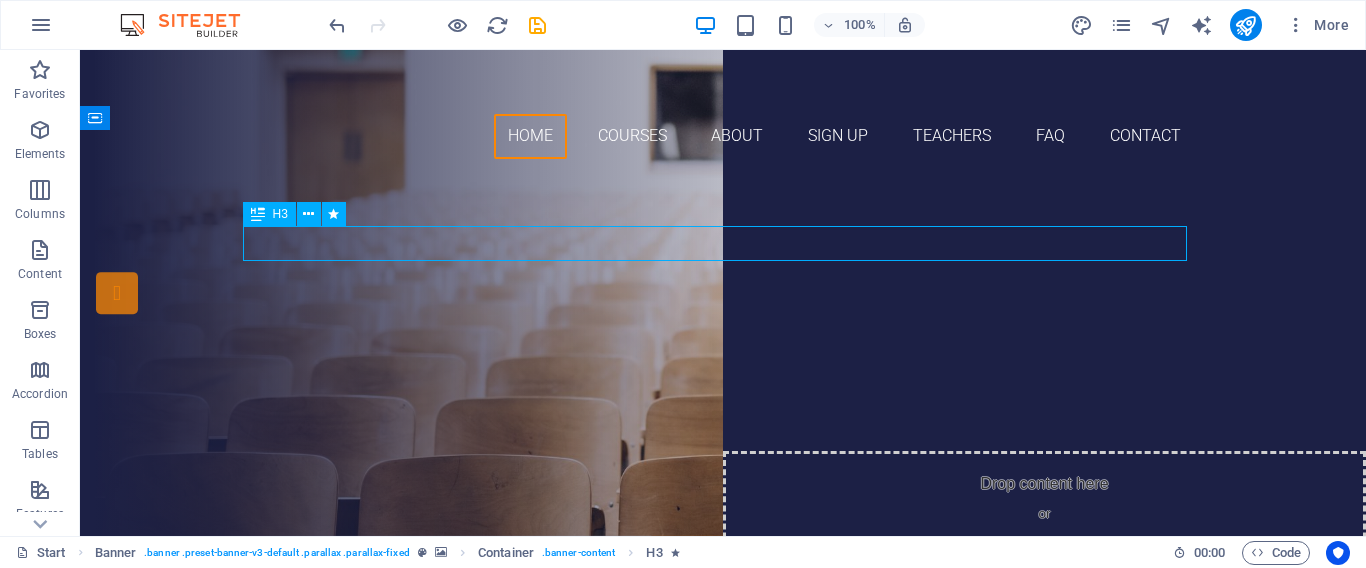 click on "Are you ready to learn new languages?" at bounding box center [723, 288] 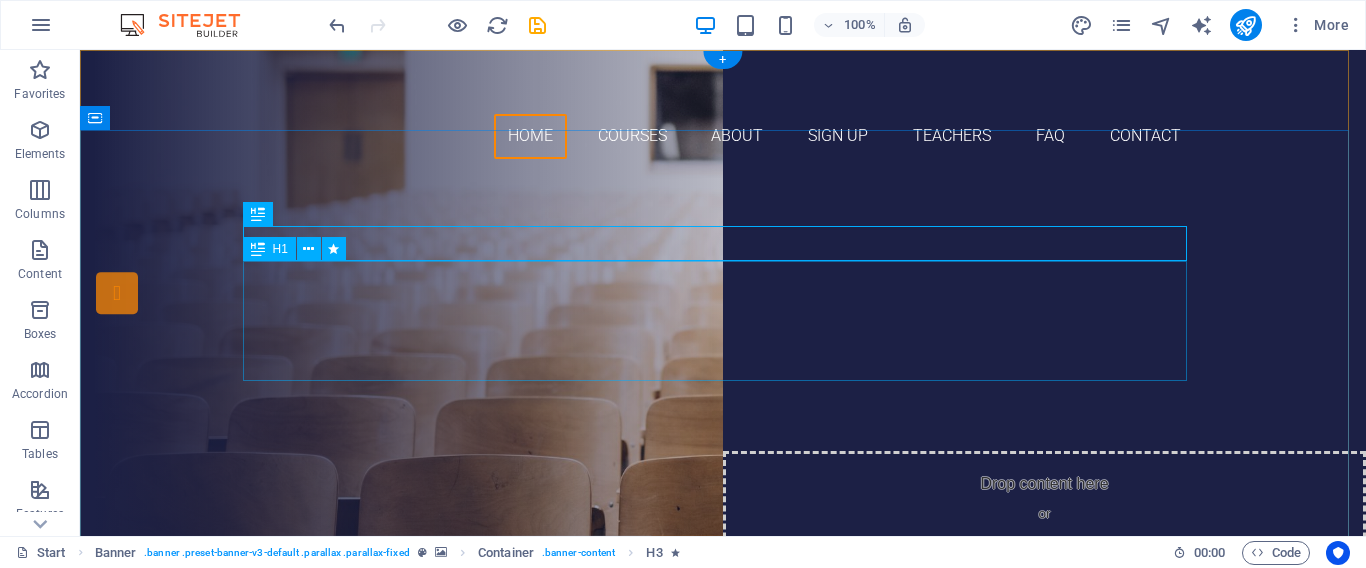 click on "unidad educativa general francisco conde" at bounding box center [723, 366] 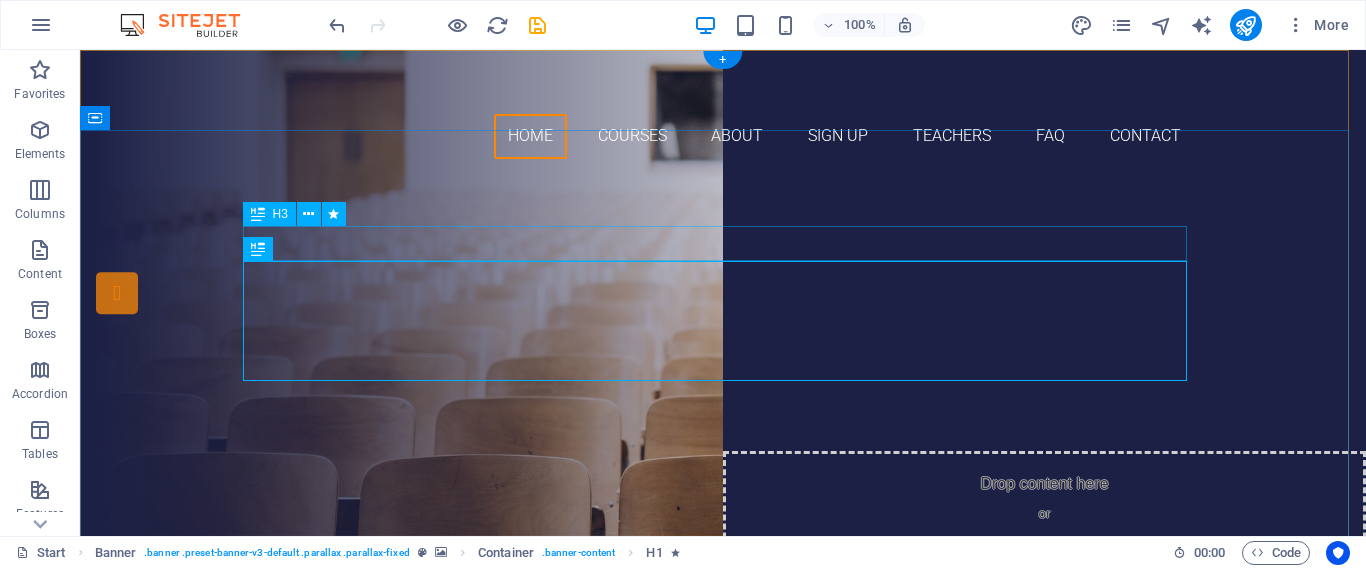 click on "Are you ready to learn new languages?" at bounding box center (723, 288) 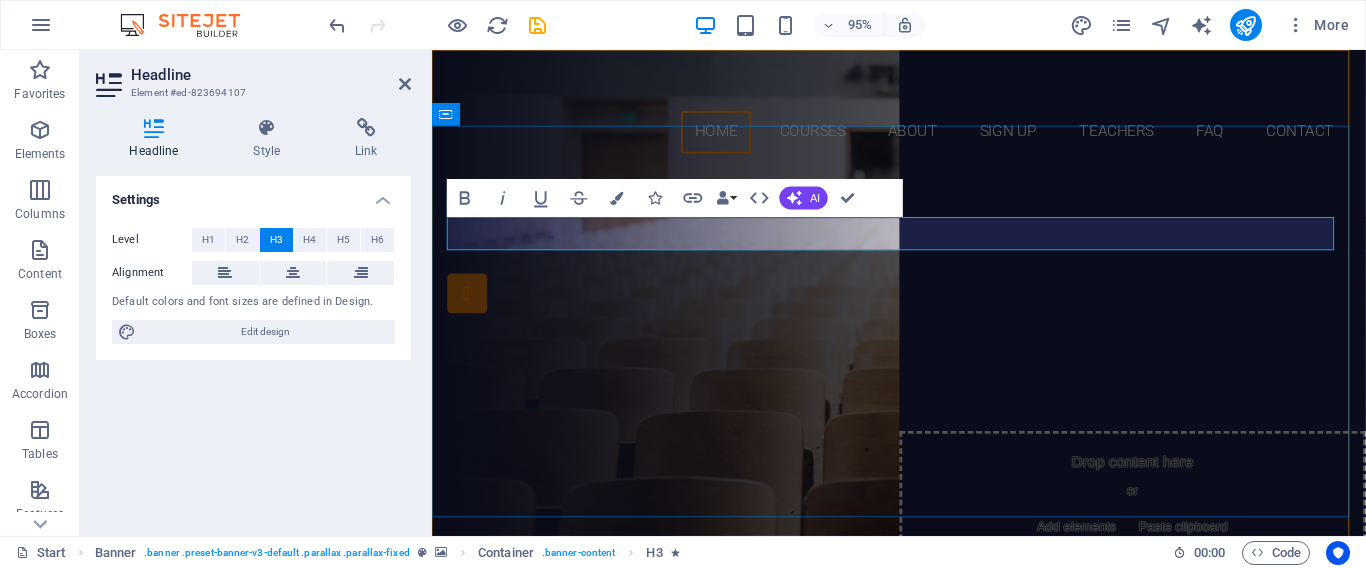 drag, startPoint x: 1214, startPoint y: 237, endPoint x: 626, endPoint y: 249, distance: 588.12244 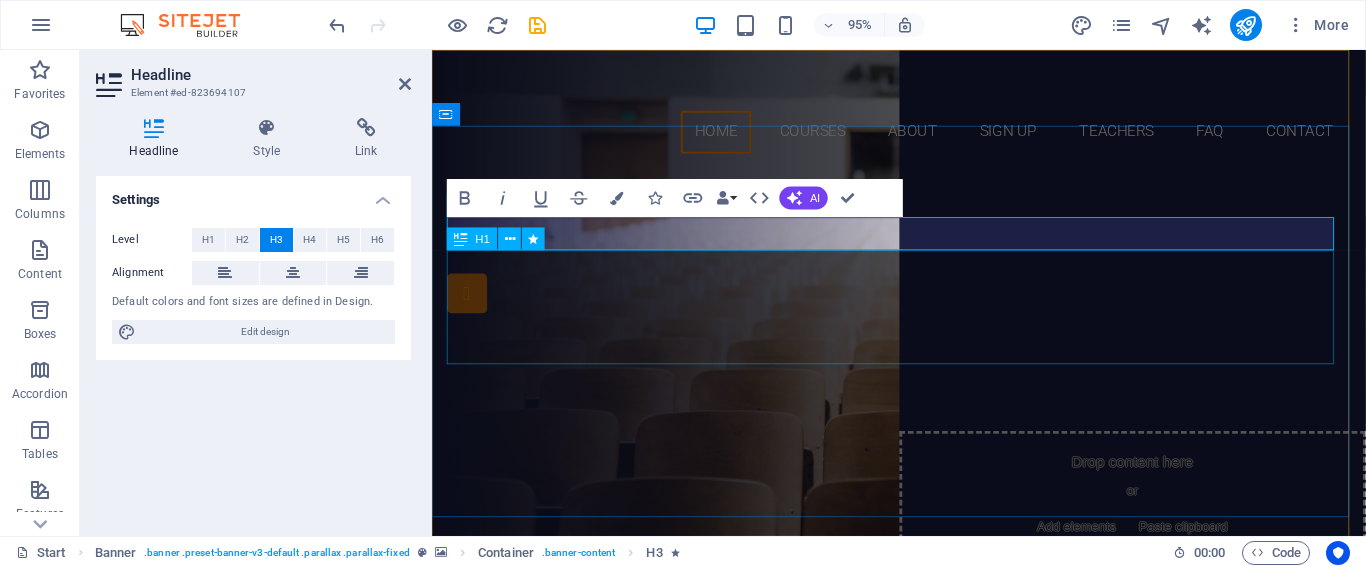 type 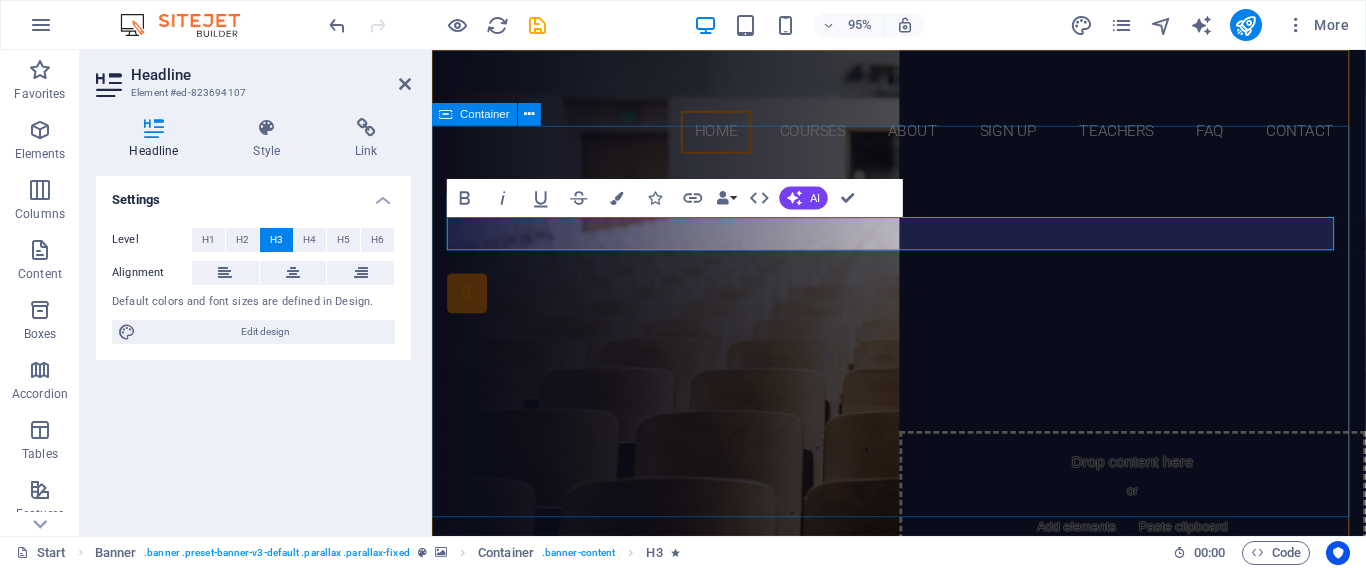 click on "formando lideres emprendedores para el futuro unidad educativa general francisco conde Our Courses Sign up now" at bounding box center [923, 412] 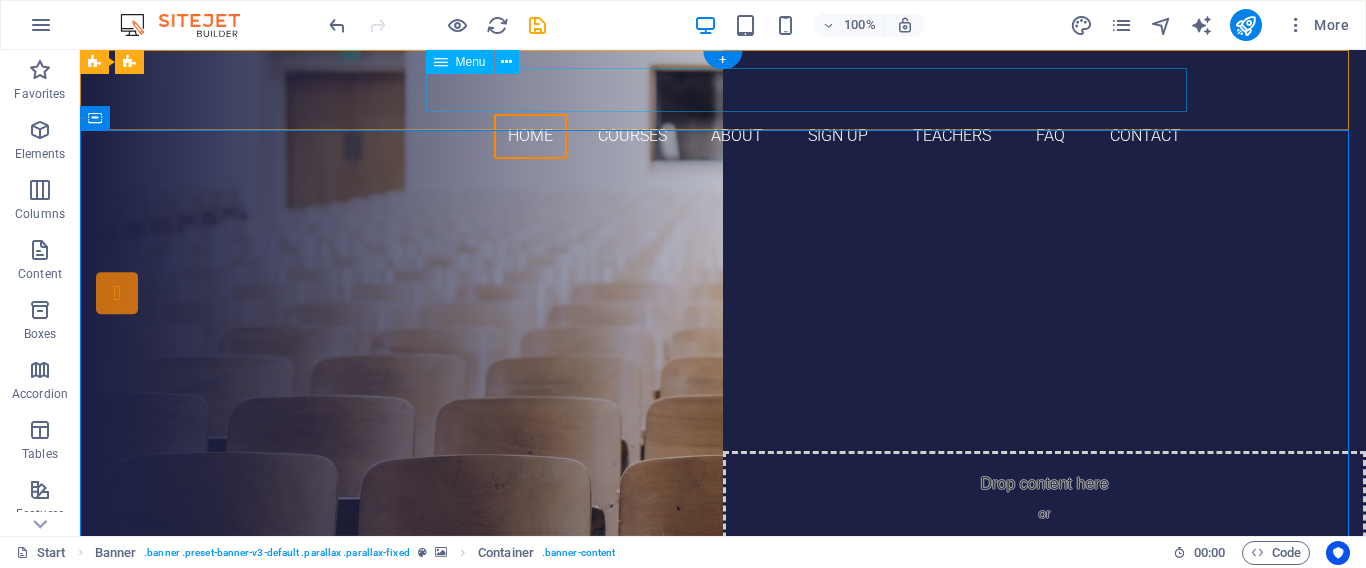 click on "Home Courses About Sign up Teachers FAQ Contact" at bounding box center (723, 136) 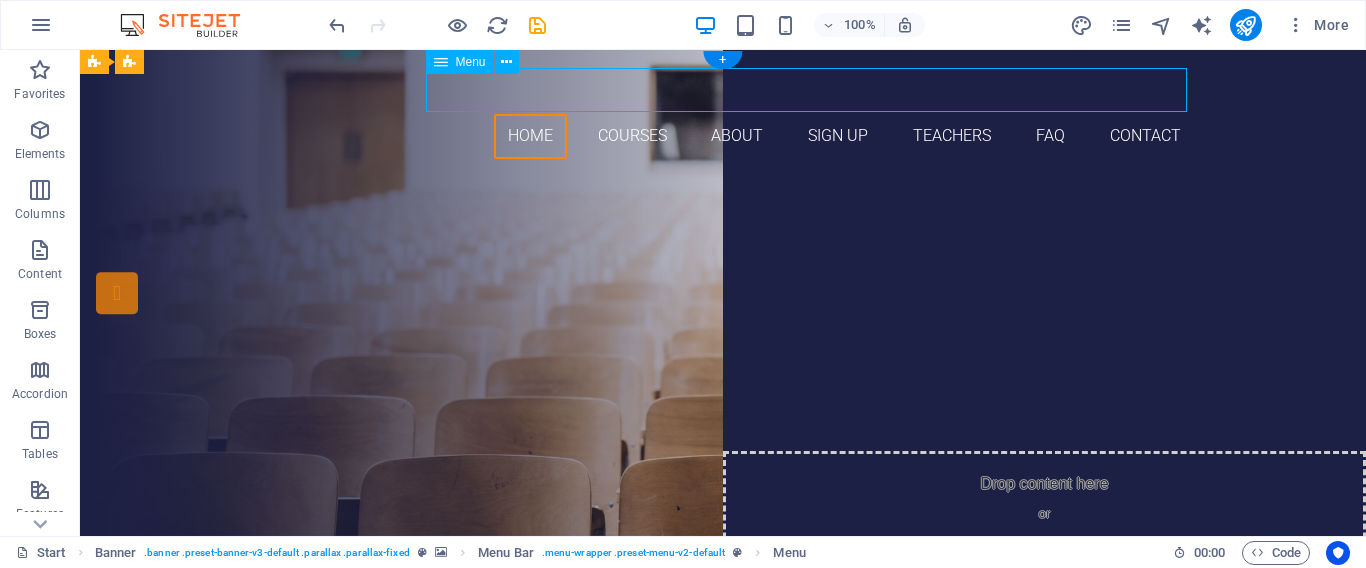 click on "Home Courses About Sign up Teachers FAQ Contact" at bounding box center (723, 136) 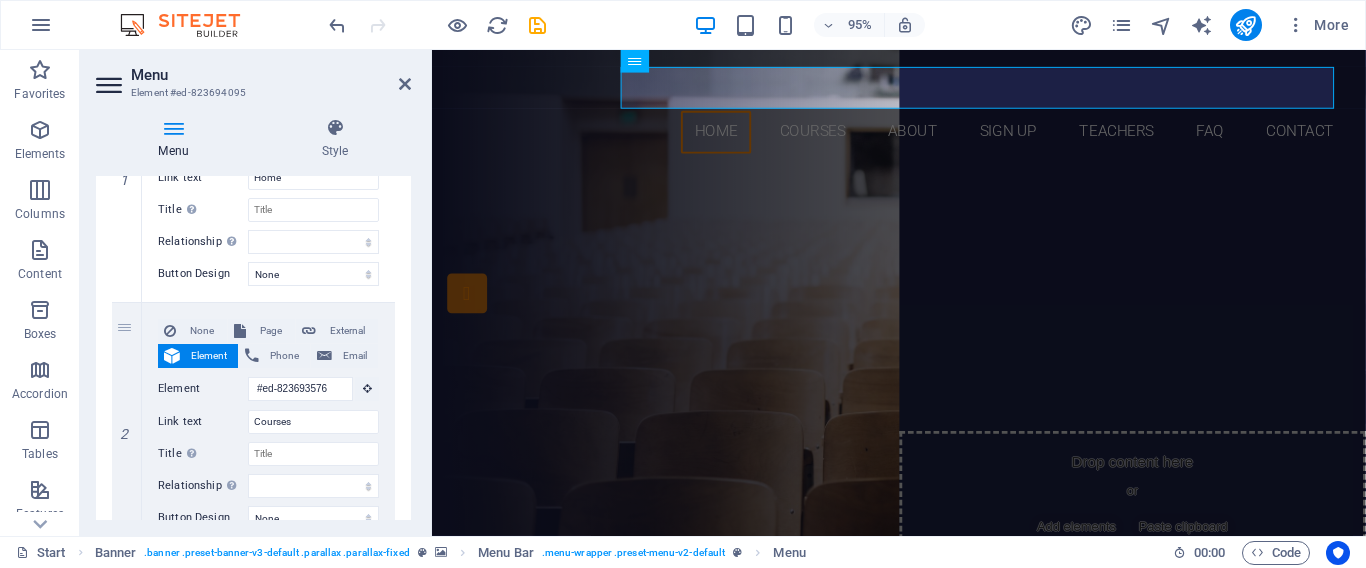 scroll, scrollTop: 295, scrollLeft: 0, axis: vertical 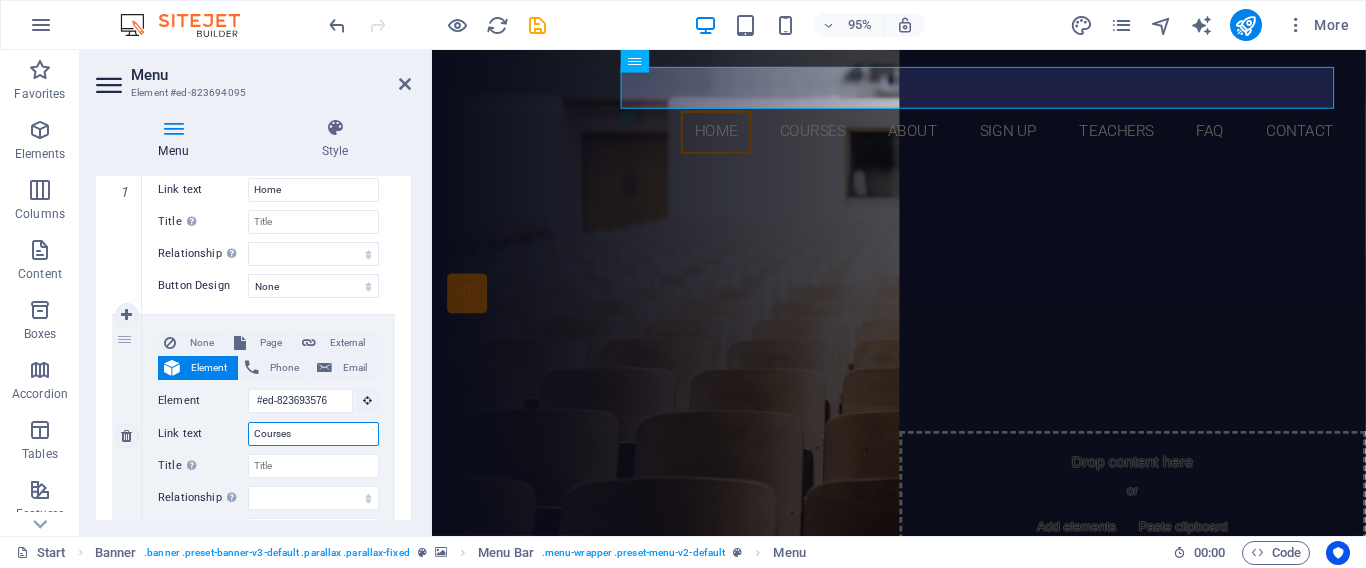 drag, startPoint x: 311, startPoint y: 436, endPoint x: 236, endPoint y: 425, distance: 75.802376 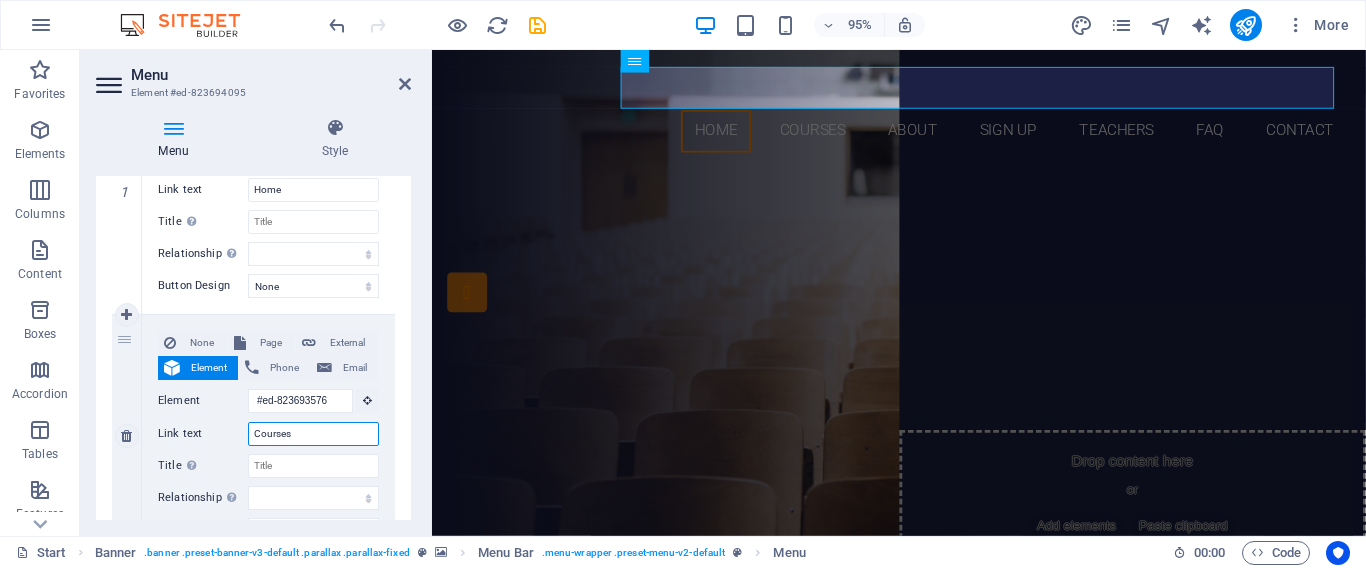 scroll, scrollTop: 0, scrollLeft: 0, axis: both 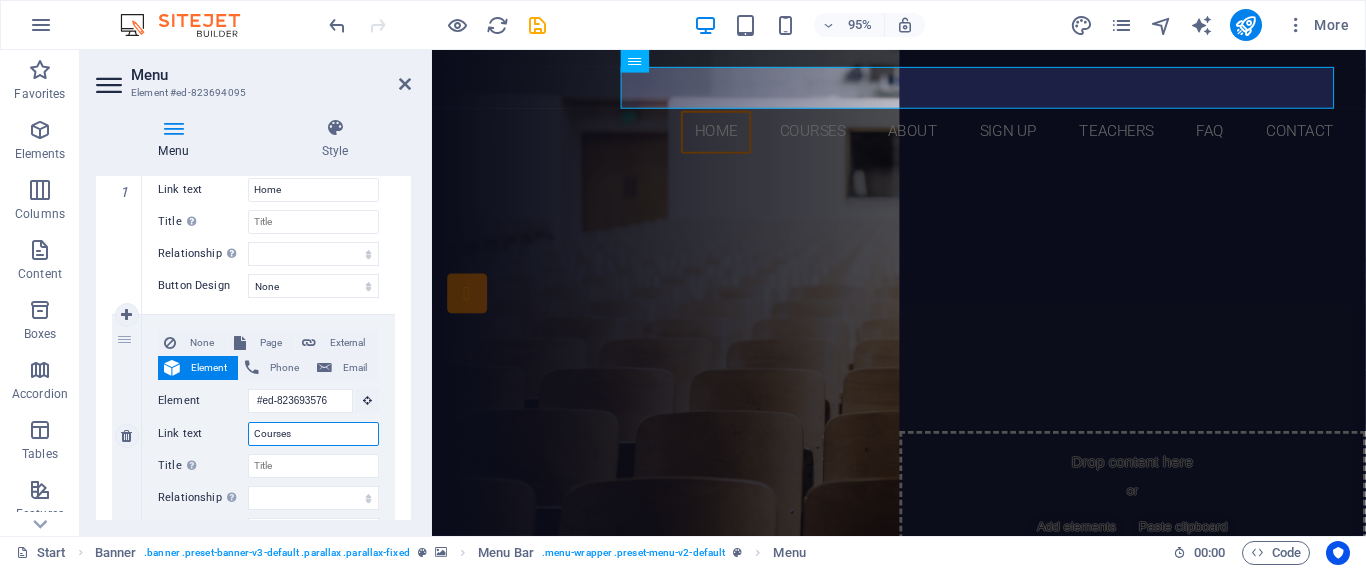 paste on "Especialidad" 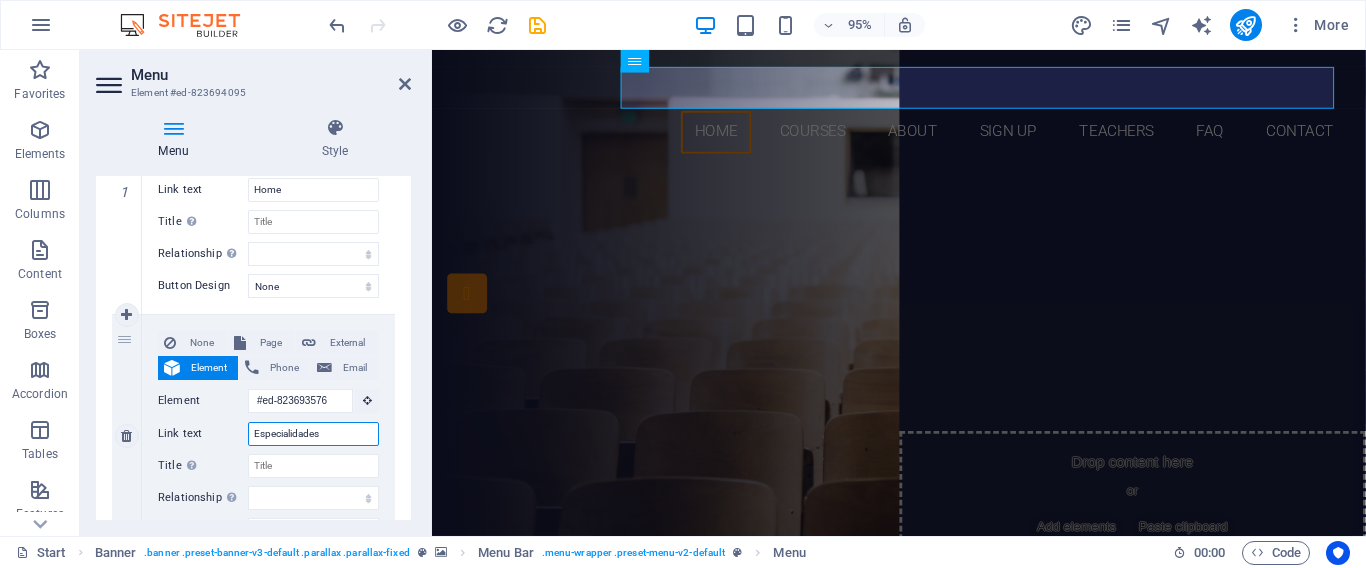 select 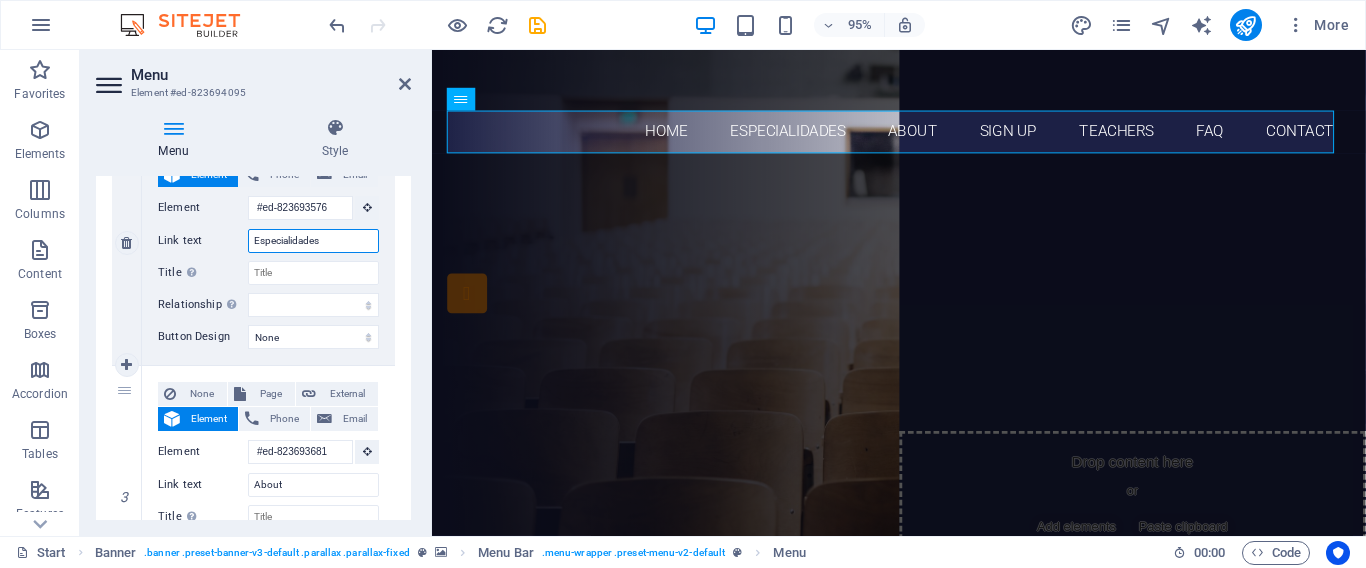 scroll, scrollTop: 495, scrollLeft: 0, axis: vertical 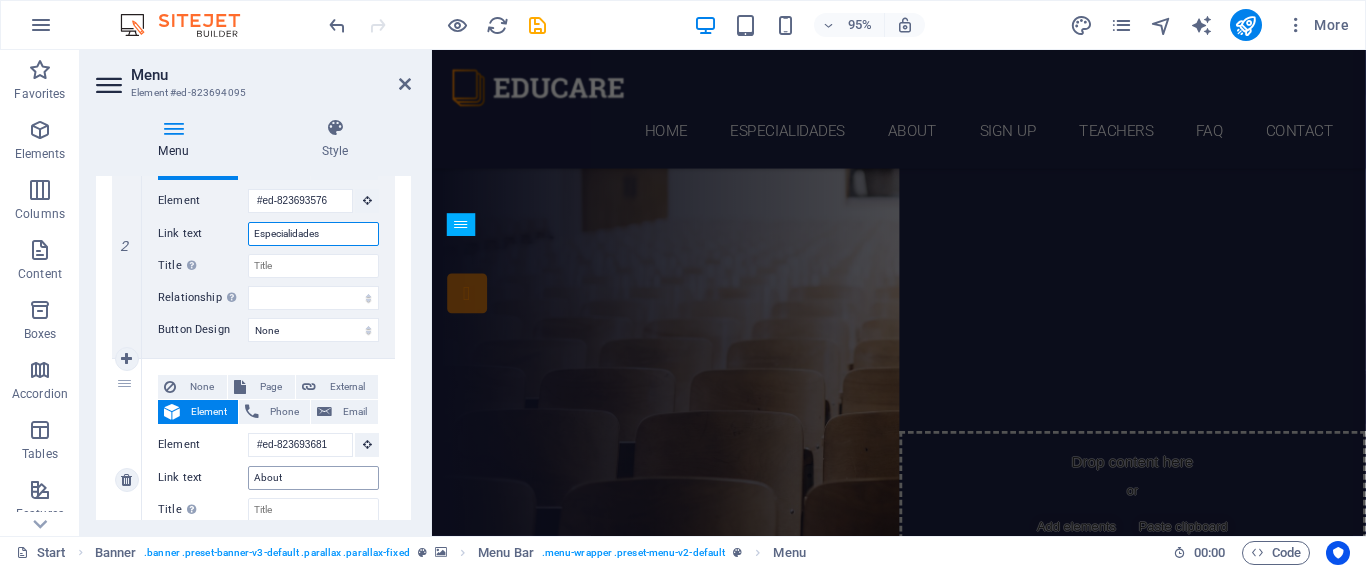 type on "Especialidades" 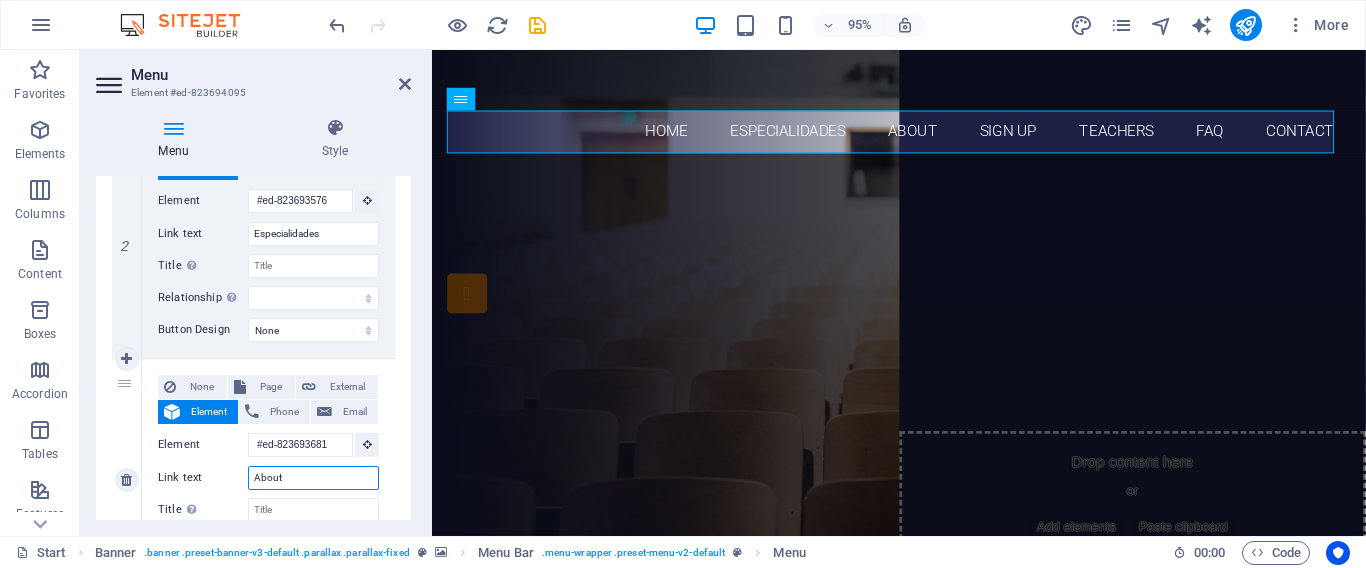 drag, startPoint x: 298, startPoint y: 479, endPoint x: 241, endPoint y: 471, distance: 57.558666 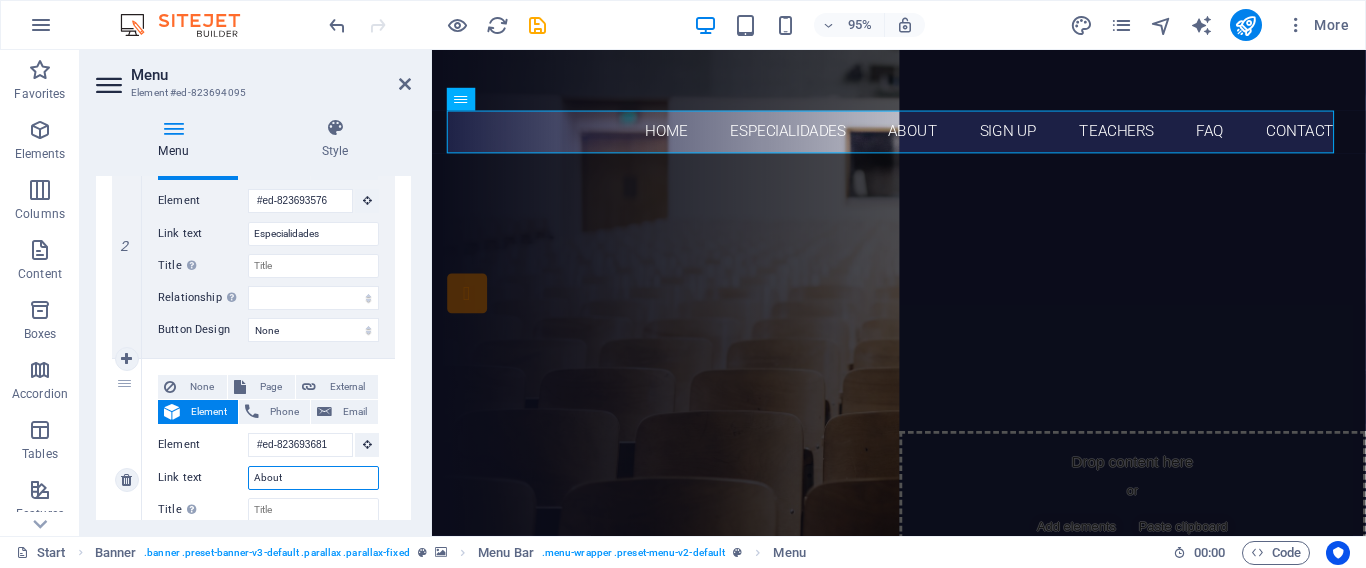 click on "Link text About" at bounding box center (268, 478) 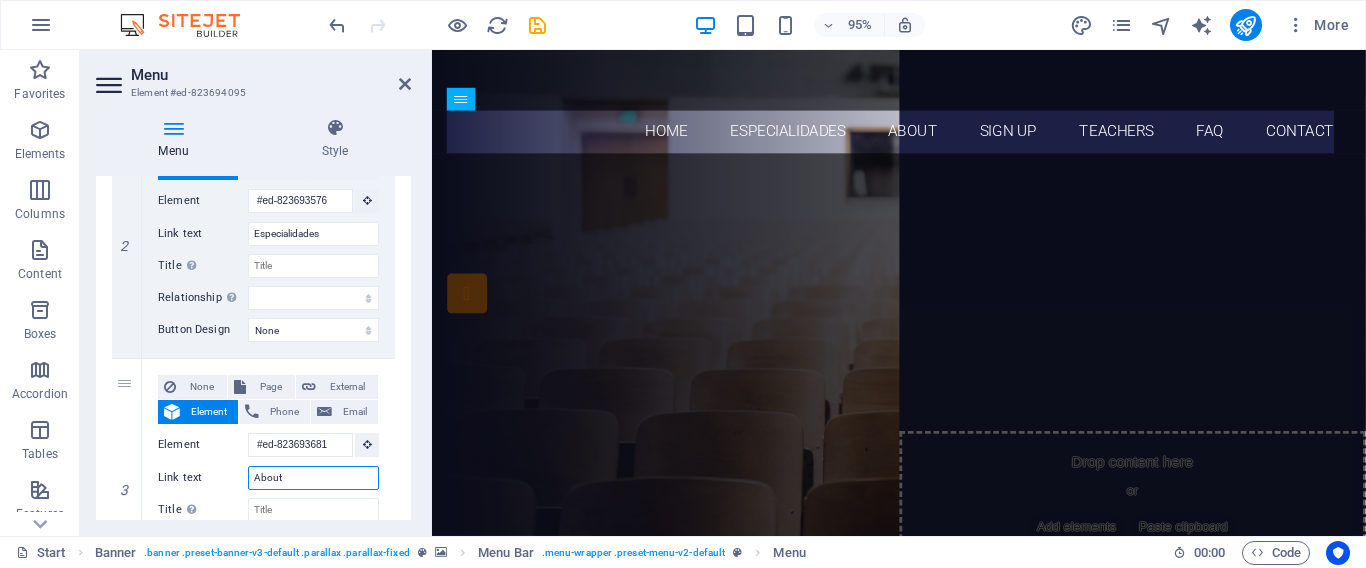 scroll, scrollTop: 166, scrollLeft: 0, axis: vertical 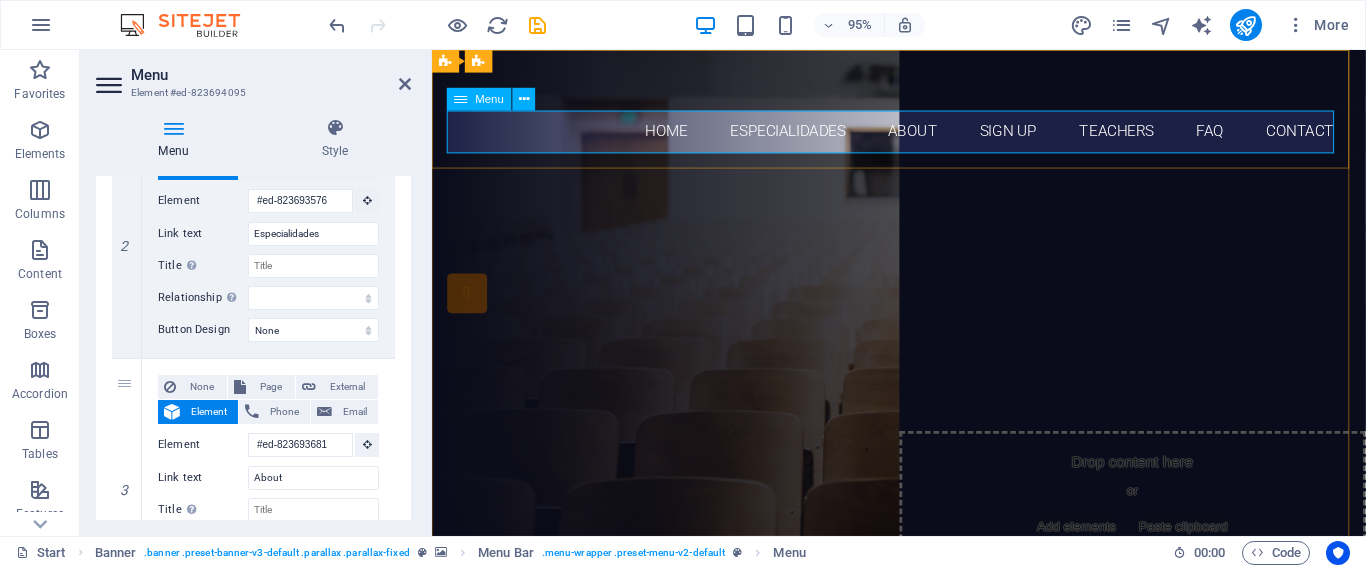 click on "Home Especialidades About Sign up Teachers FAQ Contact" at bounding box center [924, 136] 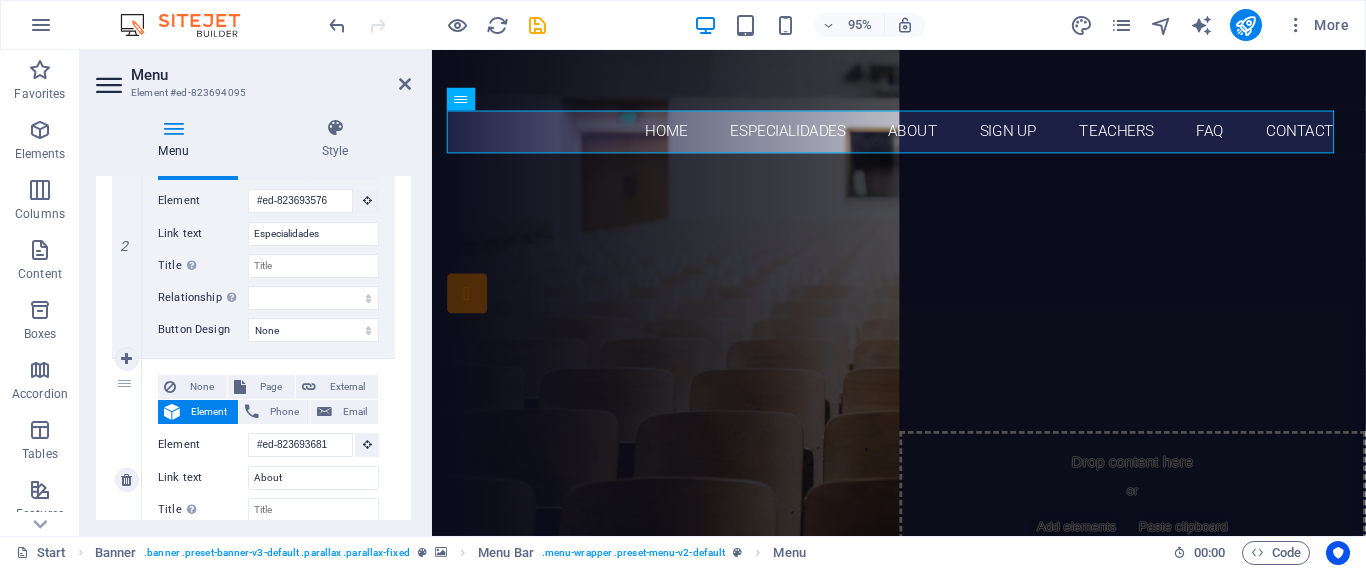 scroll, scrollTop: 595, scrollLeft: 0, axis: vertical 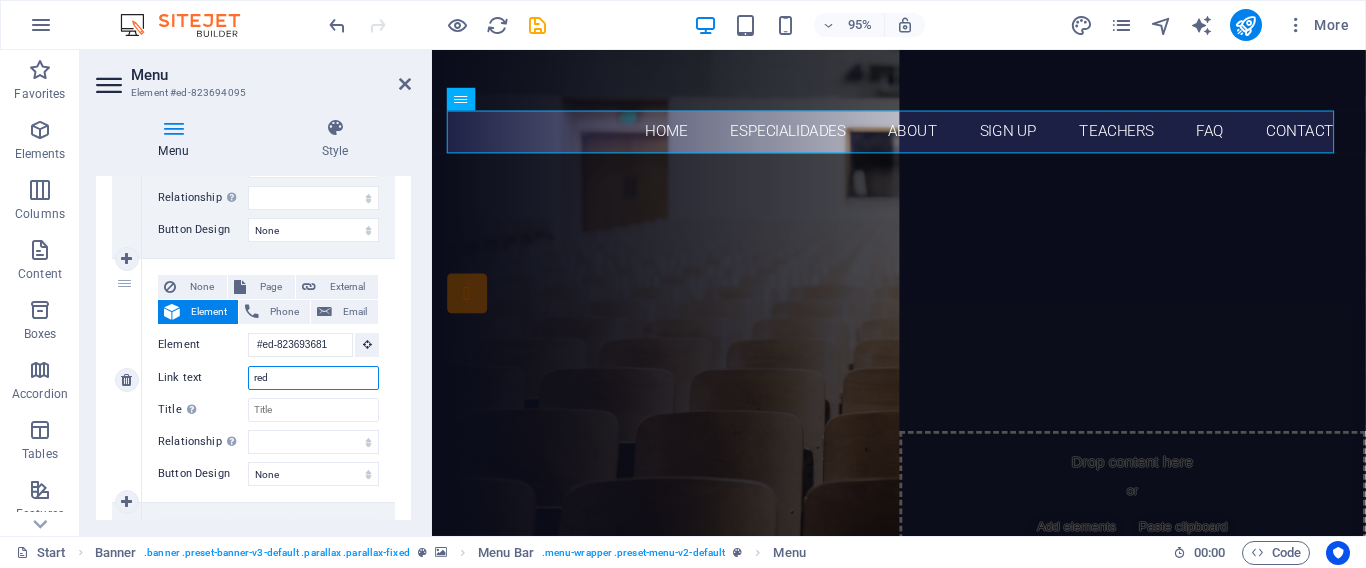 type on "re" 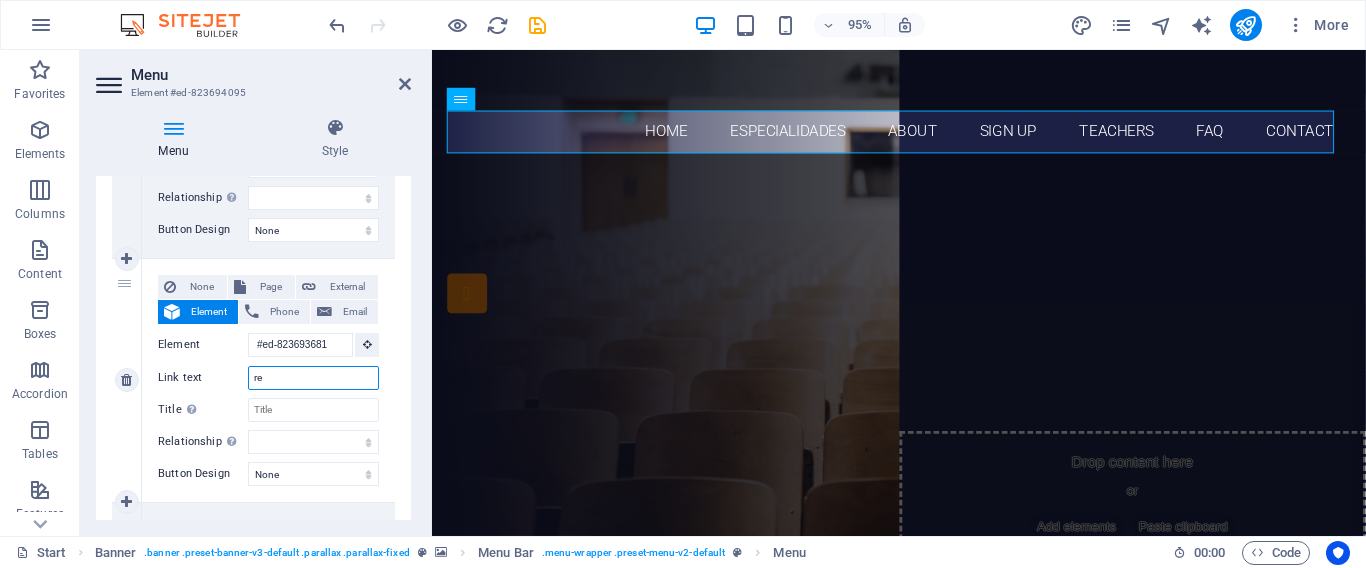 select 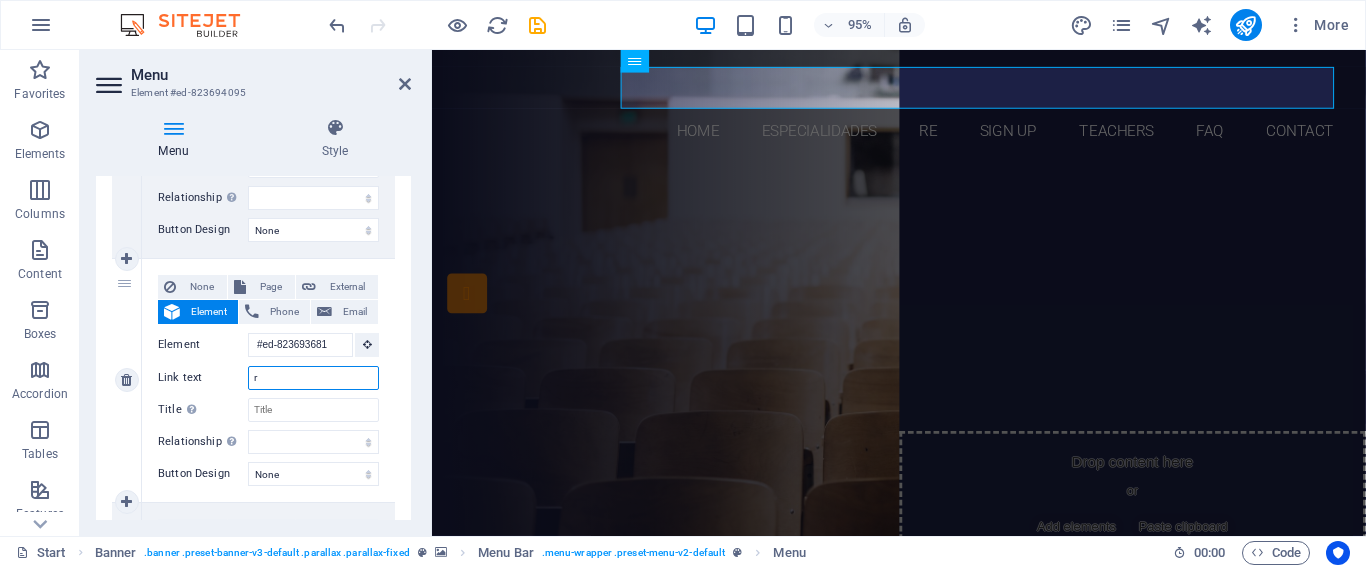 type 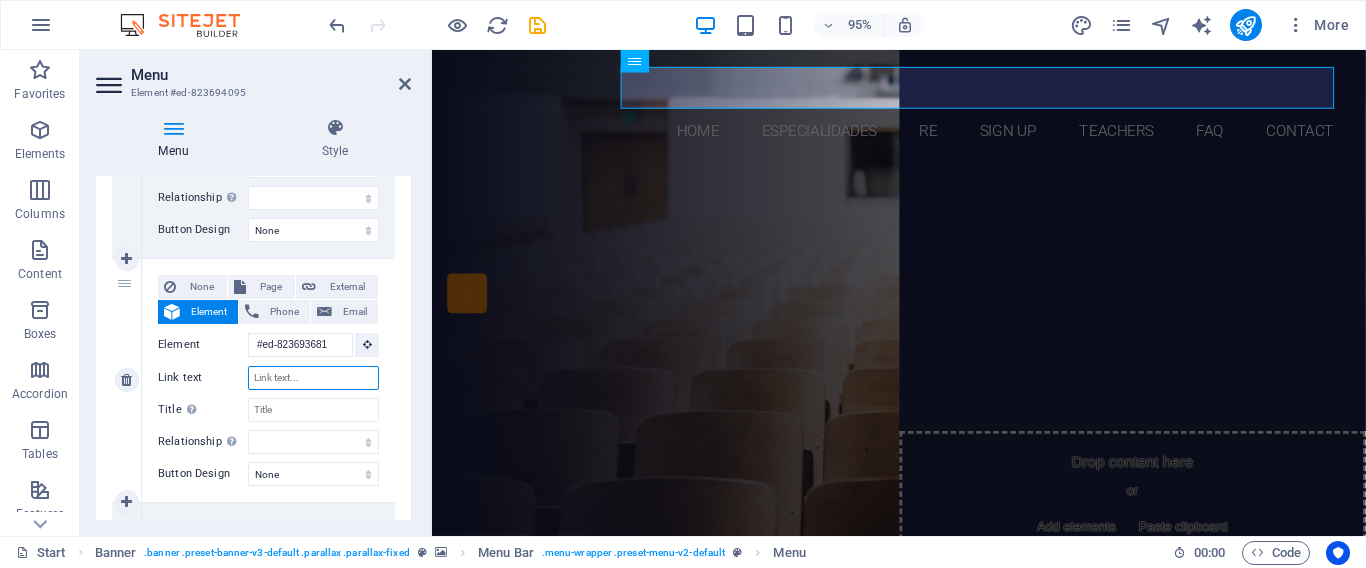 select 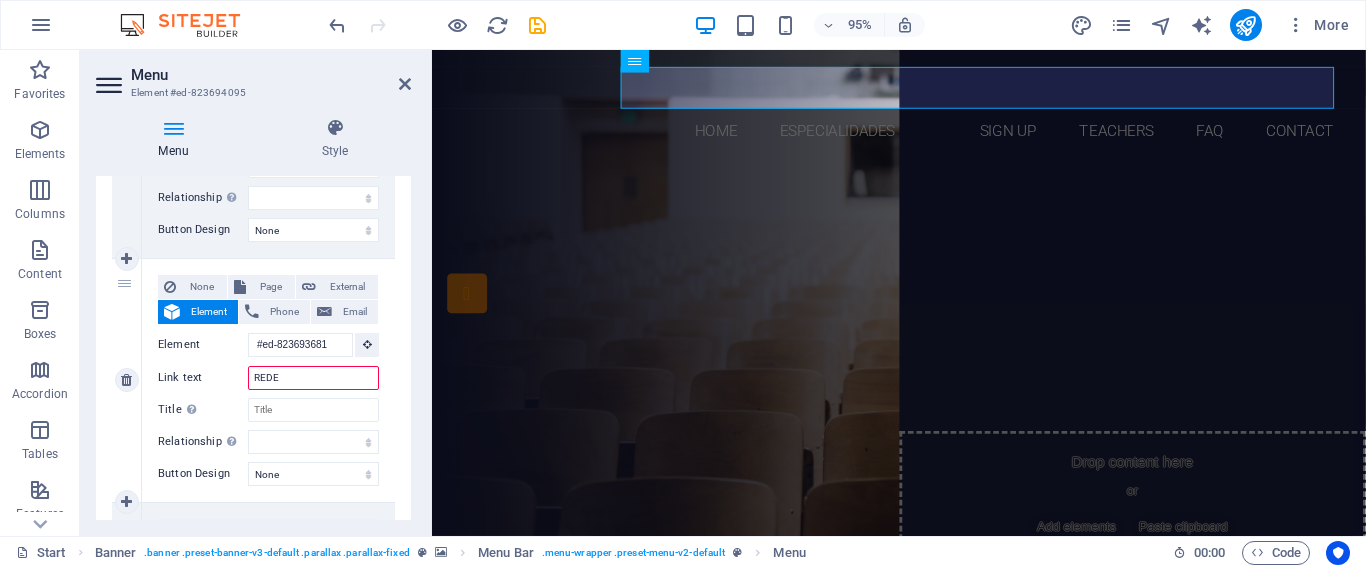 type on "REDES" 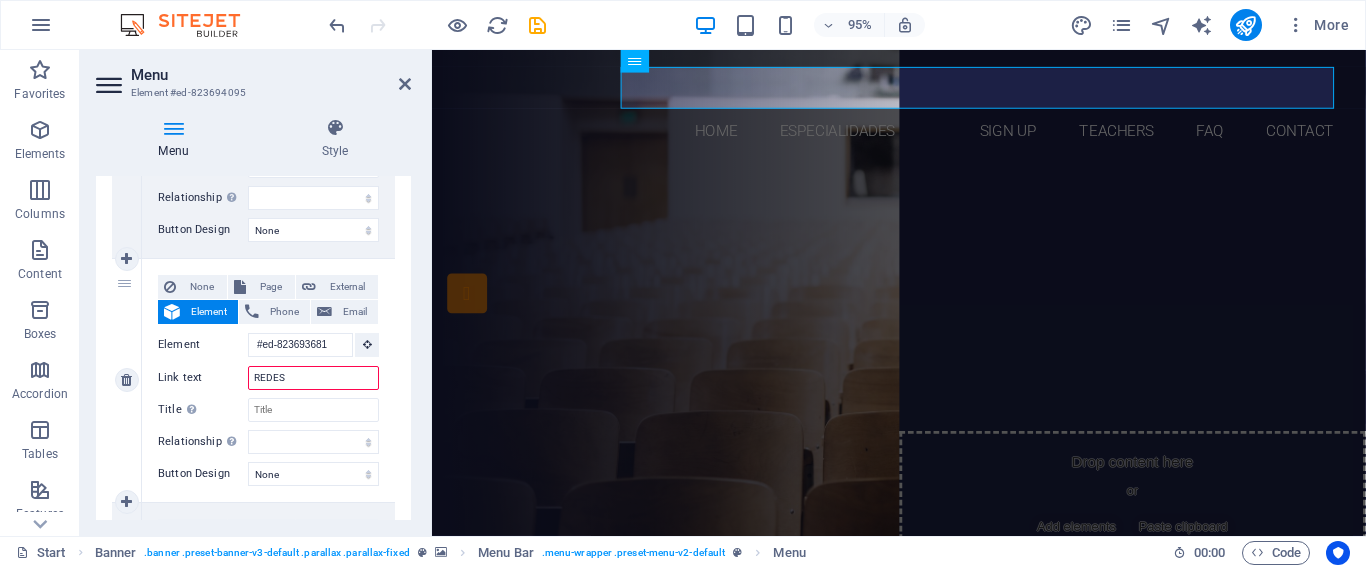 select 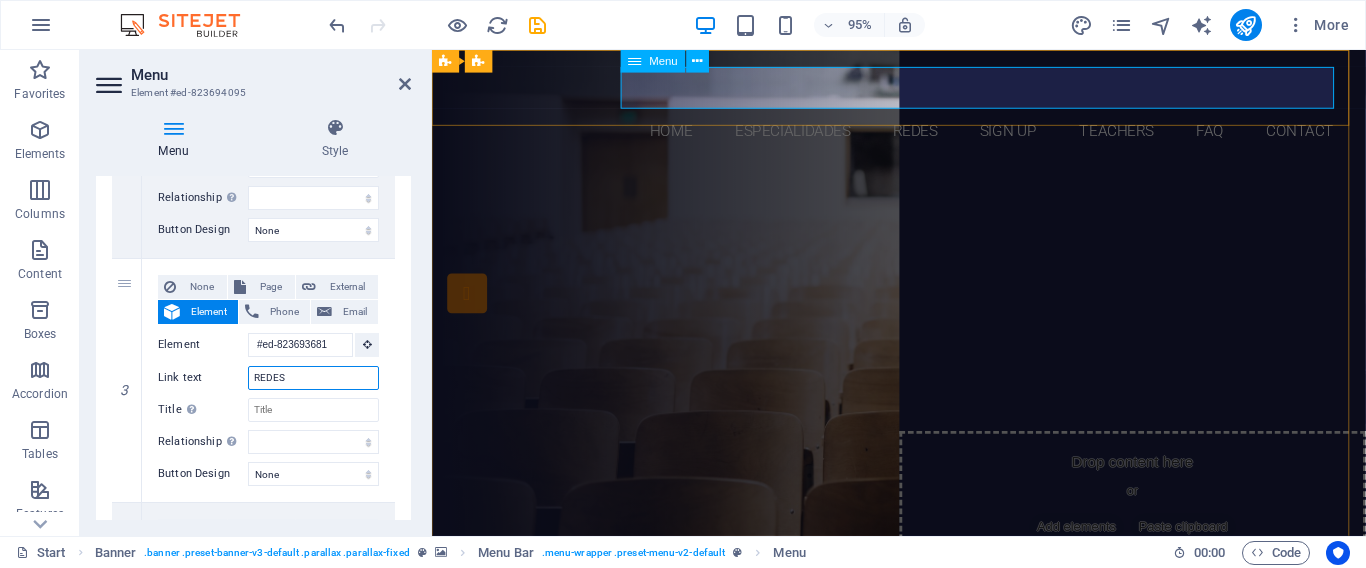 type on "REDES" 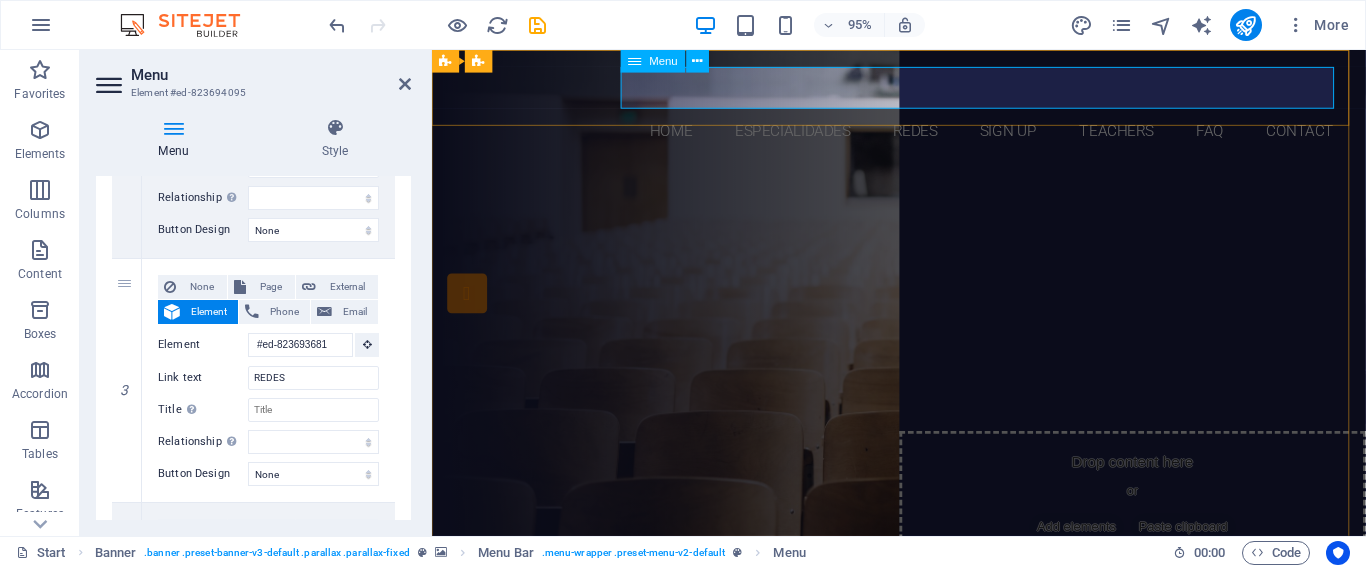 click on "Home Especialidades REDES Sign up Teachers FAQ Contact" at bounding box center (924, 136) 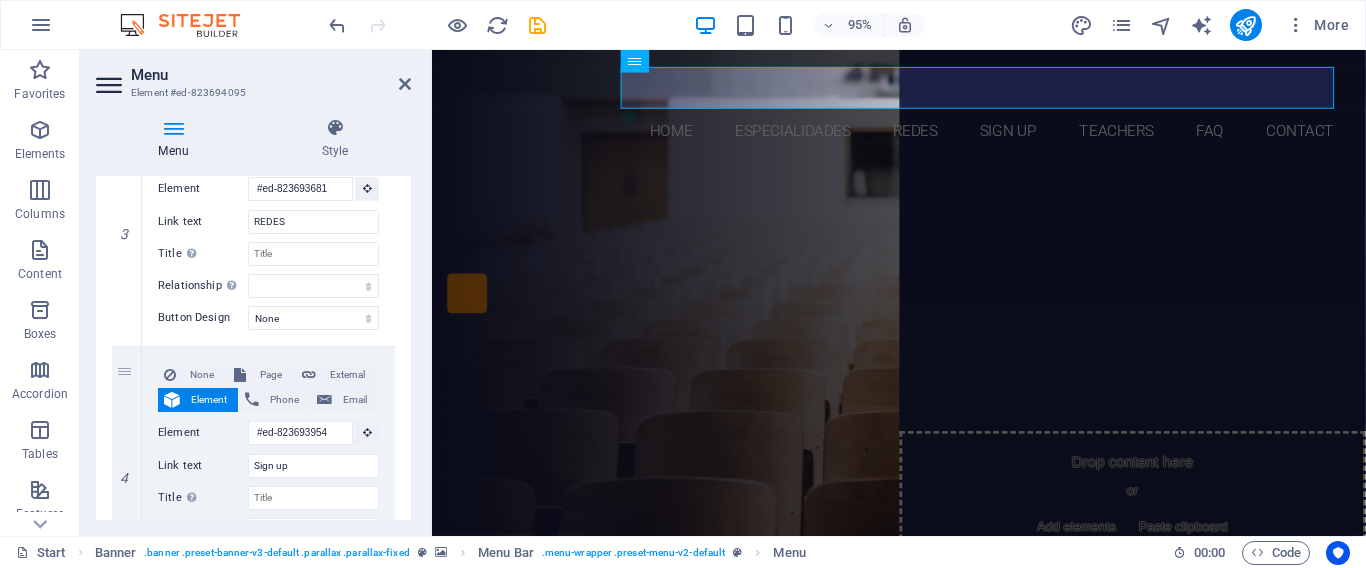 scroll, scrollTop: 790, scrollLeft: 0, axis: vertical 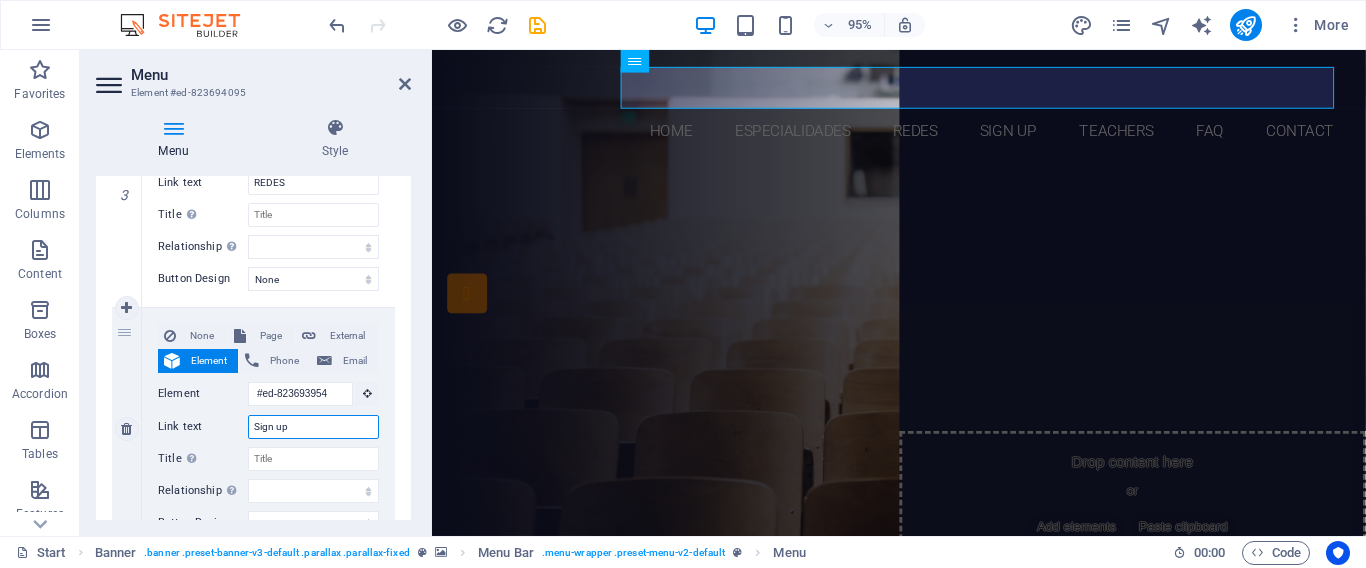 drag, startPoint x: 298, startPoint y: 431, endPoint x: 231, endPoint y: 428, distance: 67.06713 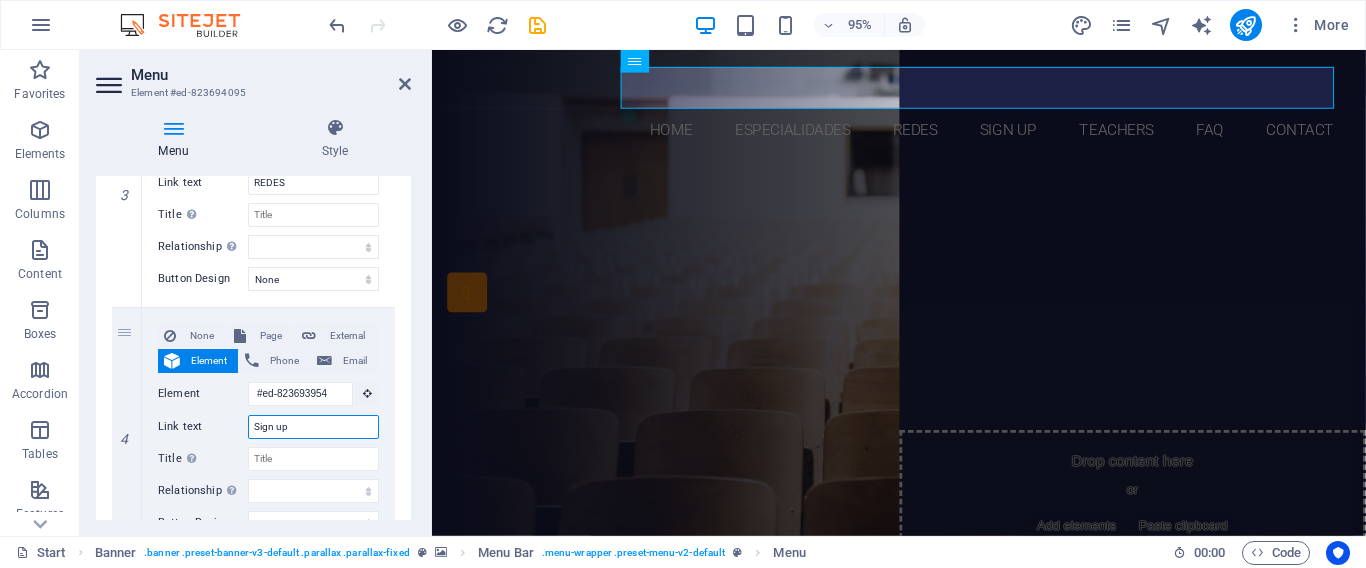 scroll, scrollTop: 0, scrollLeft: 0, axis: both 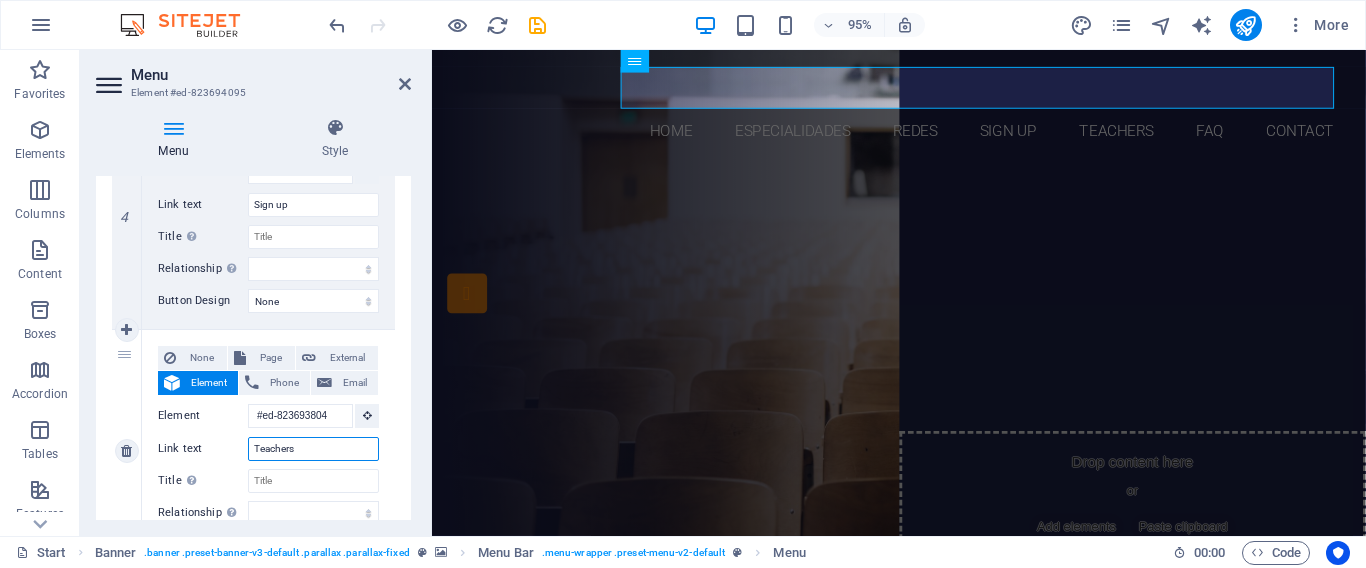 click on "Link text Teachers" at bounding box center [268, 449] 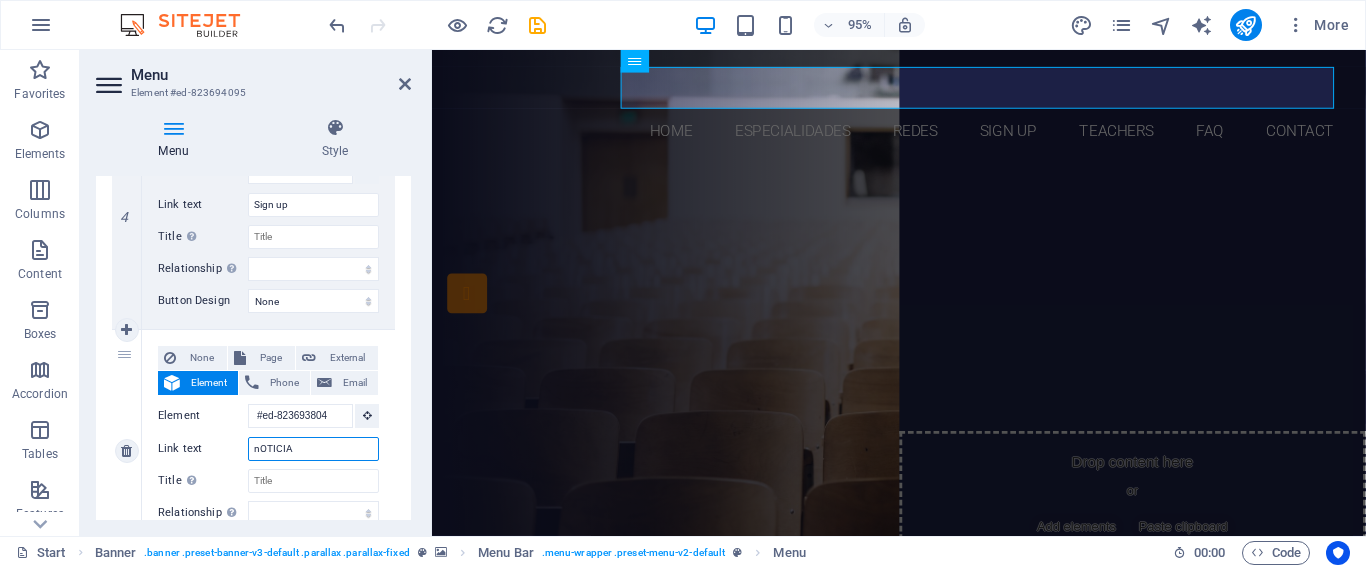 type on "nOTICIAS" 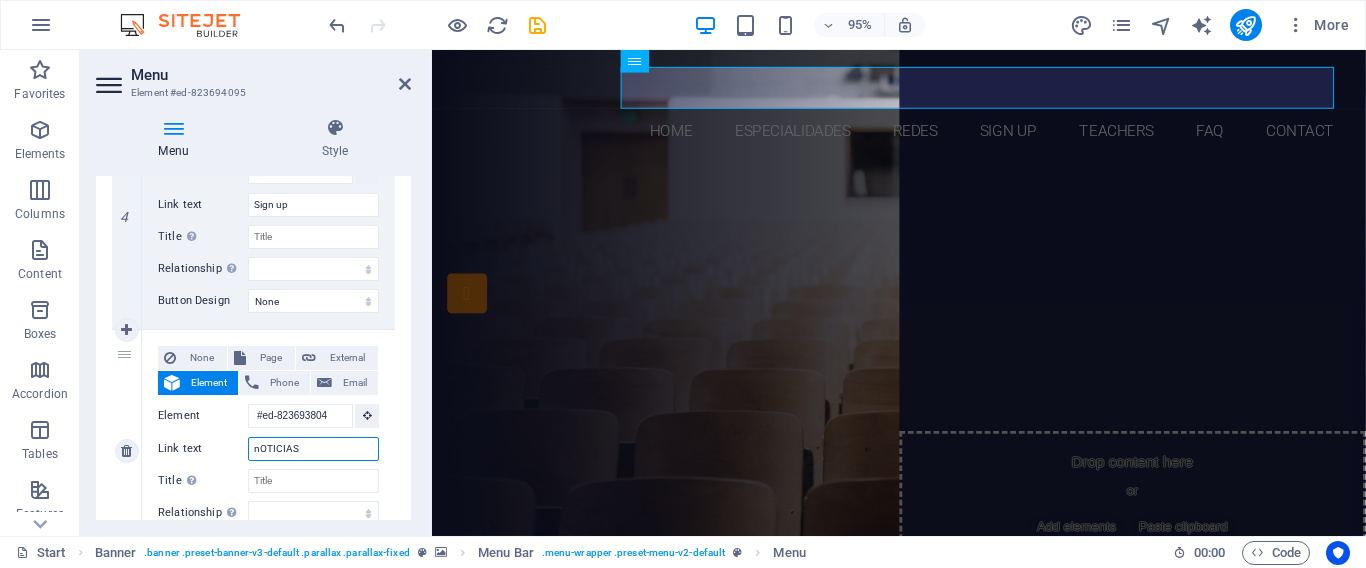 select 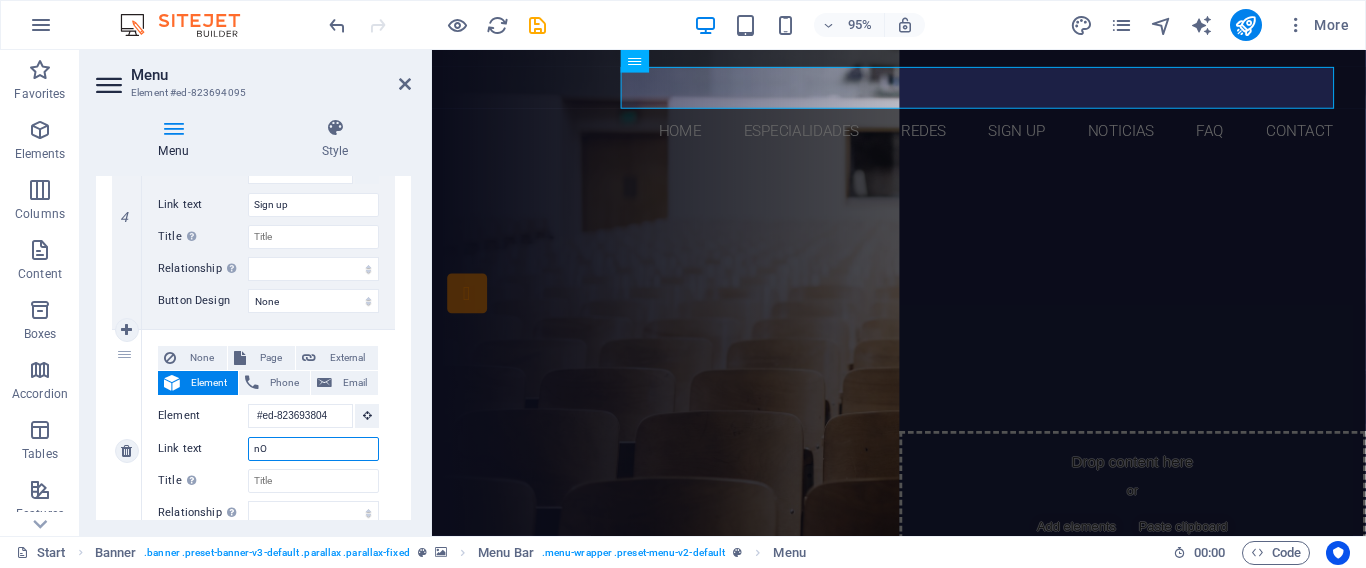 type on "n" 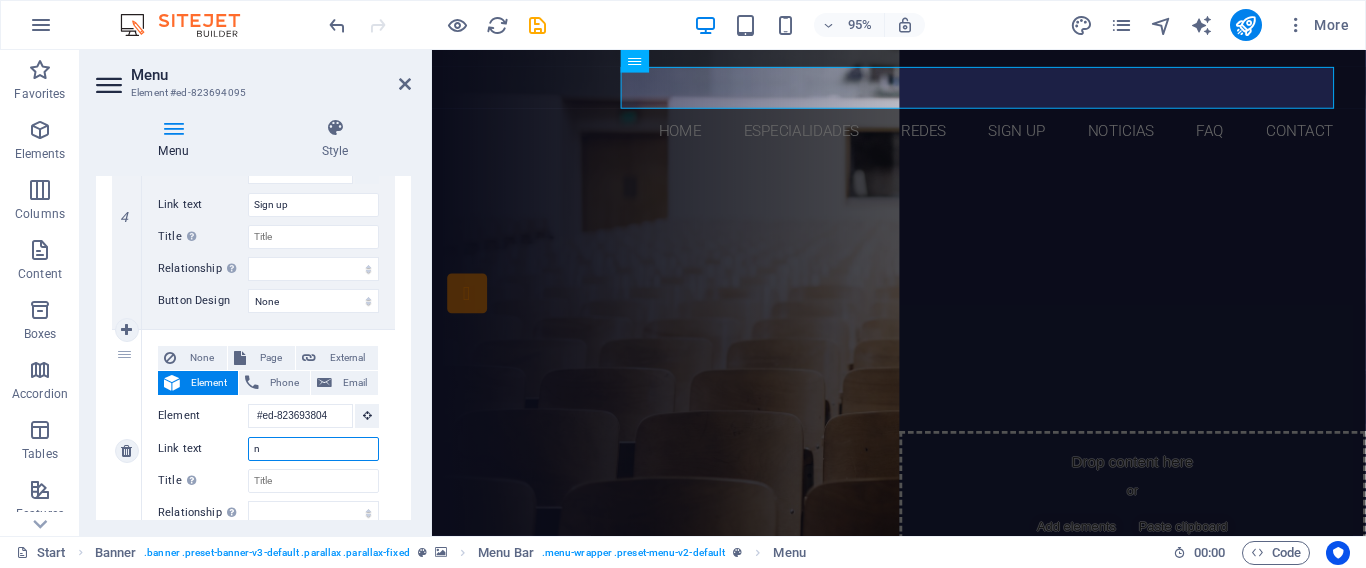 type 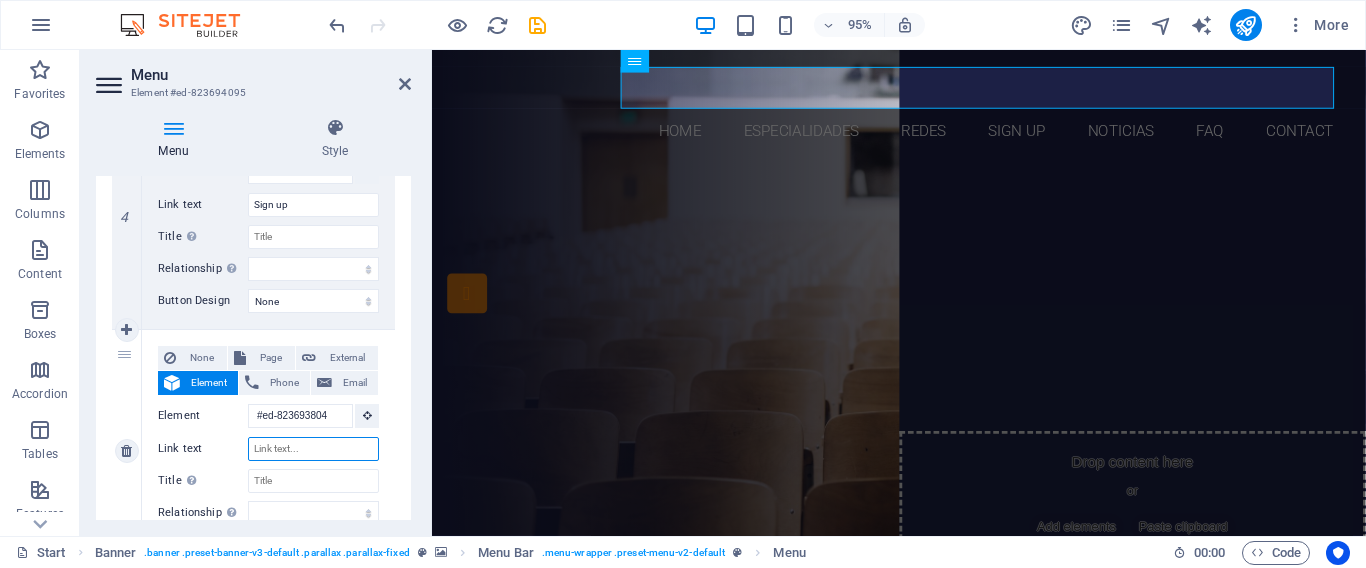select 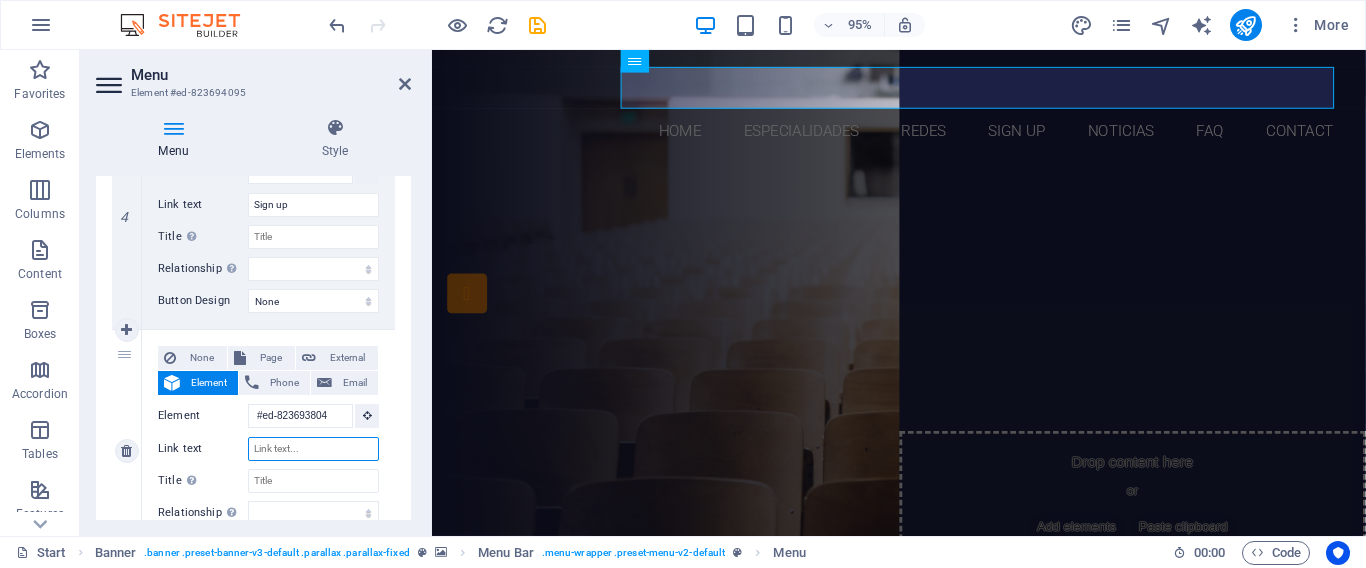 select 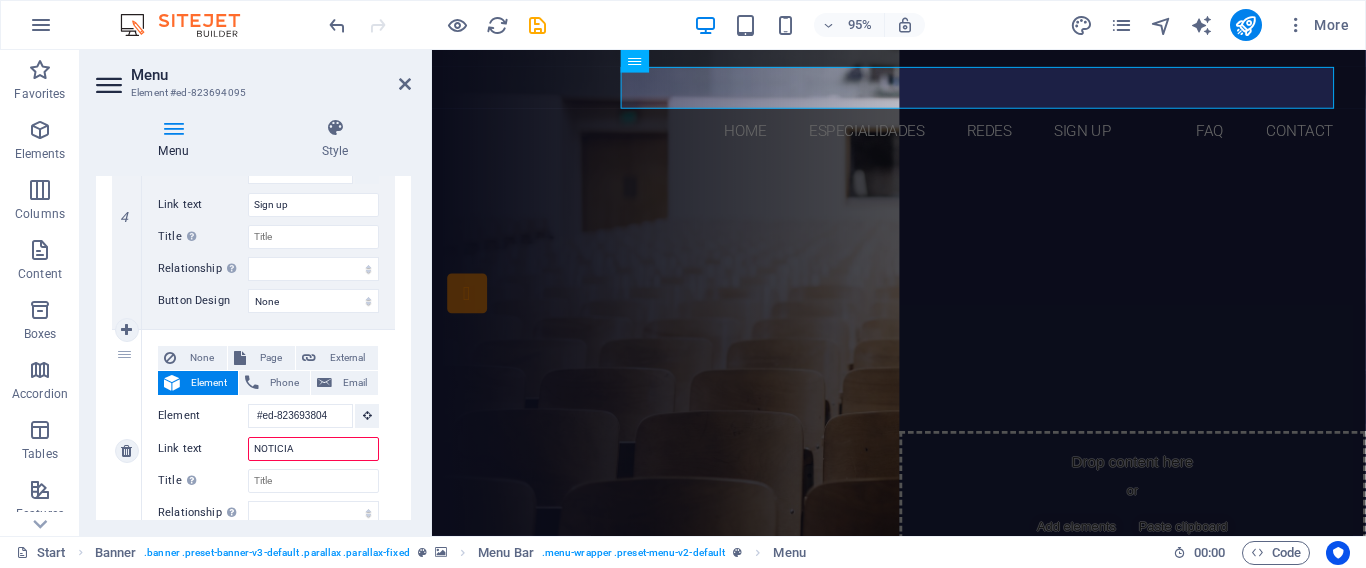 type on "NOTICIAS" 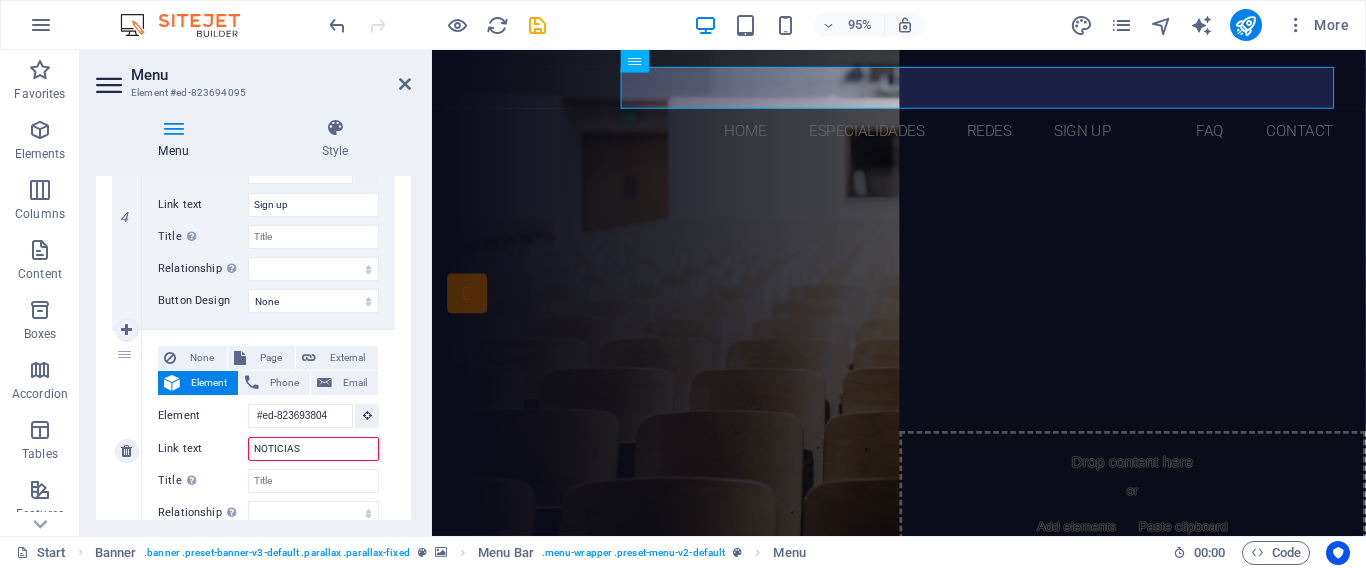 select 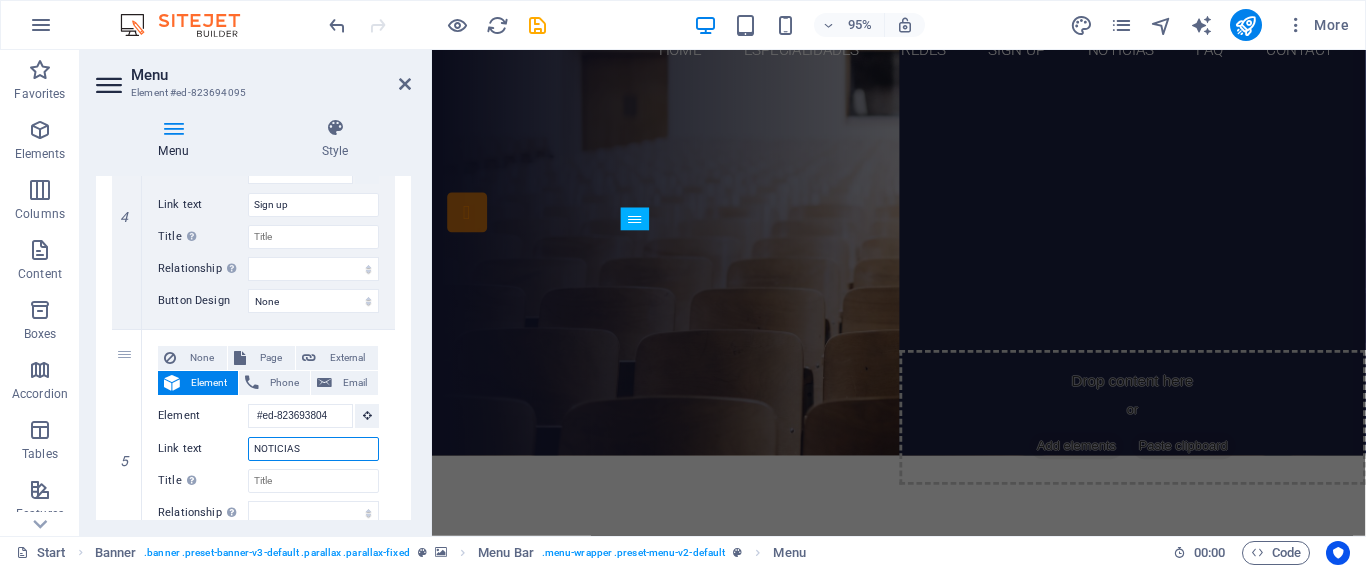 scroll, scrollTop: 0, scrollLeft: 0, axis: both 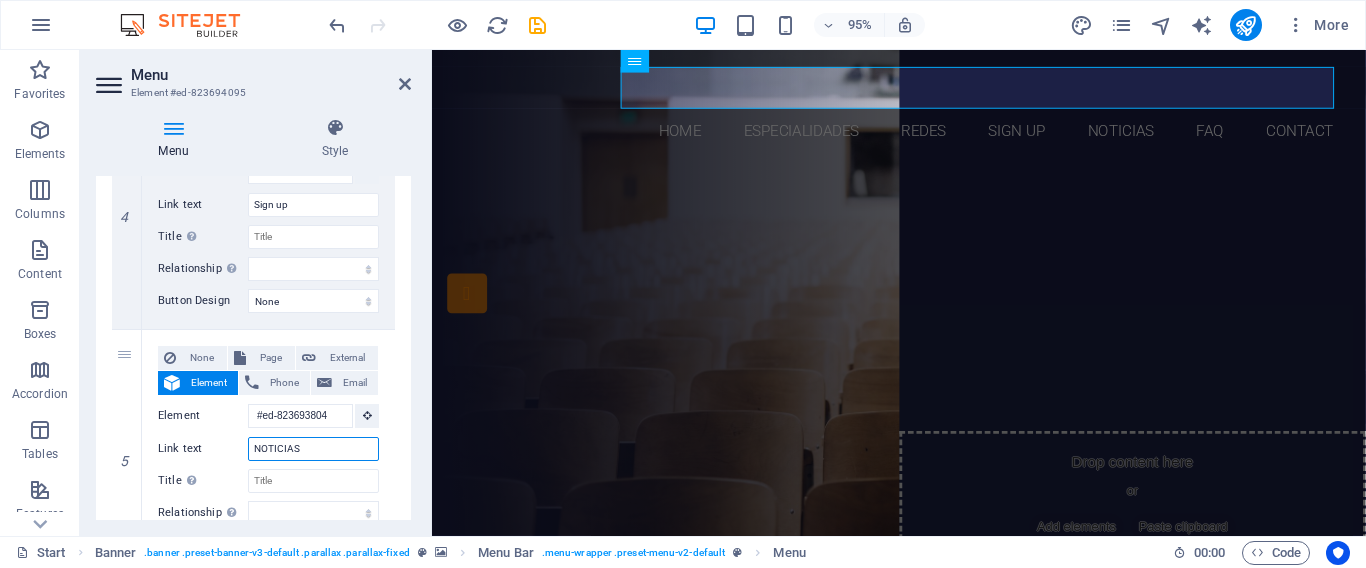 type on "NOTICIAS" 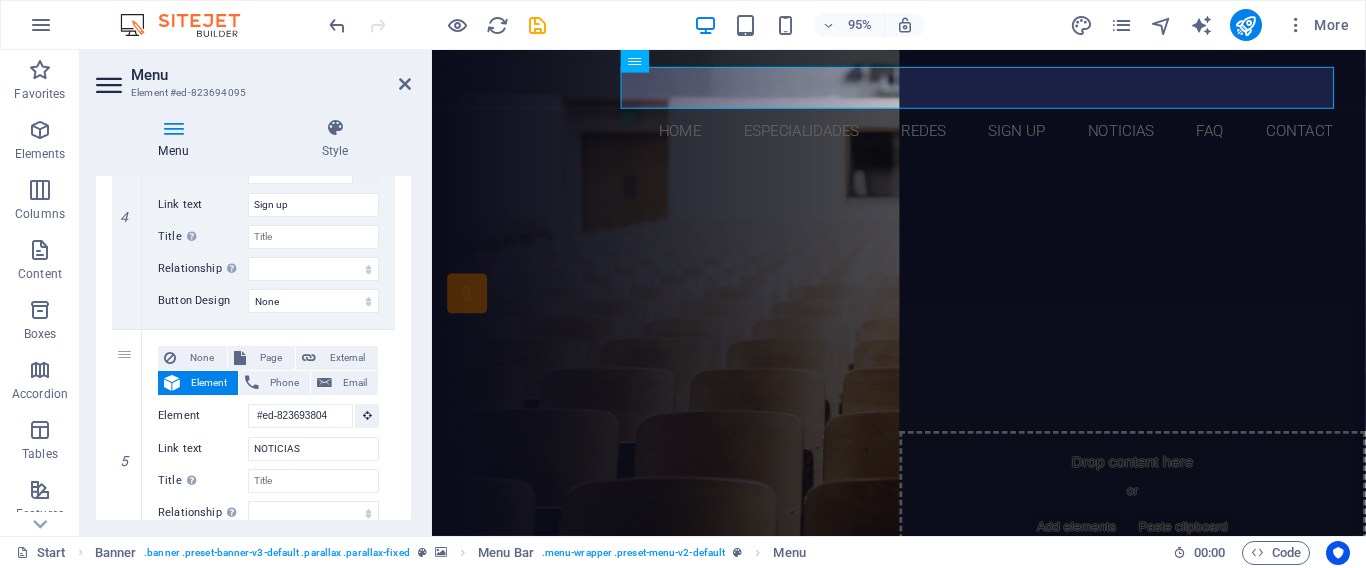 drag, startPoint x: 404, startPoint y: 378, endPoint x: 406, endPoint y: 393, distance: 15.132746 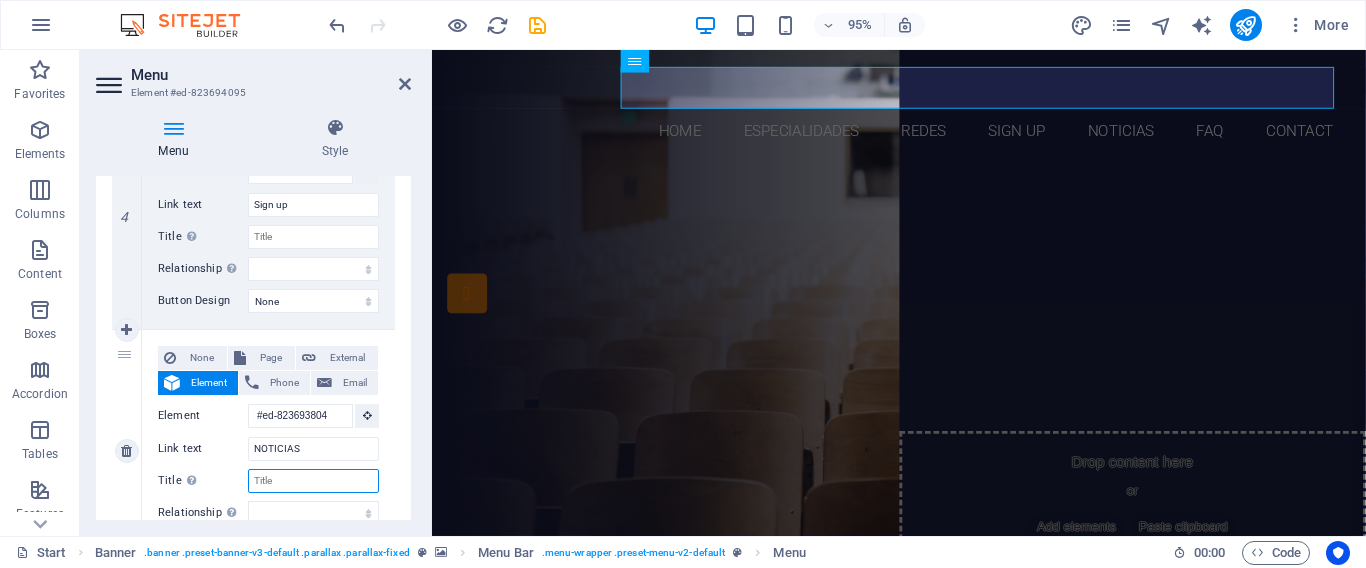 click on "Title Additional link description, should not be the same as the link text. The title is most often shown as a tooltip text when the mouse moves over the element. Leave empty if uncertain." at bounding box center [313, 481] 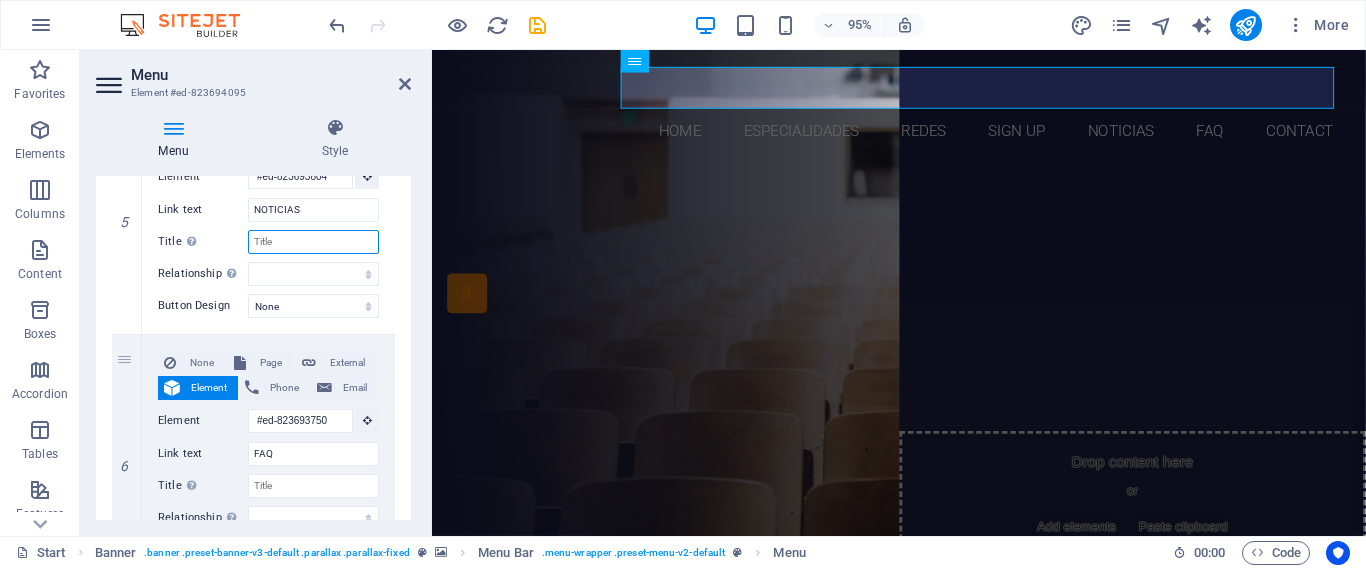 scroll, scrollTop: 1268, scrollLeft: 0, axis: vertical 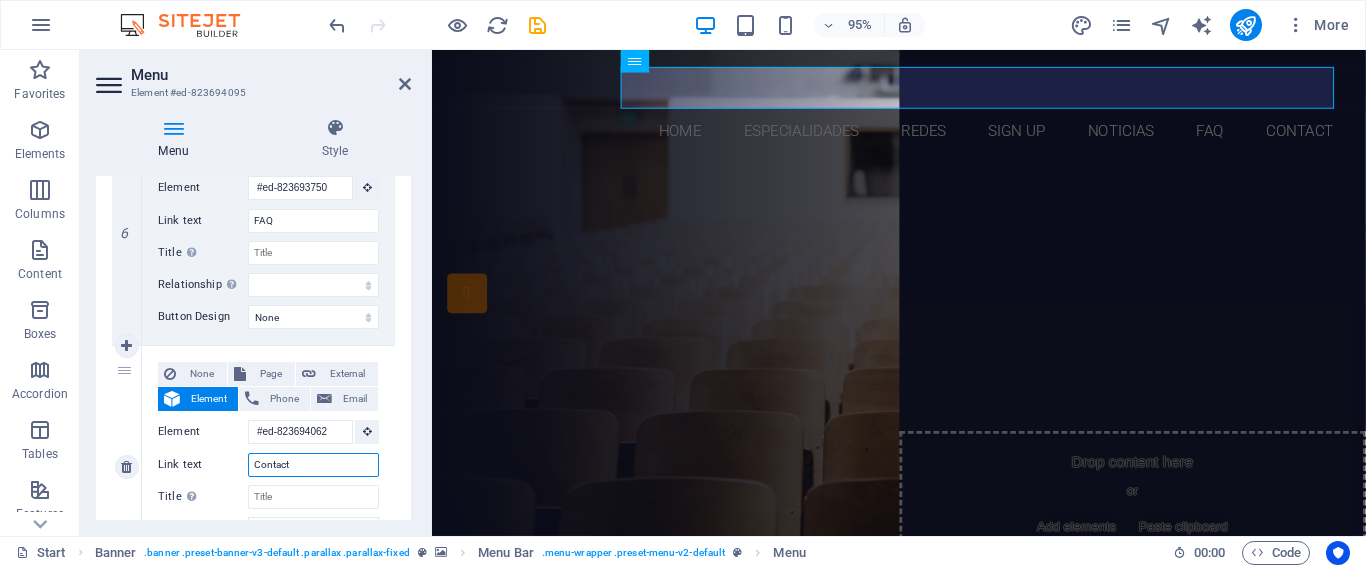 click on "Contact" at bounding box center (313, 465) 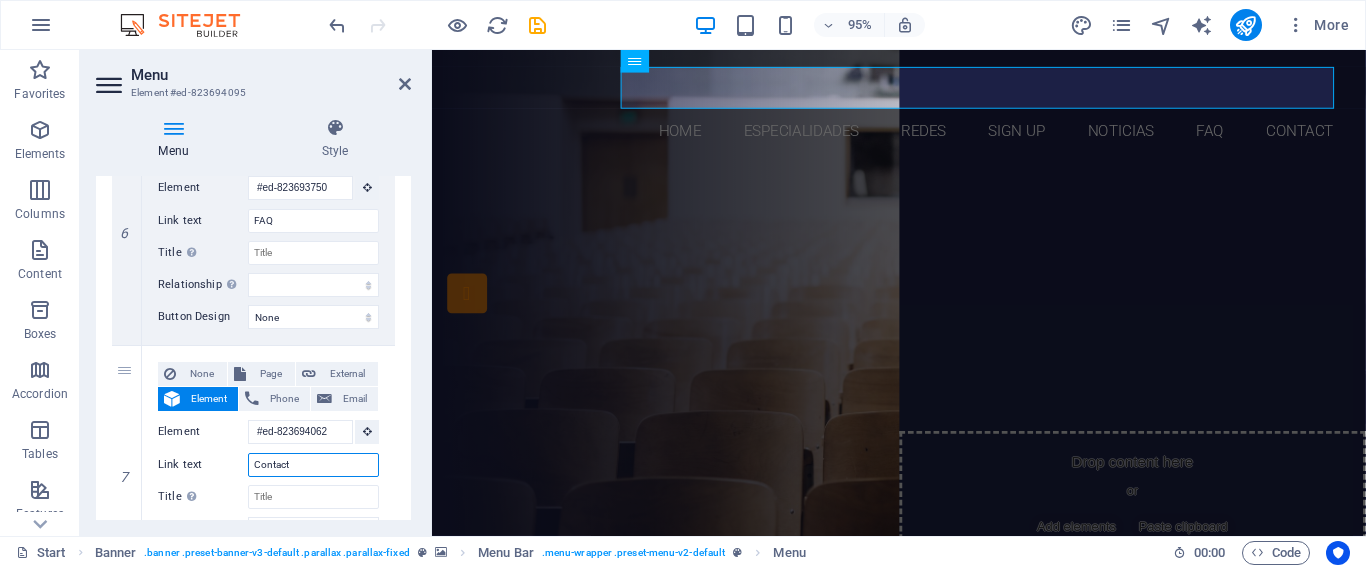 type on "ContactA" 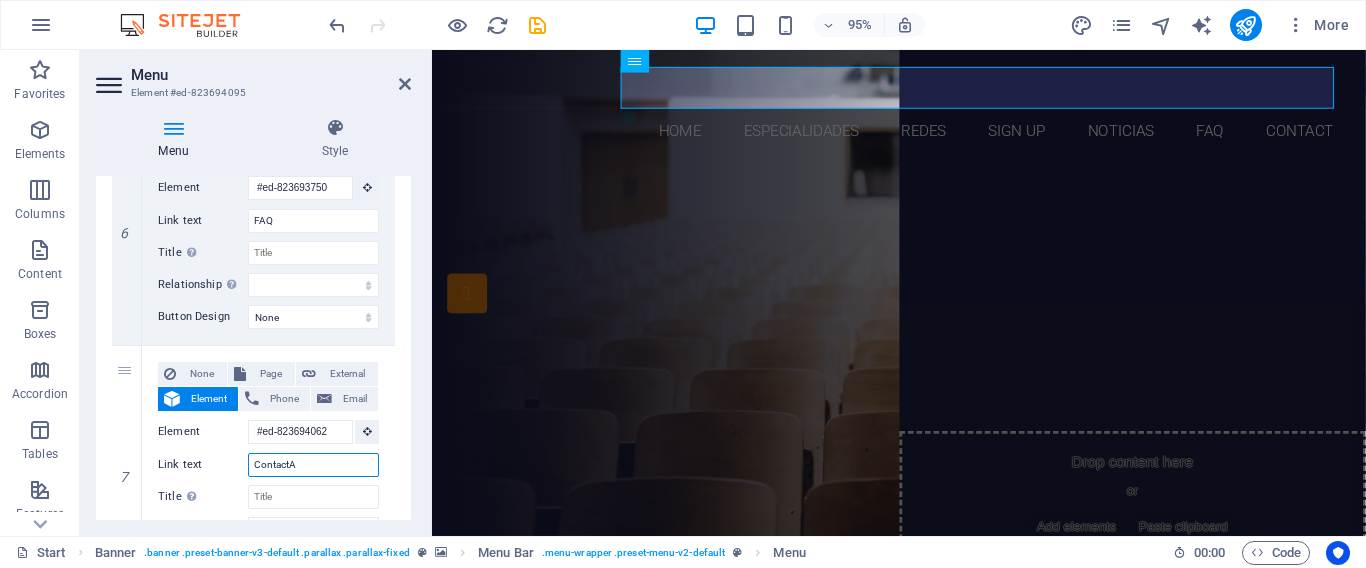 select 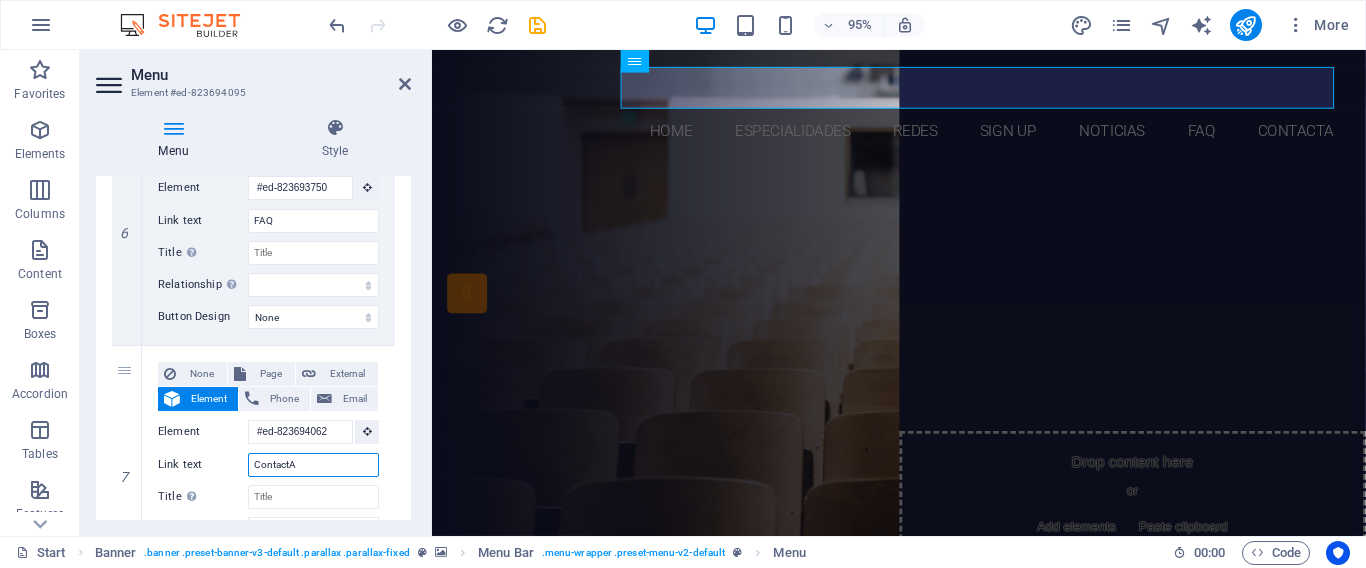 type on "Contact" 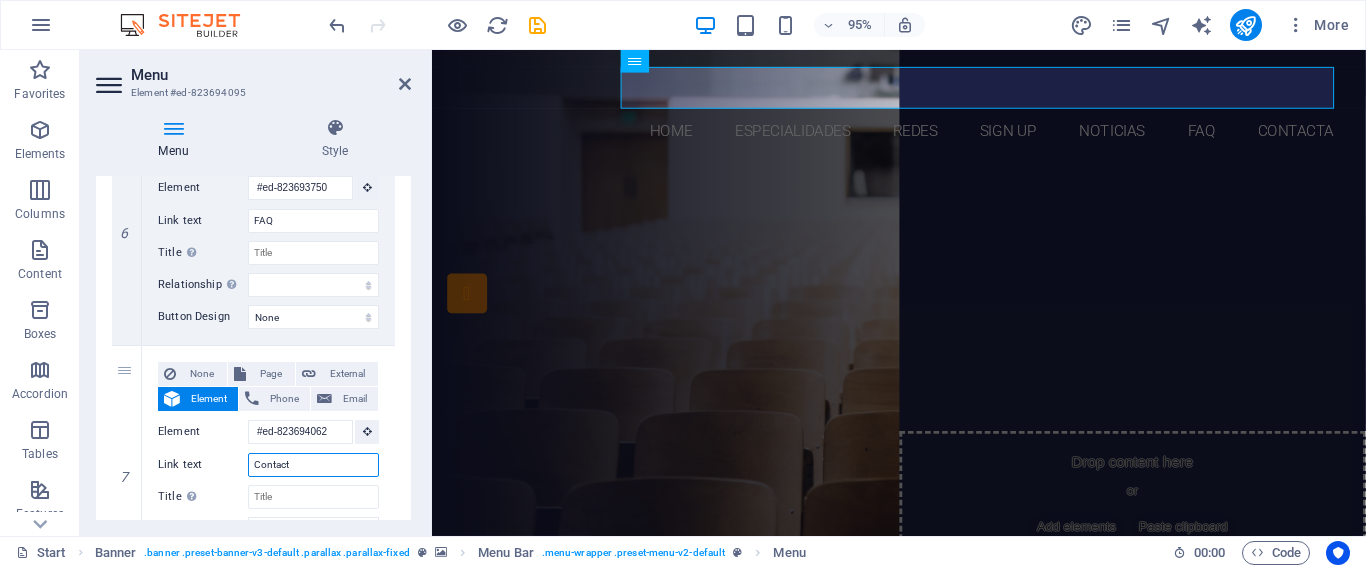 select 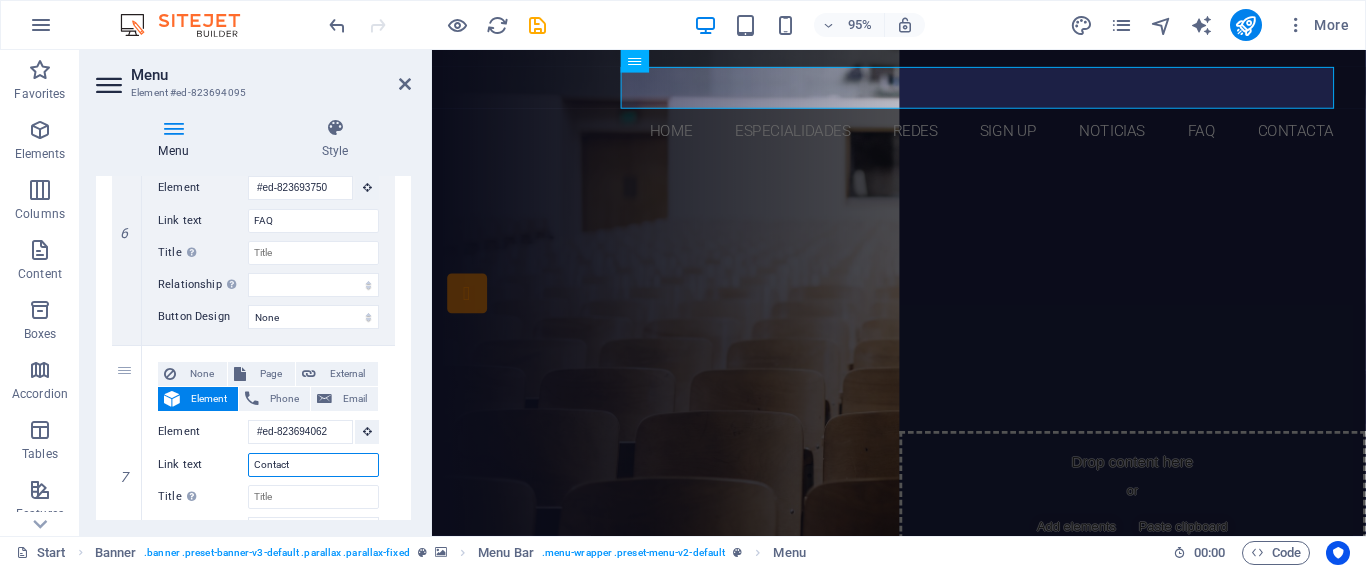 select 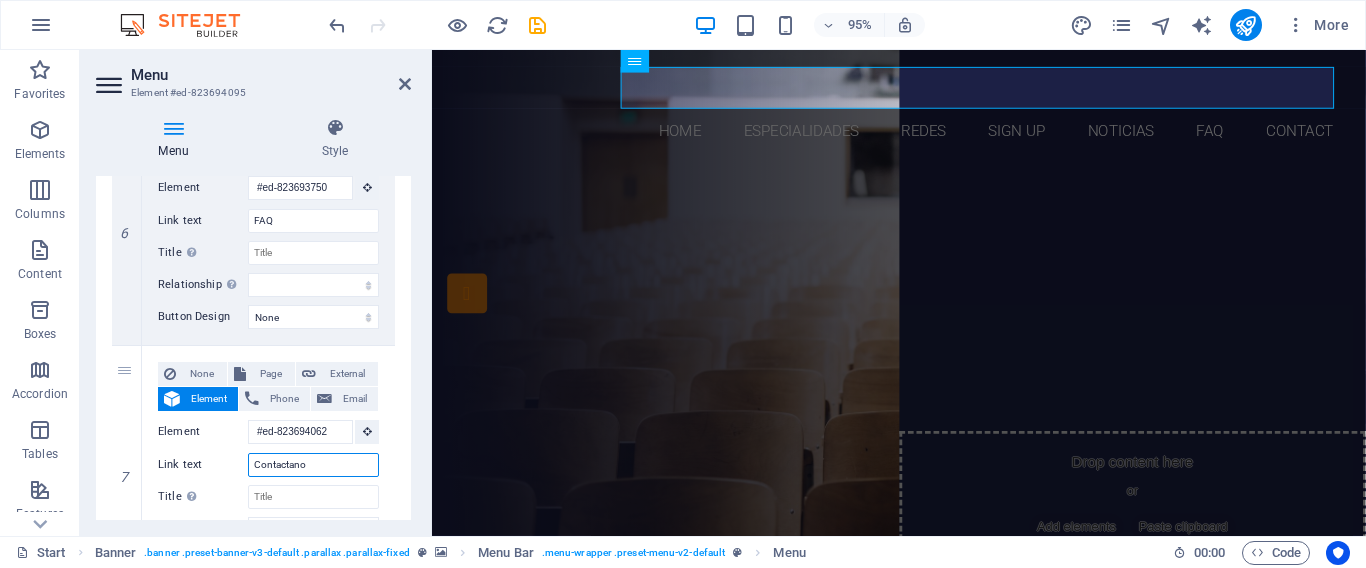 type on "Contactanos" 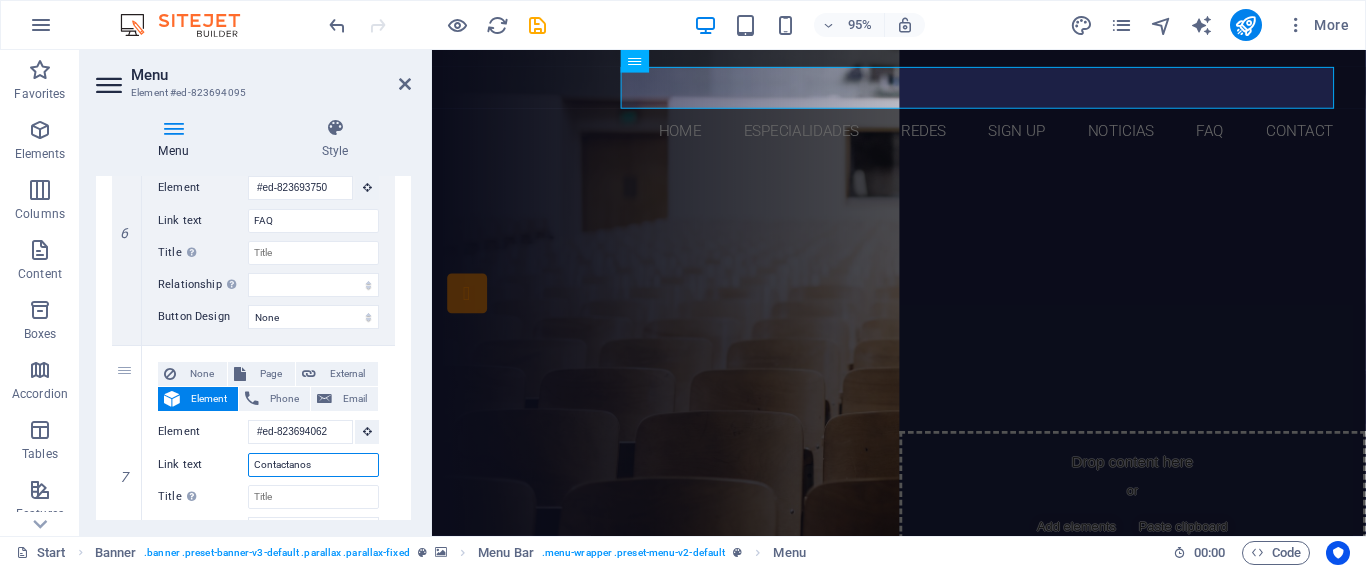select 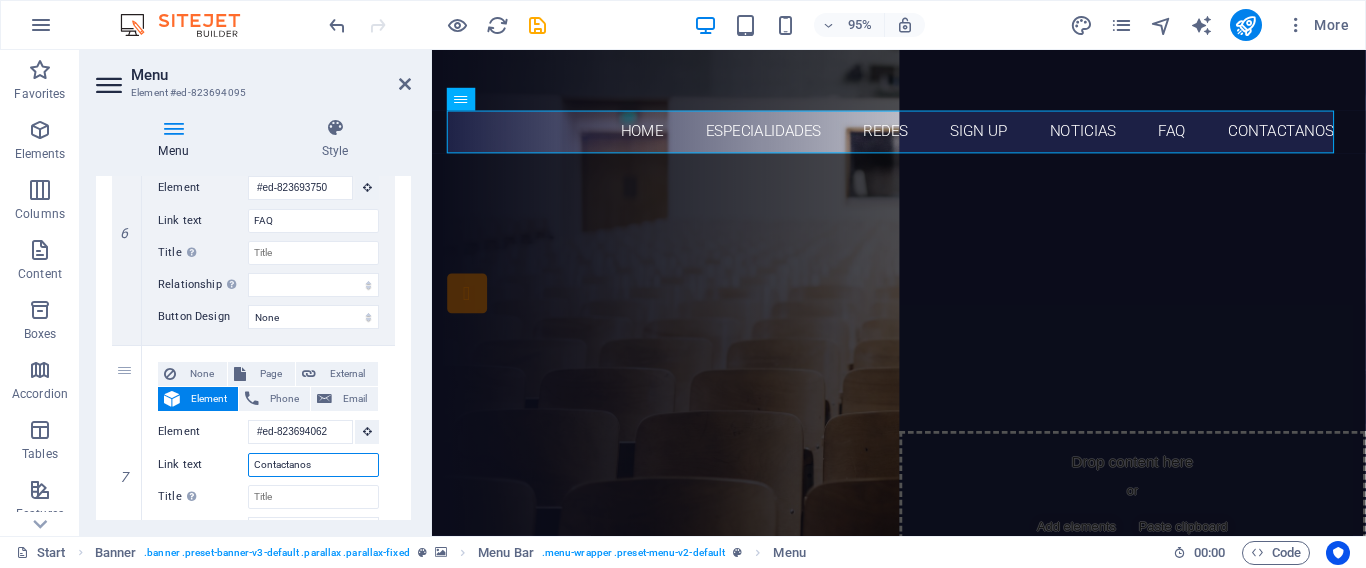 type on "Contactanos" 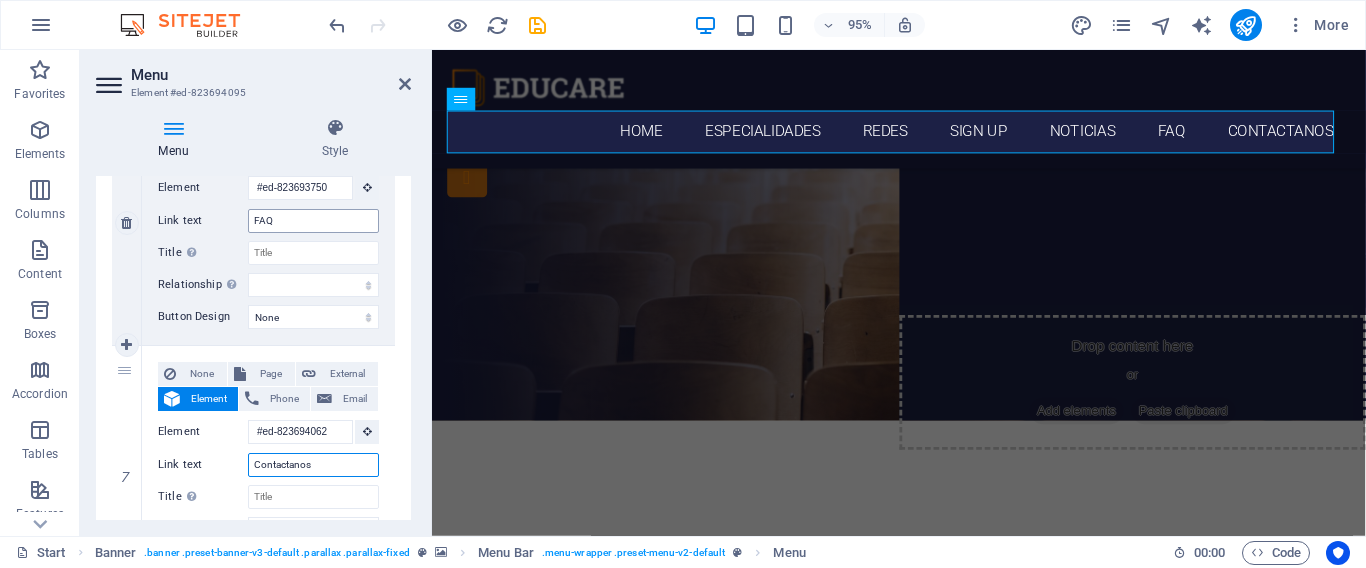 scroll, scrollTop: 0, scrollLeft: 0, axis: both 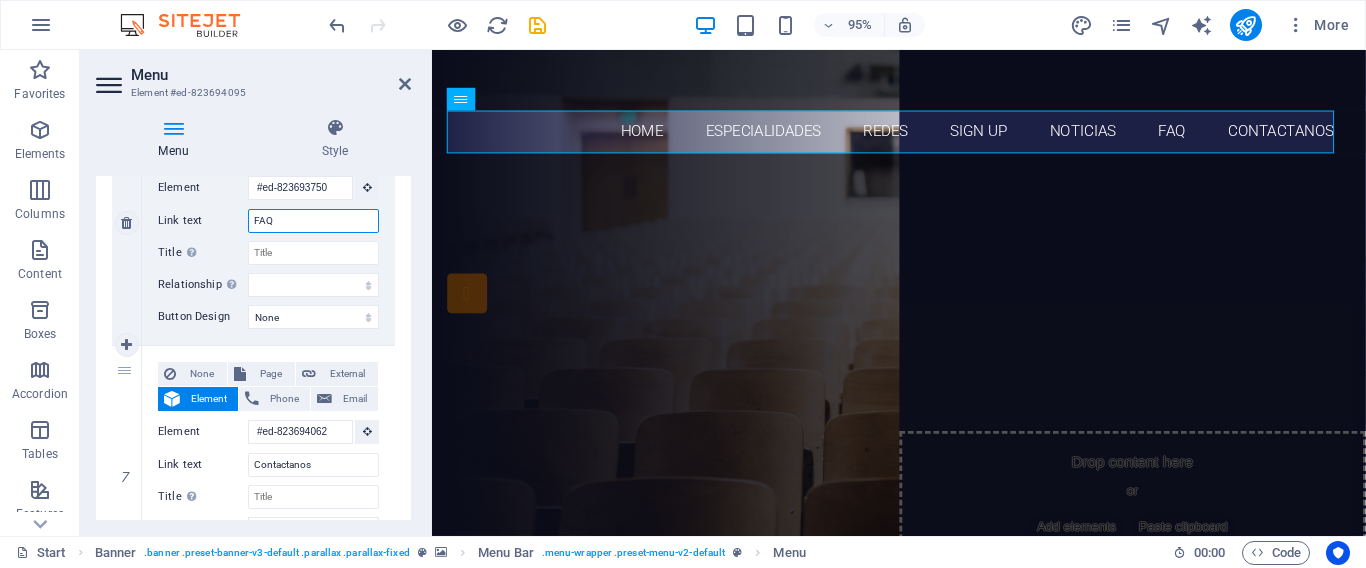 drag, startPoint x: 276, startPoint y: 219, endPoint x: 208, endPoint y: 219, distance: 68 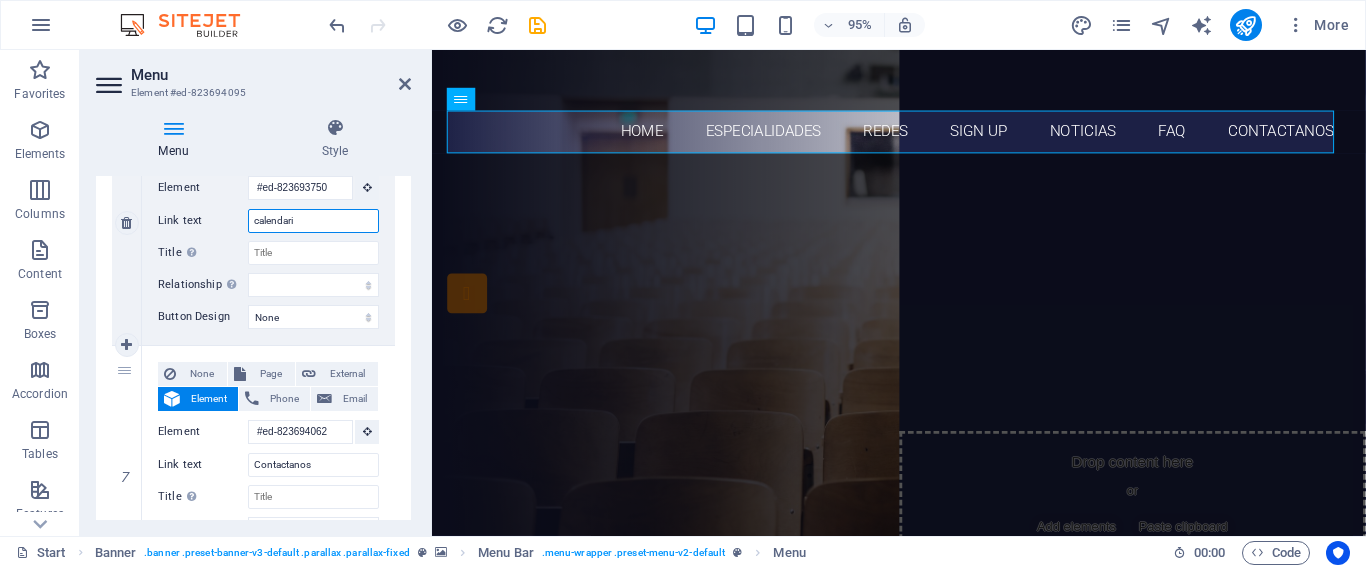 type on "calendario" 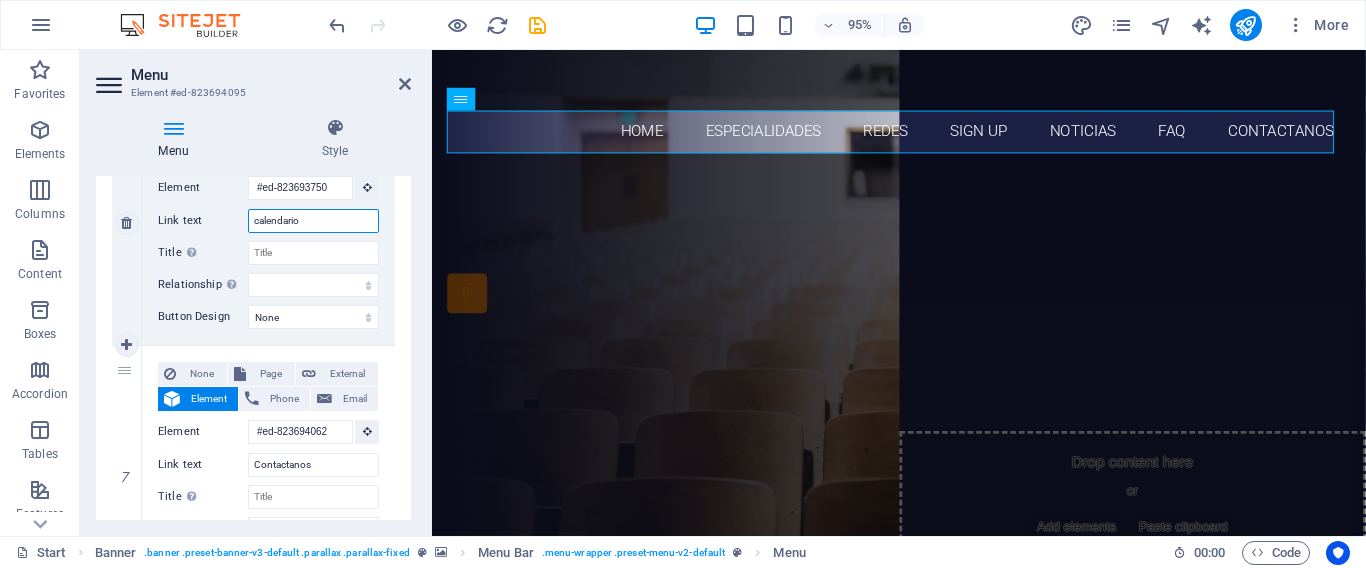 select 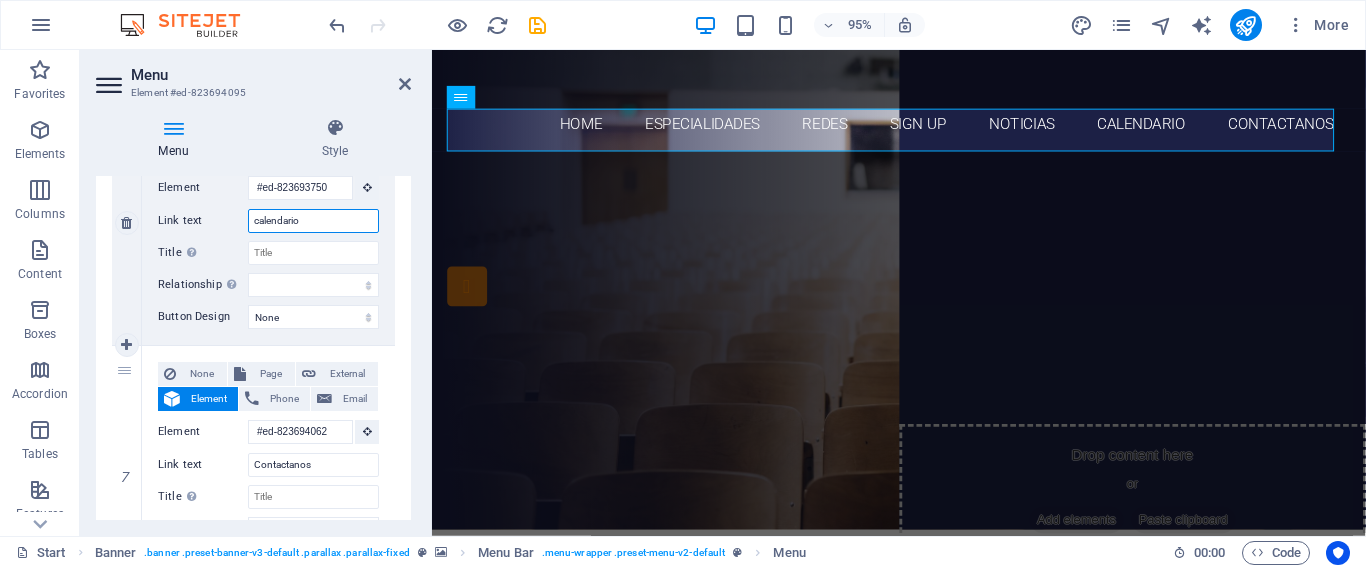 scroll, scrollTop: 0, scrollLeft: 0, axis: both 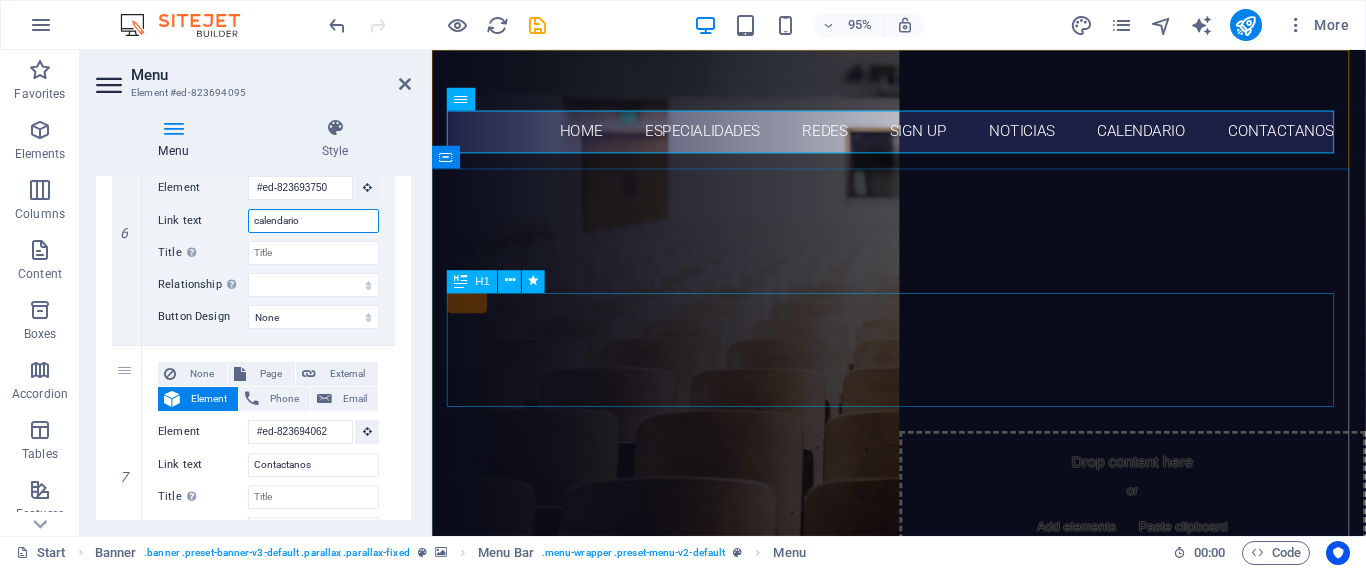 type on "calendario" 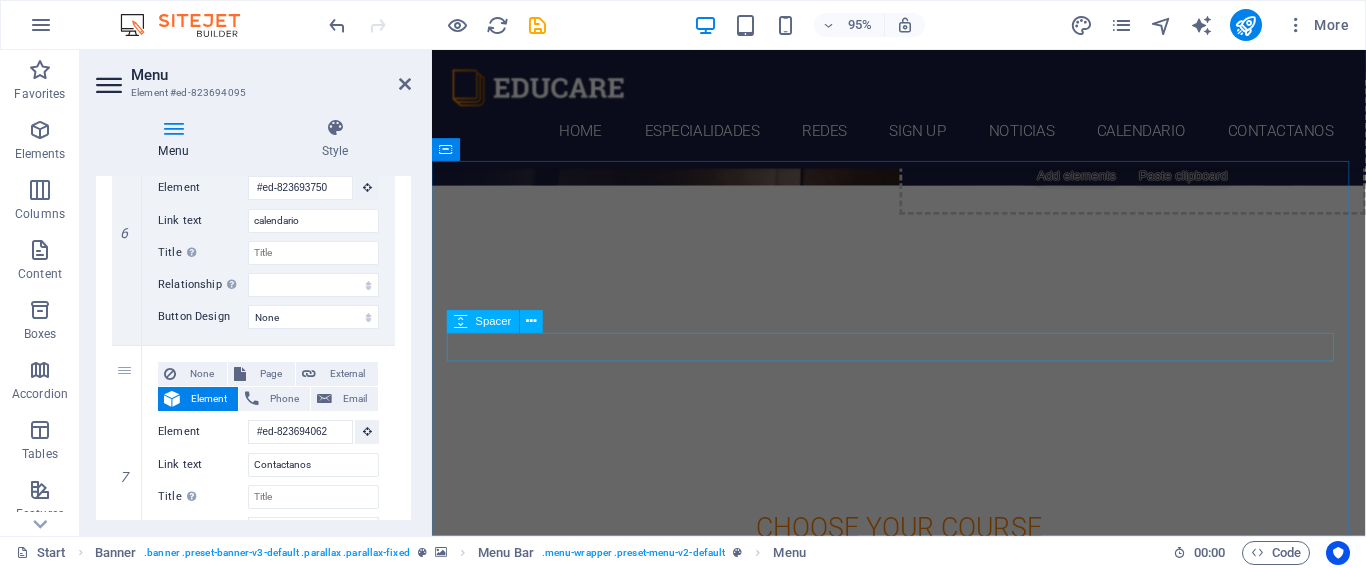 scroll, scrollTop: 500, scrollLeft: 0, axis: vertical 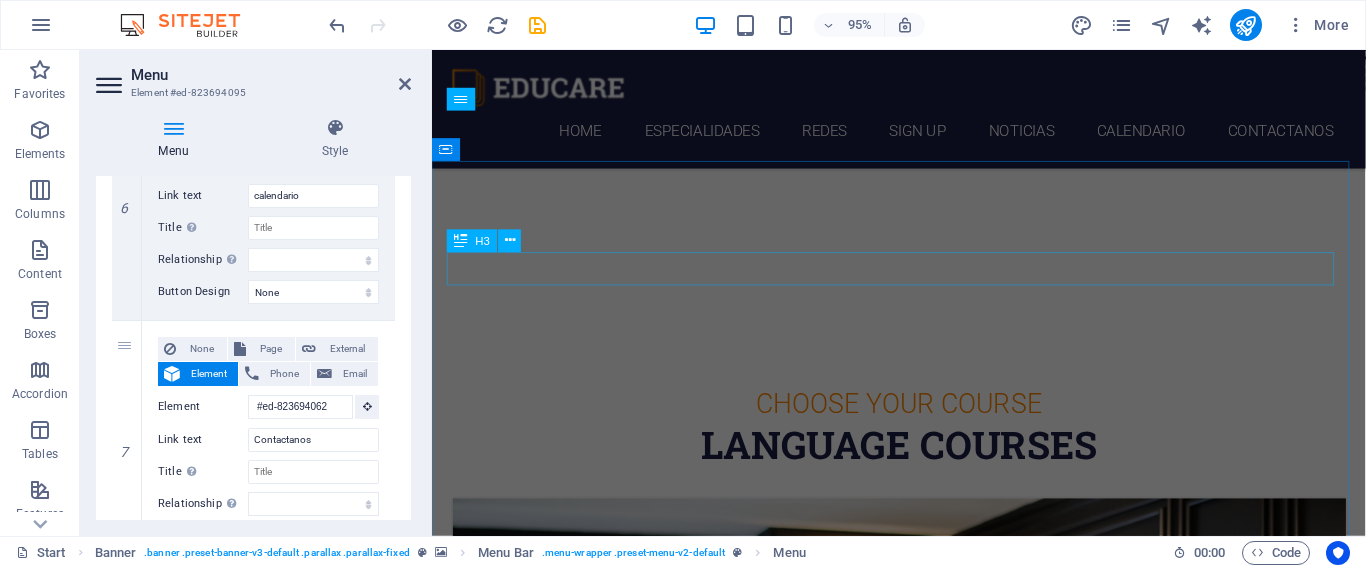 click on "Choose Your Course" at bounding box center [924, 422] 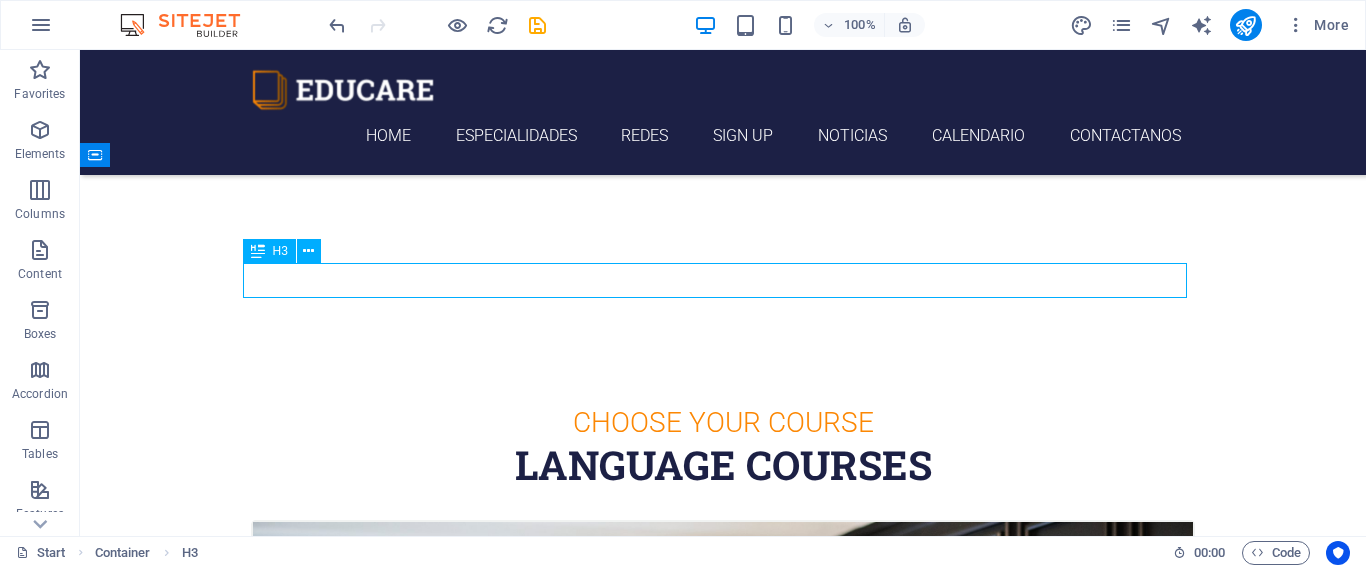 click on "Choose Your Course" at bounding box center (723, 422) 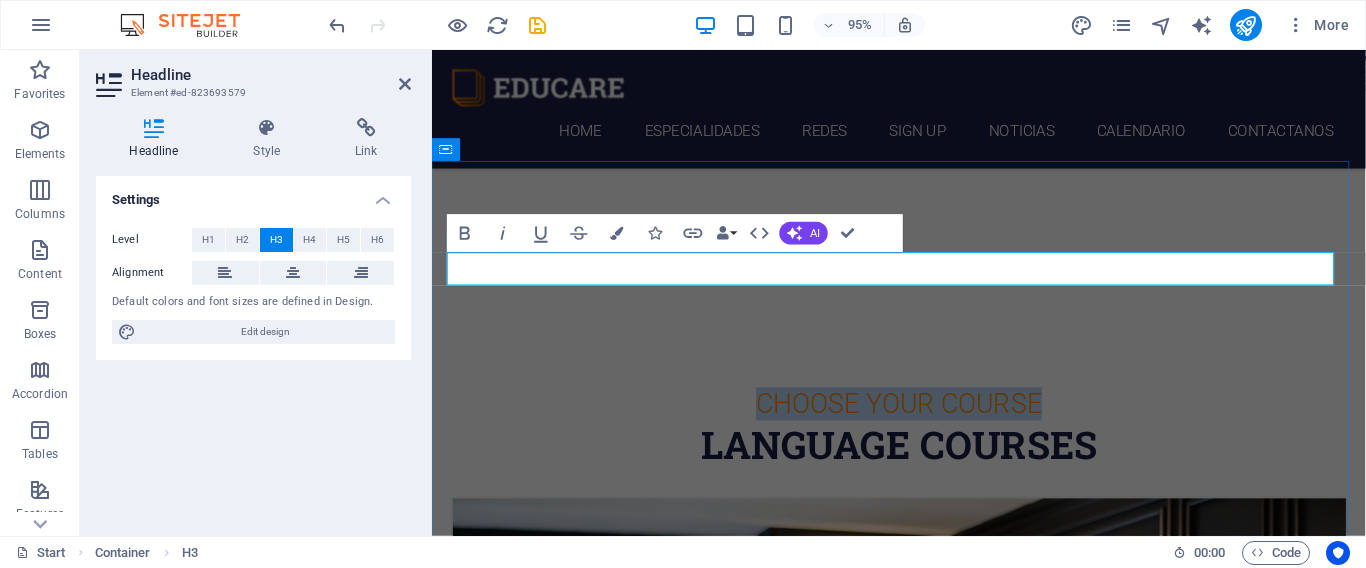 drag, startPoint x: 1060, startPoint y: 286, endPoint x: 757, endPoint y: 282, distance: 303.0264 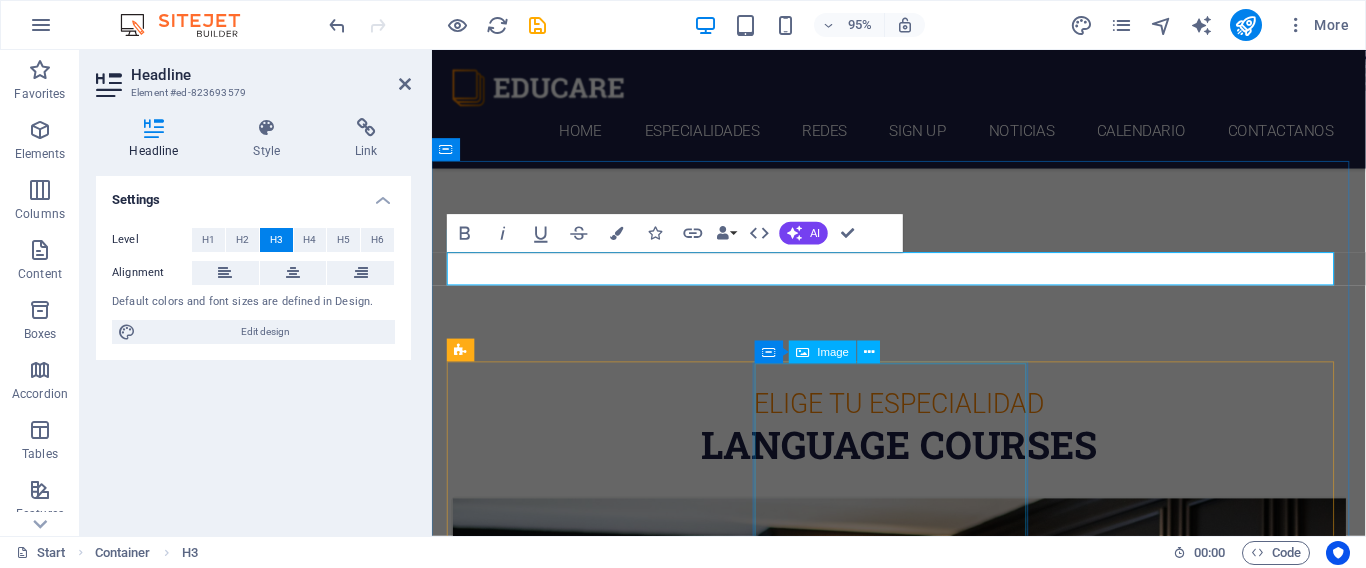 scroll, scrollTop: 0, scrollLeft: 8, axis: horizontal 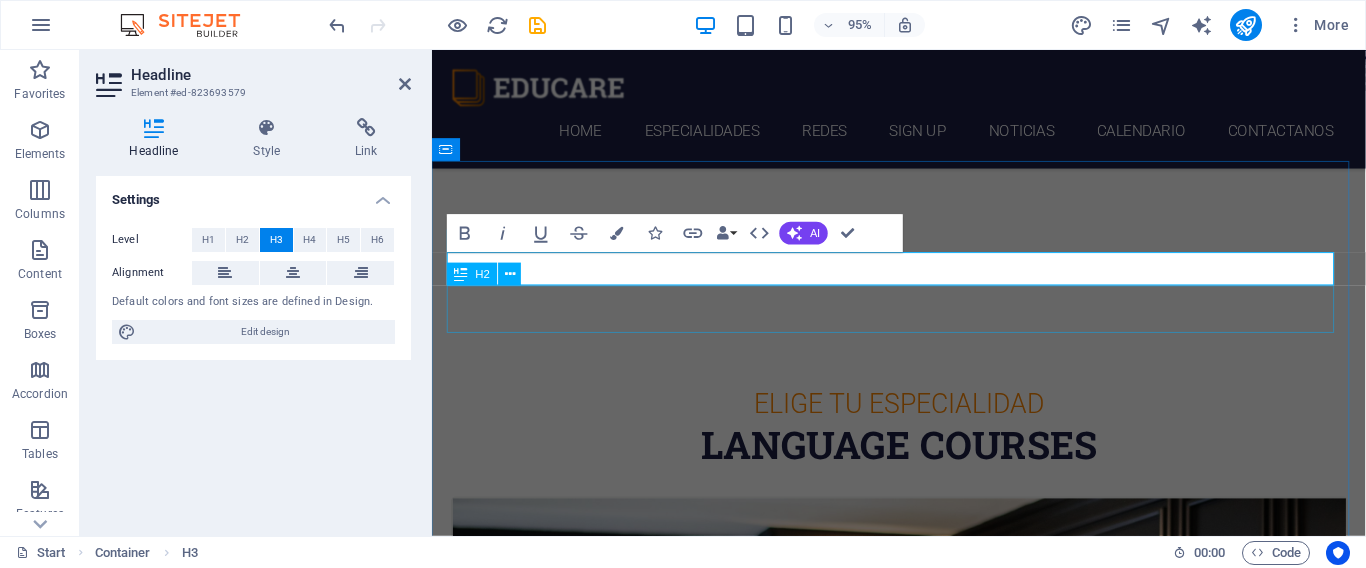 click on "Language Courses" at bounding box center (924, 465) 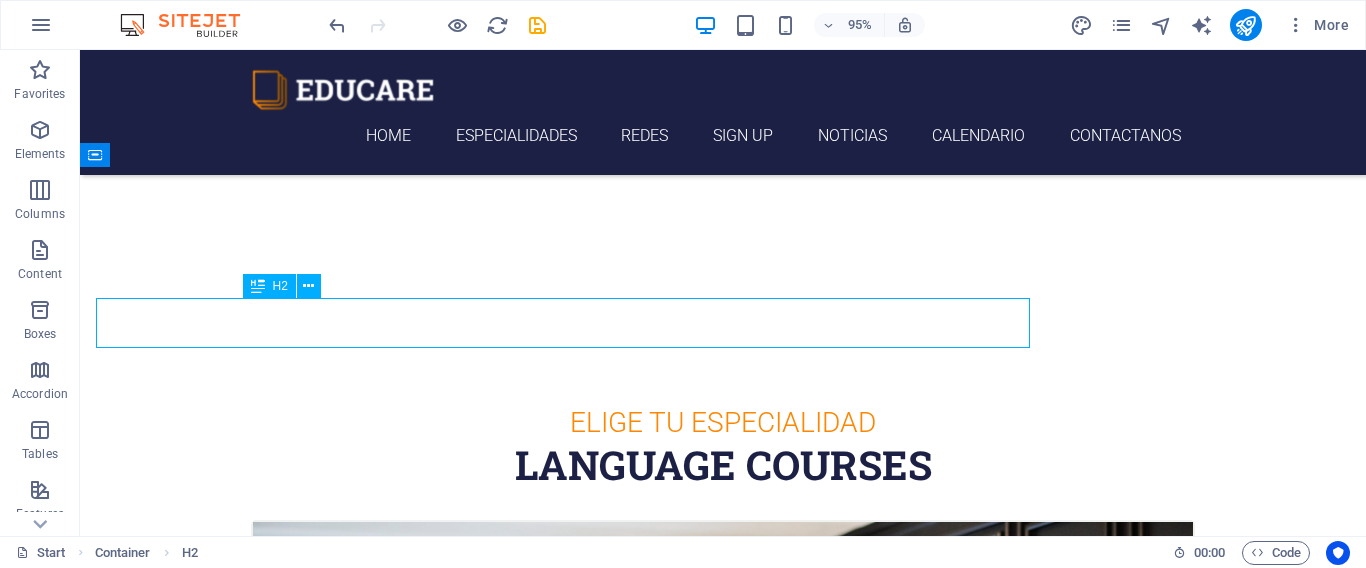 click on "Language Courses" at bounding box center [723, 465] 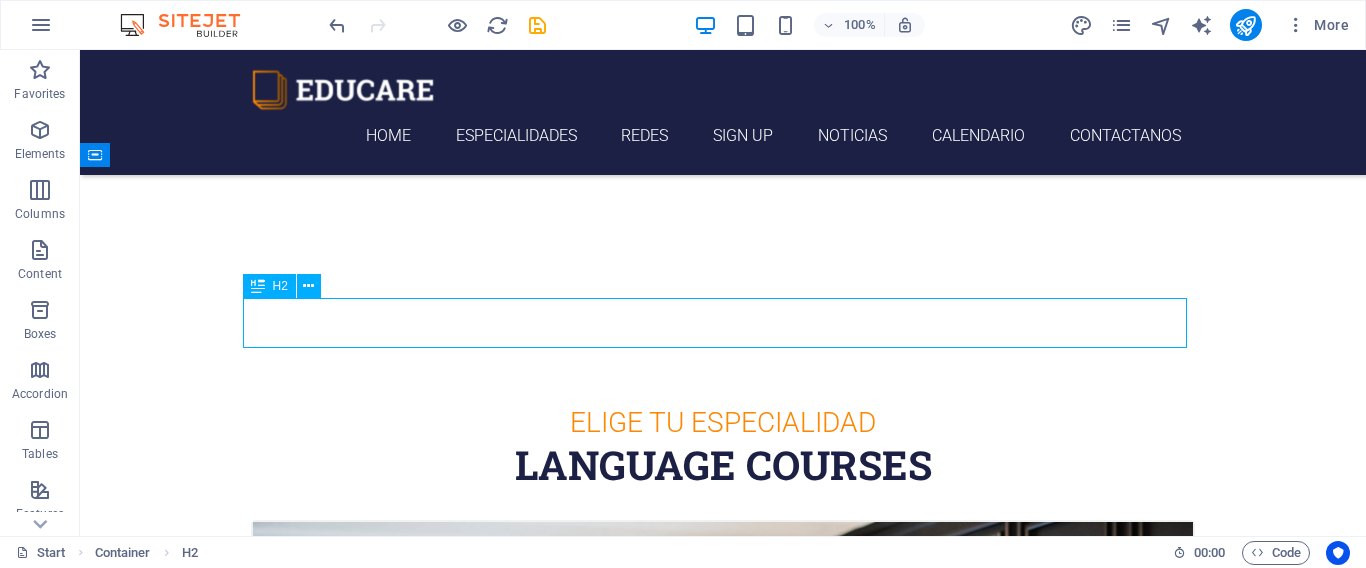 drag, startPoint x: 976, startPoint y: 317, endPoint x: 642, endPoint y: 362, distance: 337.0178 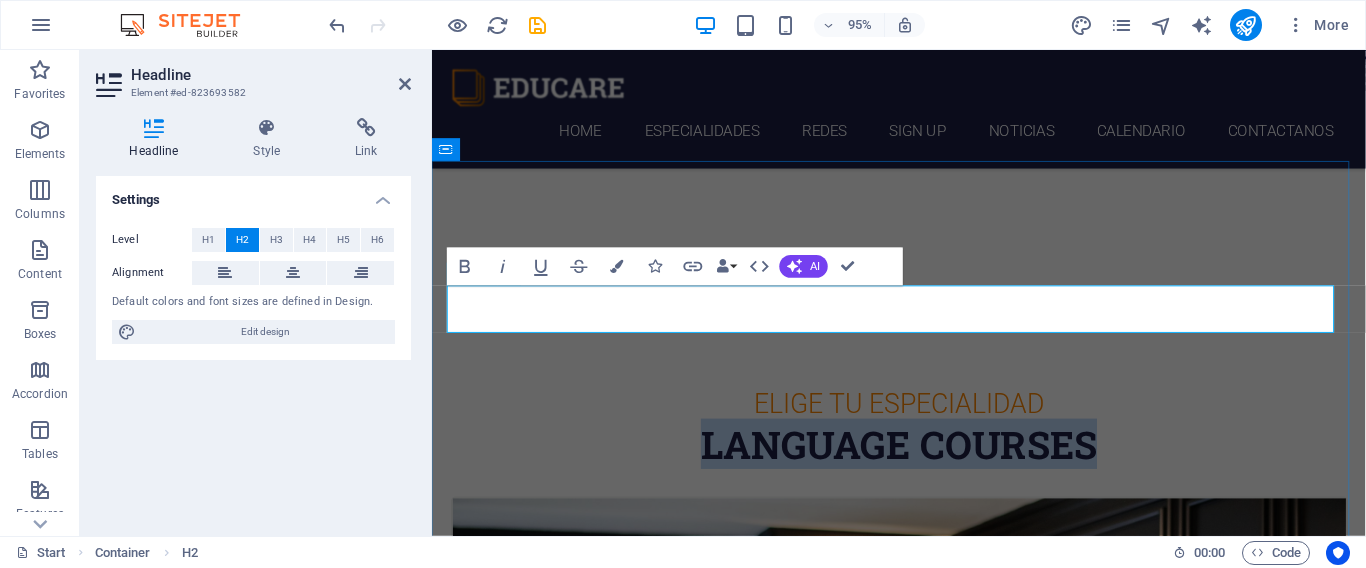 click on "Language Courses" at bounding box center (924, 465) 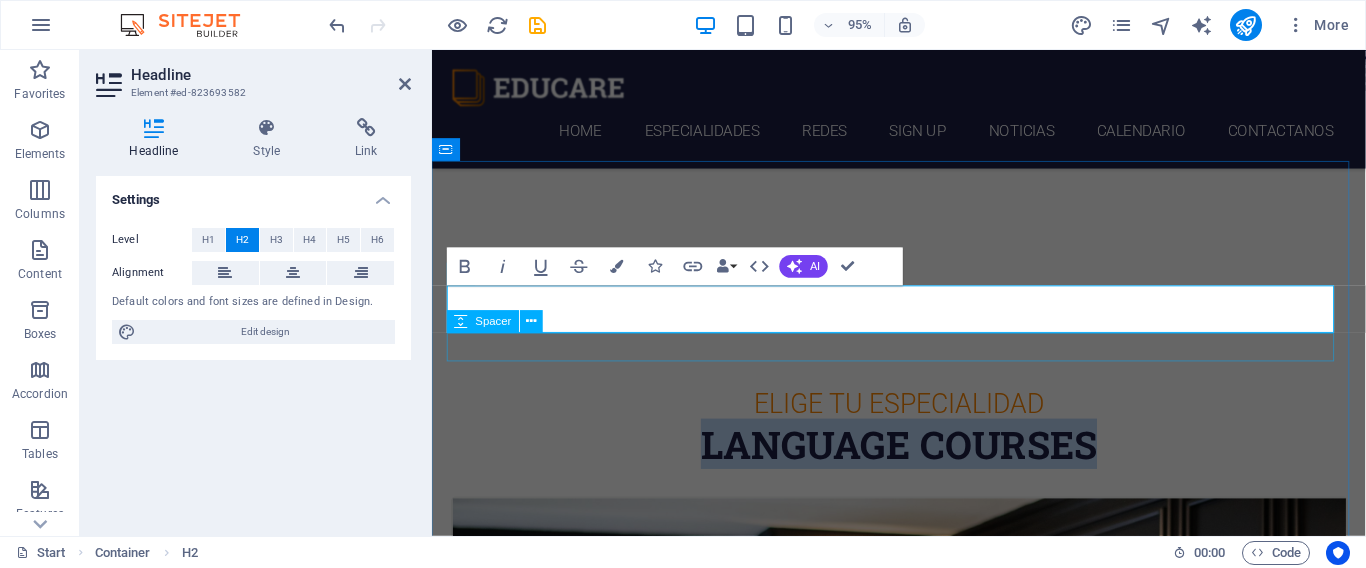 copy on "Language Courses" 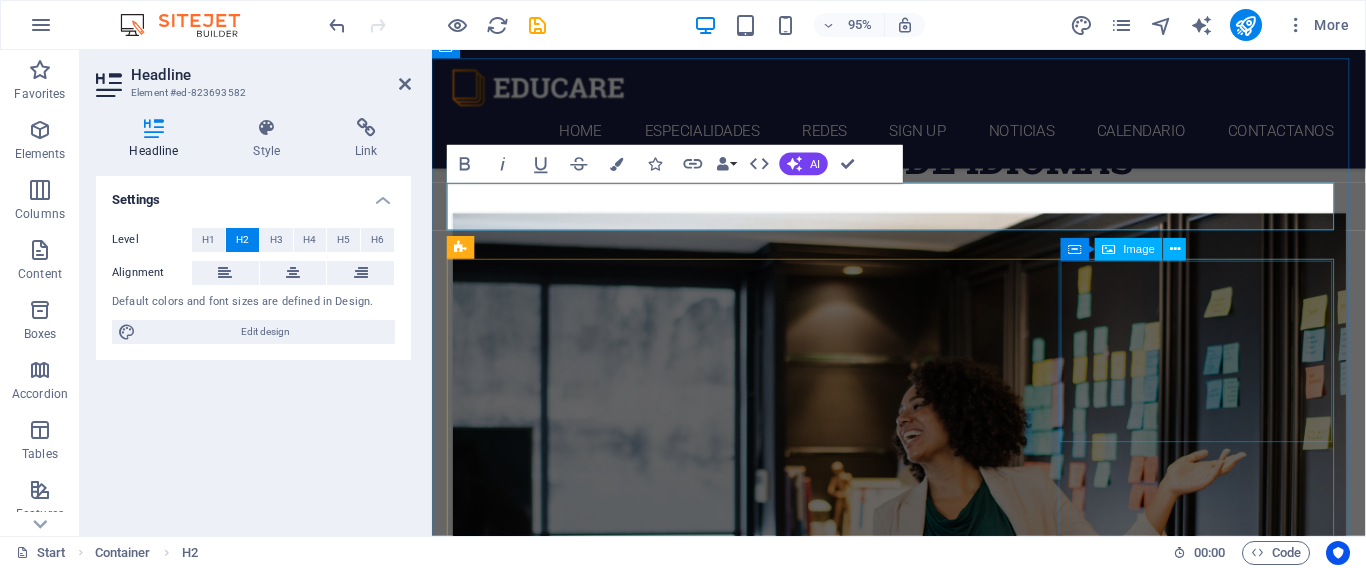 scroll, scrollTop: 600, scrollLeft: 0, axis: vertical 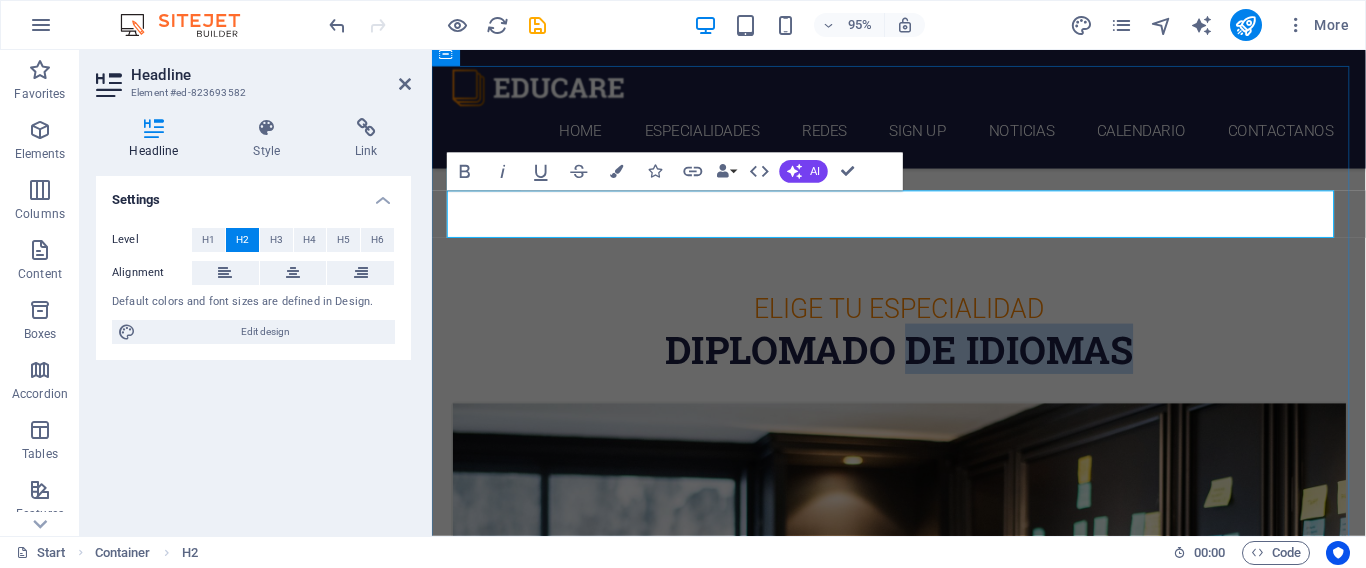 drag, startPoint x: 920, startPoint y: 219, endPoint x: 1155, endPoint y: 221, distance: 235.00851 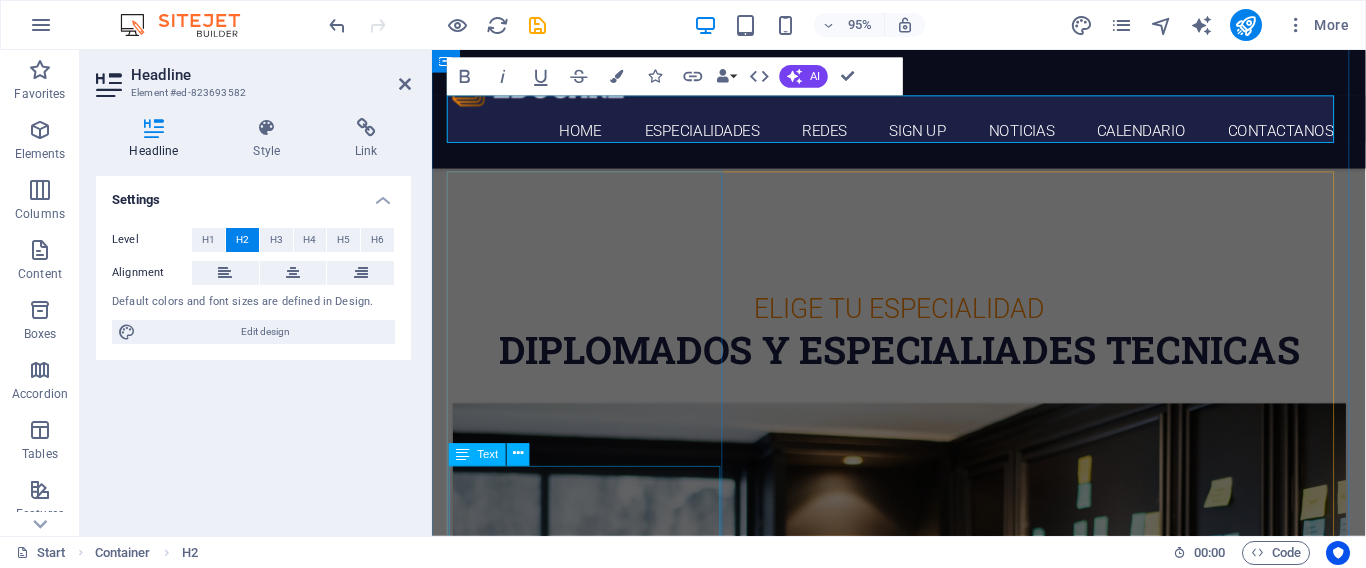 scroll, scrollTop: 700, scrollLeft: 0, axis: vertical 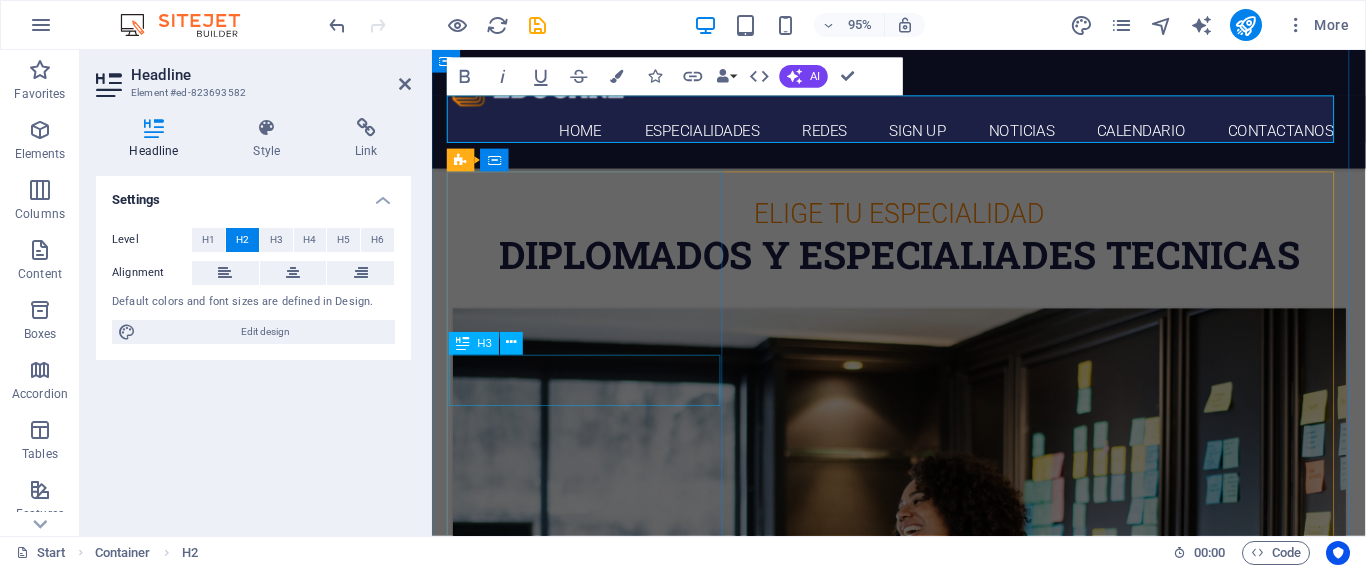 click on "Spanish" at bounding box center [924, 976] 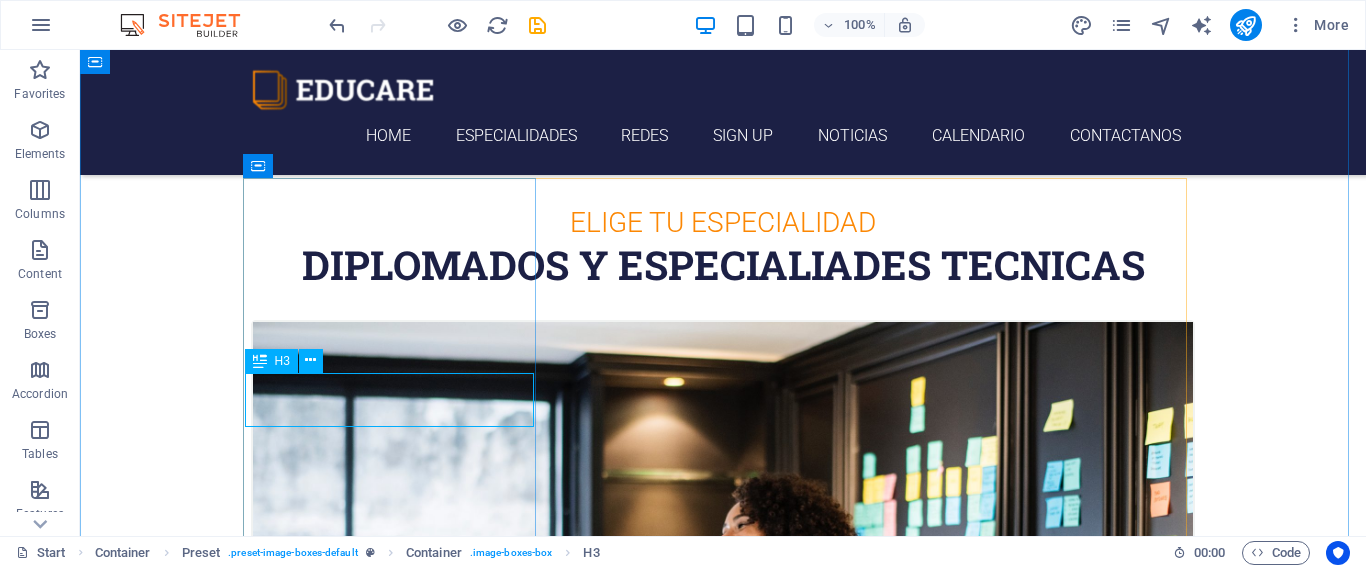 click on "Spanish" at bounding box center [723, 976] 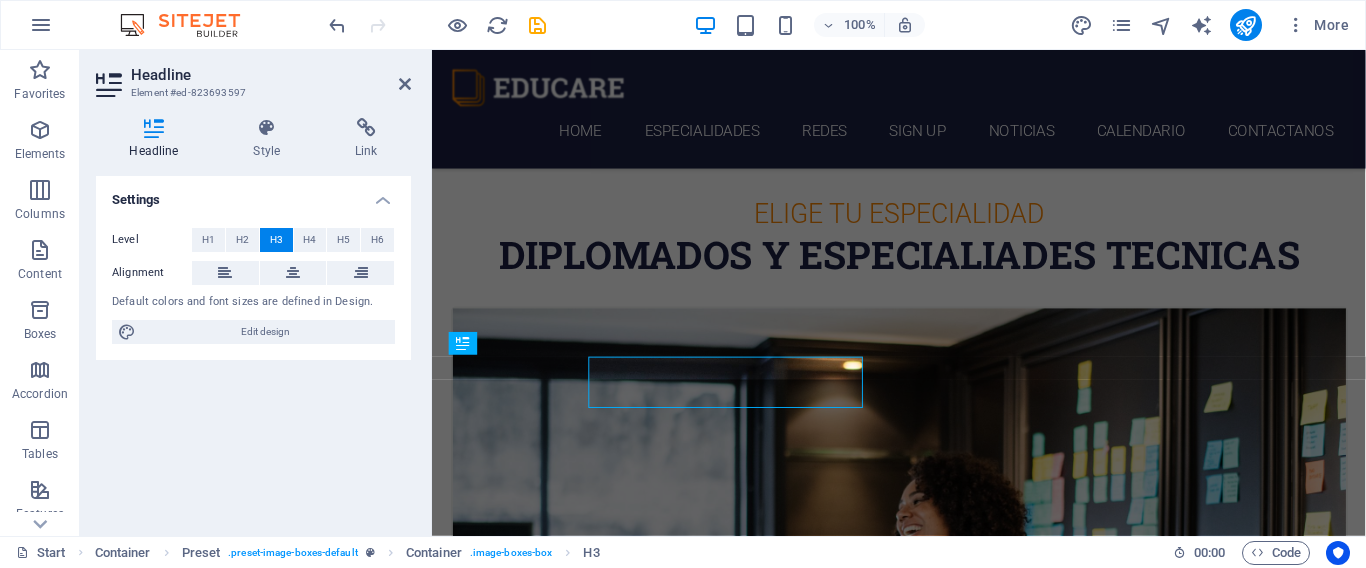 click on "Settings Level H1 H2 H3 H4 H5 H6 Alignment Default colors and font sizes are defined in Design. Edit design" at bounding box center (253, 348) 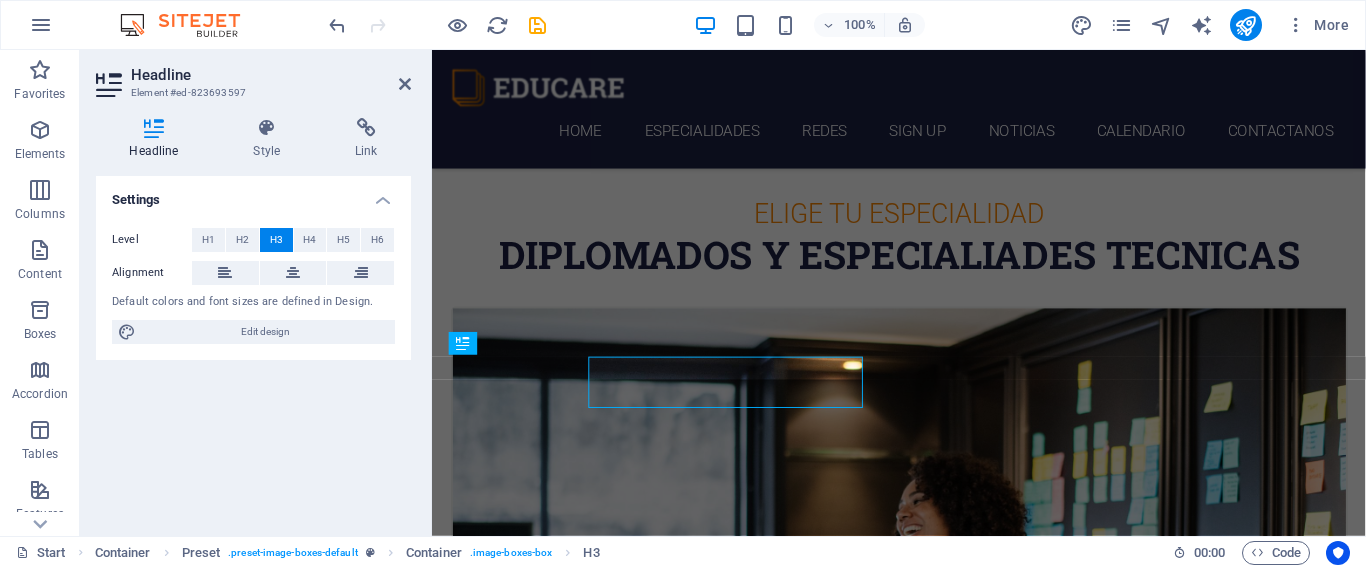 click on "Settings Level H1 H2 H3 H4 H5 H6 Alignment Default colors and font sizes are defined in Design. Edit design" at bounding box center [253, 348] 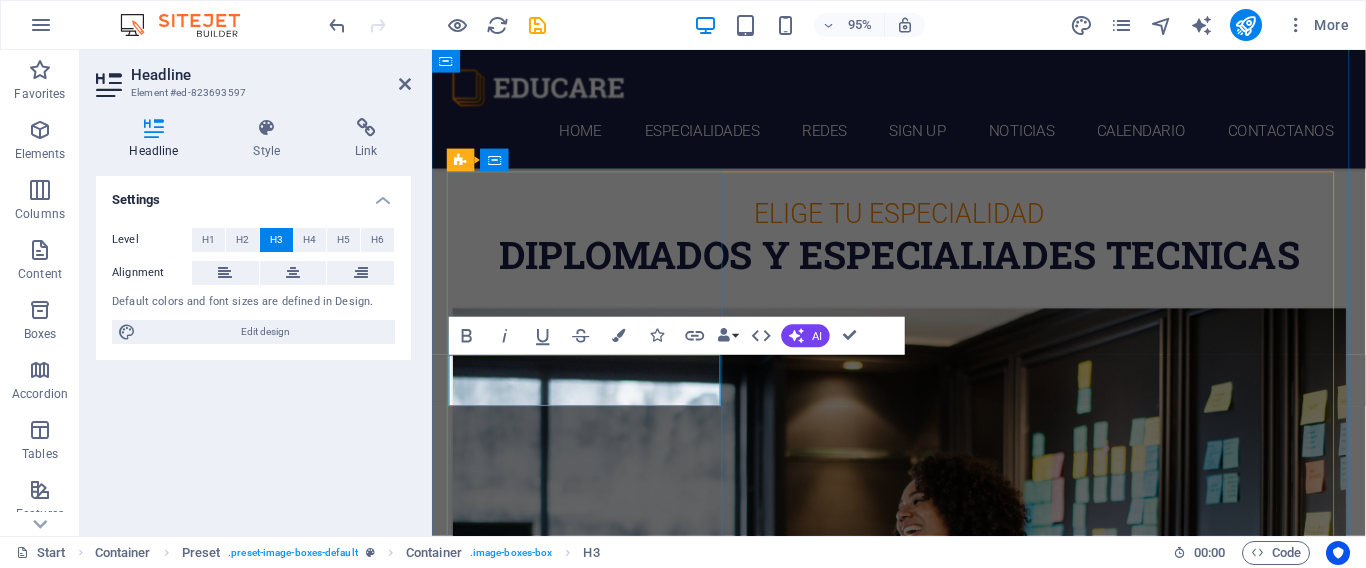click on "Spanish" at bounding box center [924, 988] 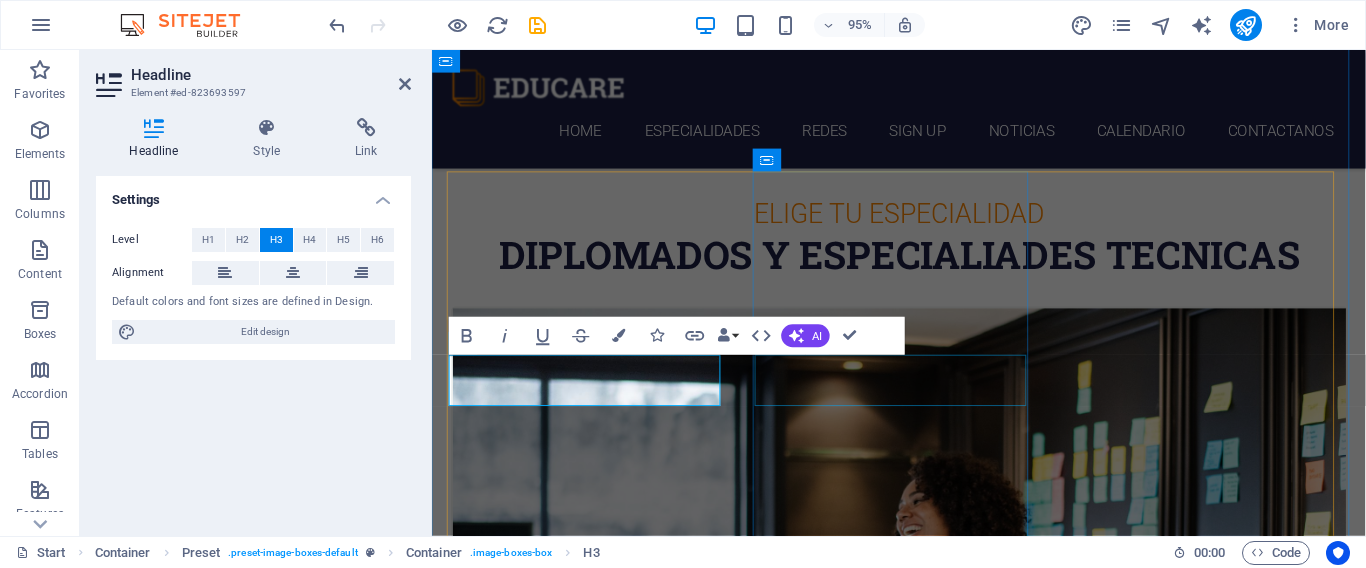 click on "Swedish" at bounding box center [924, 1786] 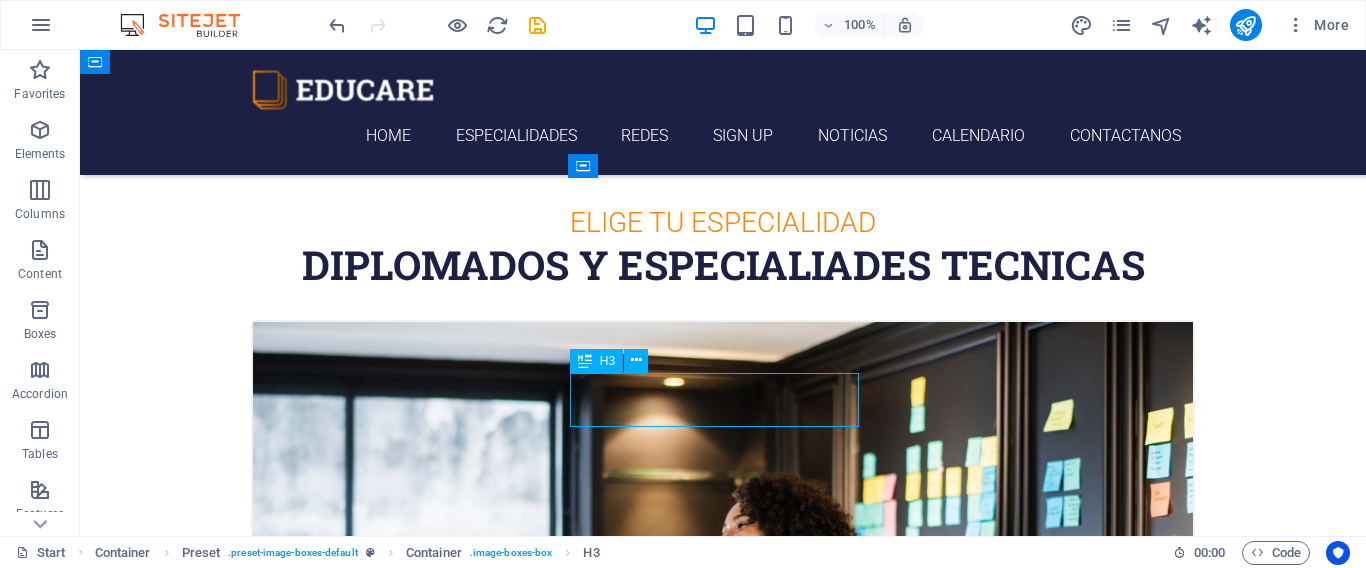 click on "Swedish" at bounding box center [723, 1786] 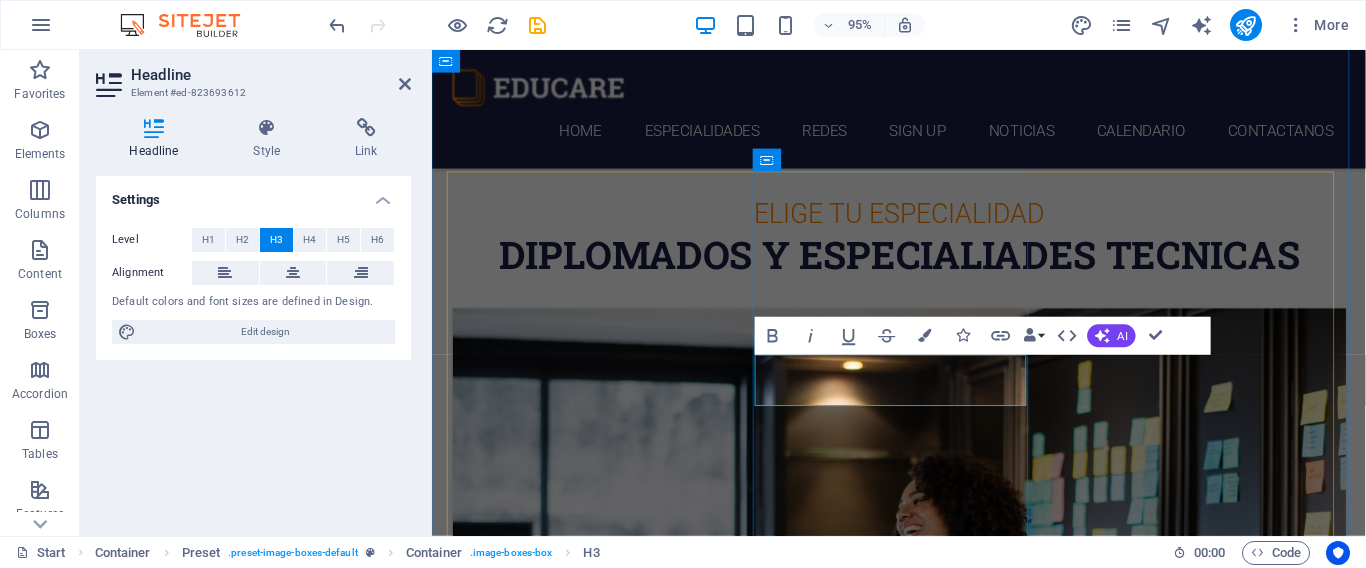 click on "blockchain" at bounding box center [924, 1798] 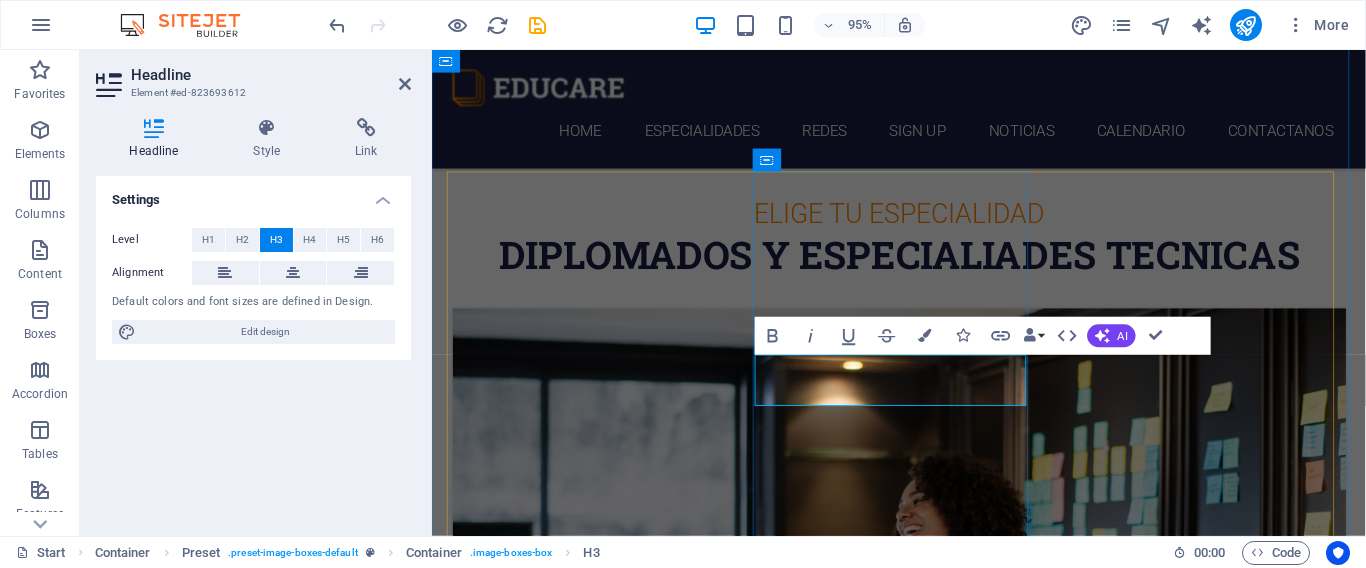 scroll, scrollTop: 0, scrollLeft: 8, axis: horizontal 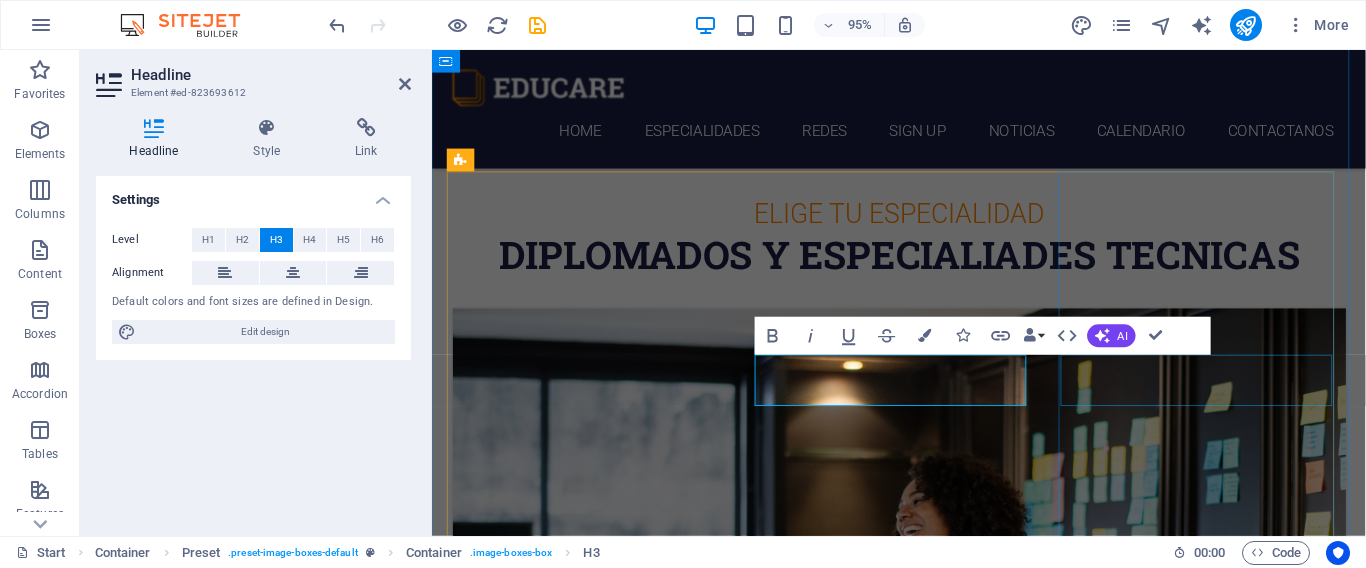 click on "German" at bounding box center (924, 2595) 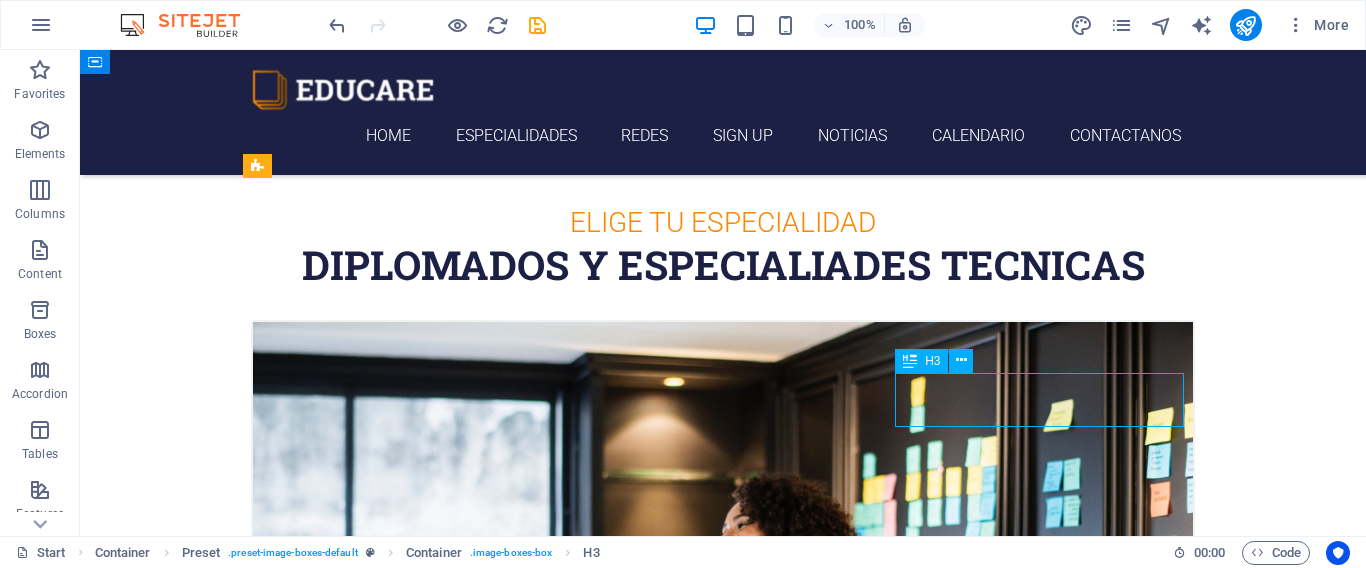click on "German" at bounding box center [723, 2595] 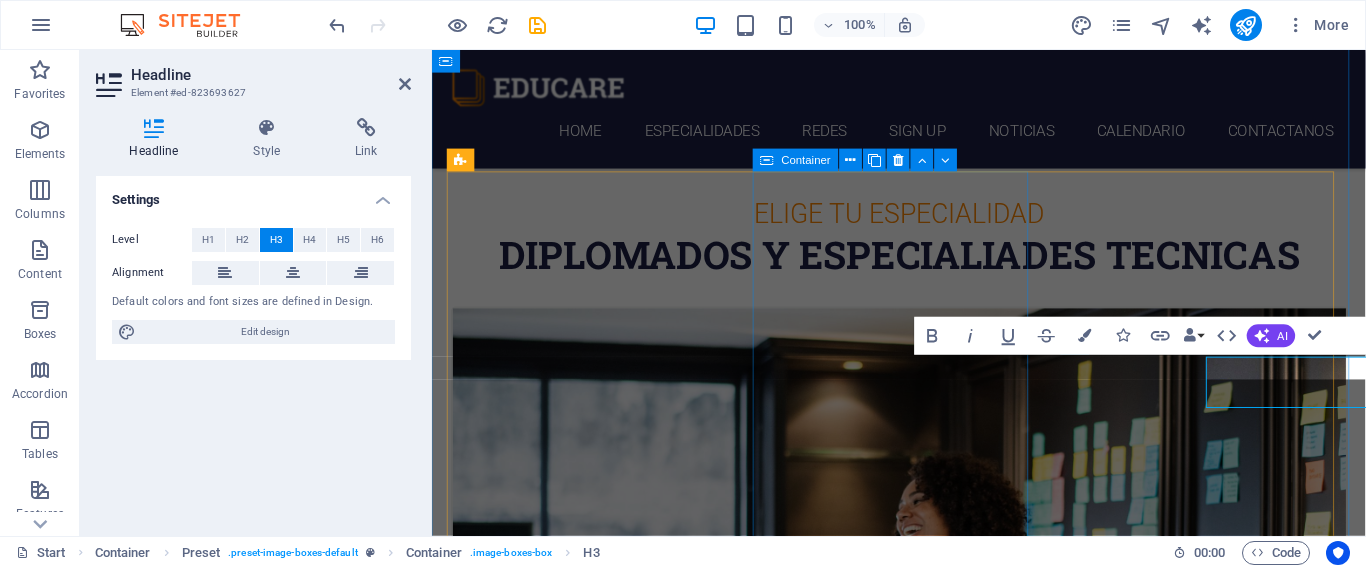 click on "blockchain  12. September 2019  08:00 am - 04:00 pm Lorem ipsum dolor sit amet, consectetur adipisicing elit. Veritatis, dolorem!" at bounding box center (924, 1527) 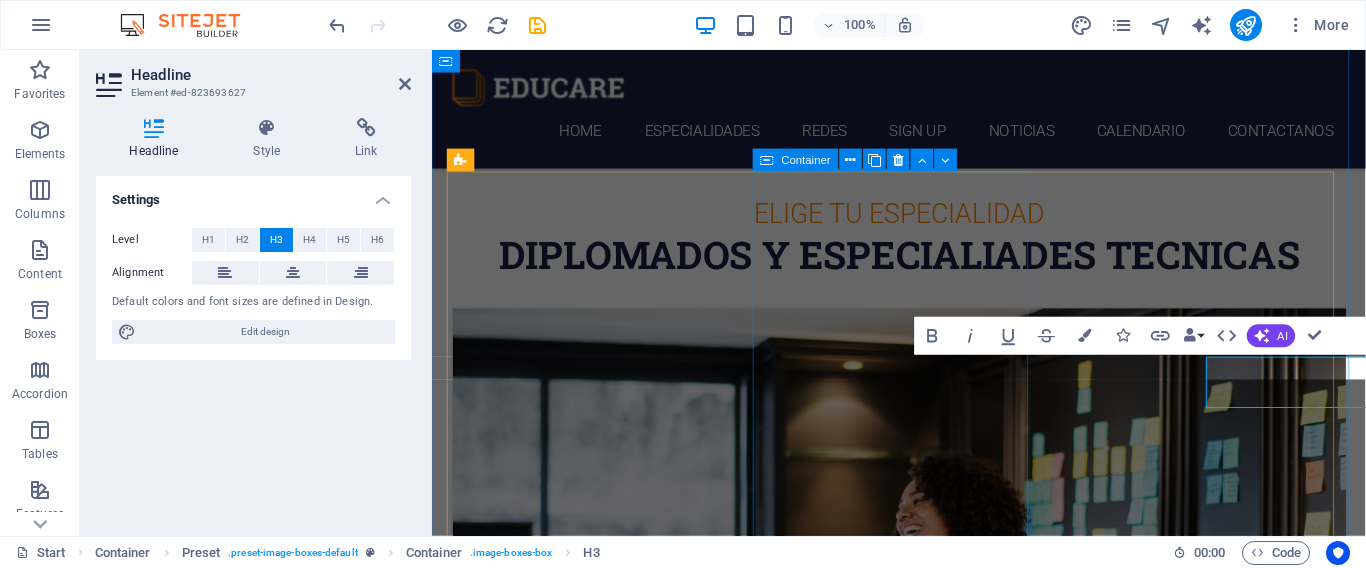 click on "blockchain  12. September 2019  08:00 am - 04:00 pm Lorem ipsum dolor sit amet, consectetur adipisicing elit. Veritatis, dolorem!" at bounding box center (924, 1527) 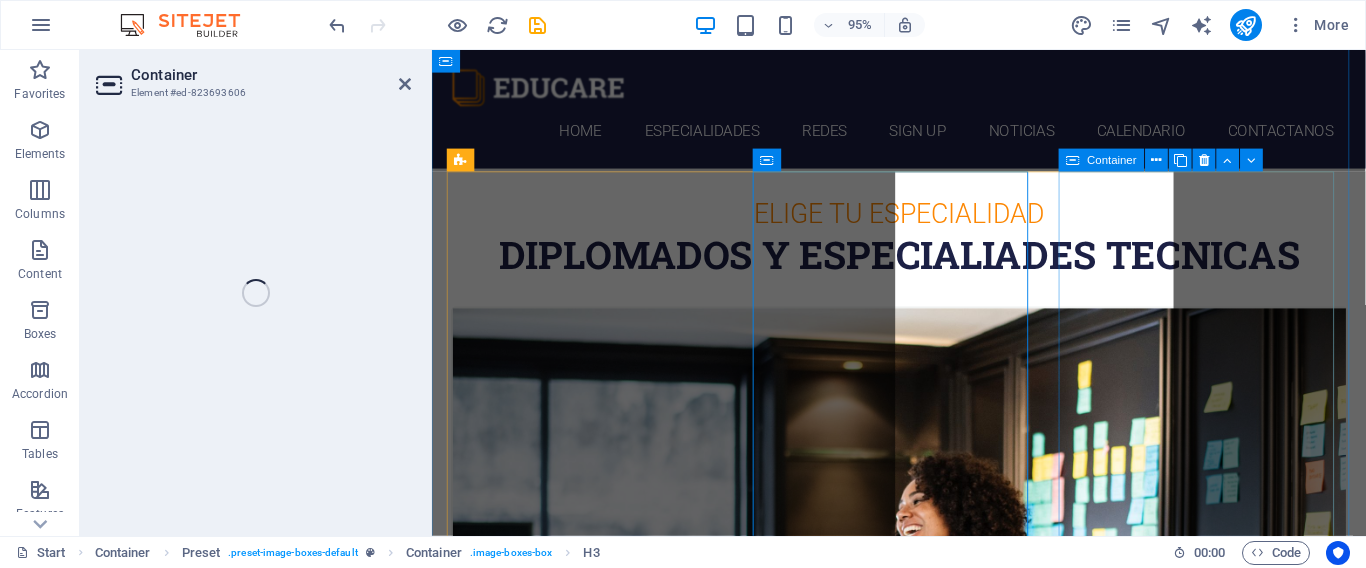 click on "German" at bounding box center (924, 2595) 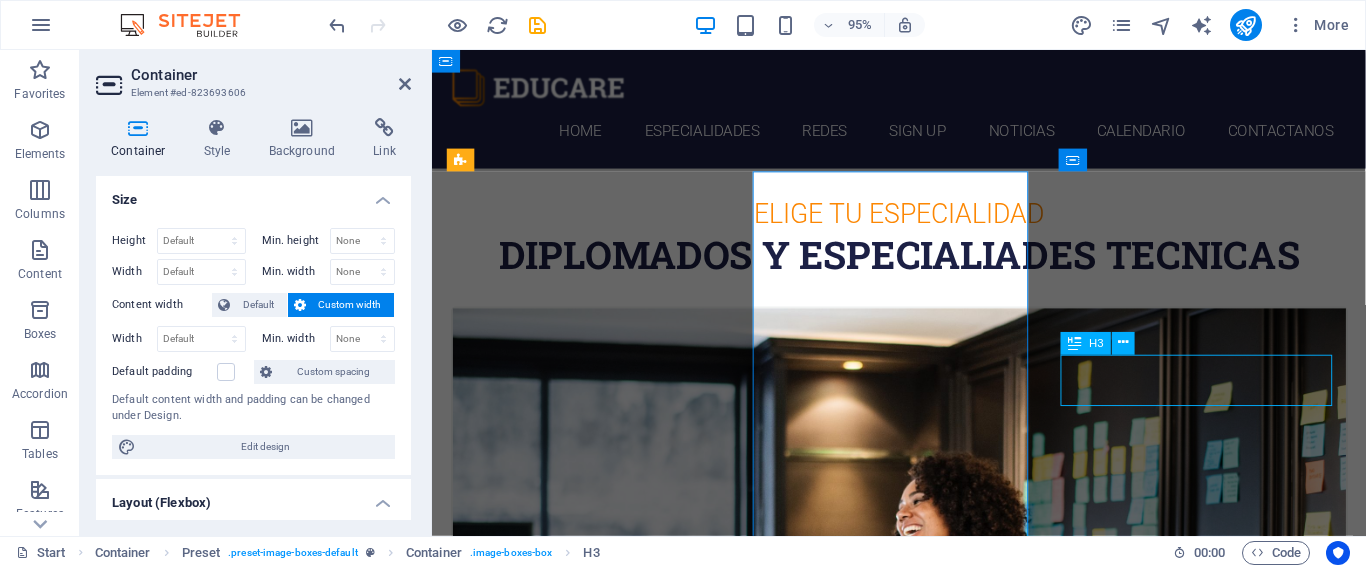 drag, startPoint x: 1148, startPoint y: 409, endPoint x: 1465, endPoint y: 392, distance: 317.4555 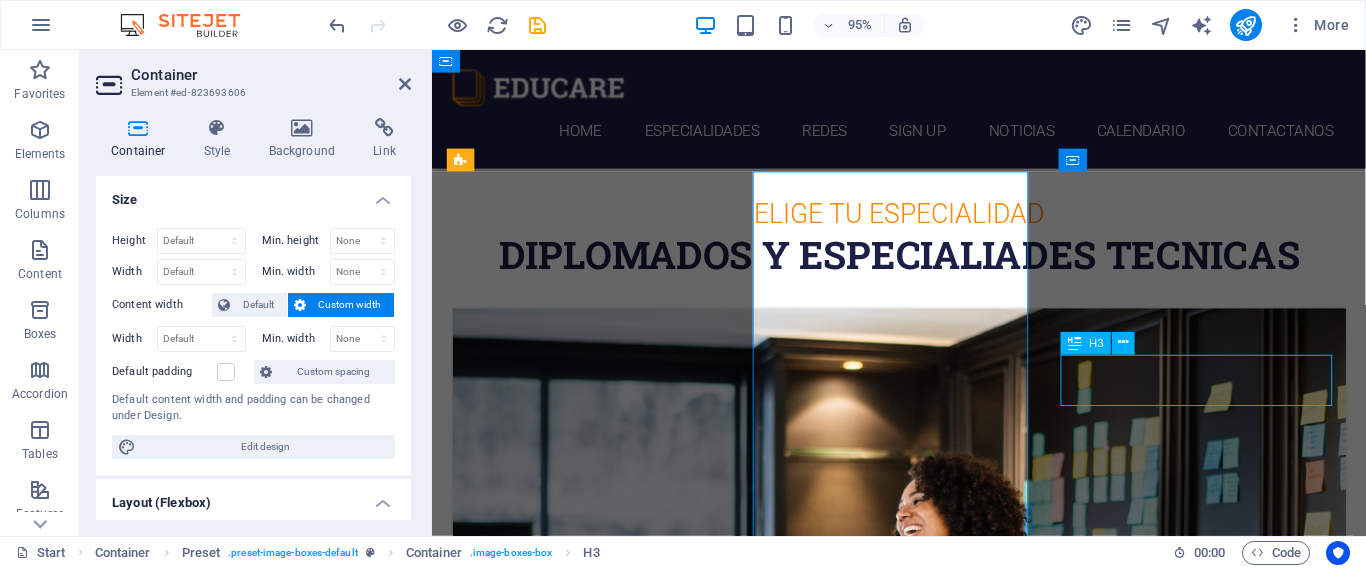click on "German" at bounding box center [924, 2595] 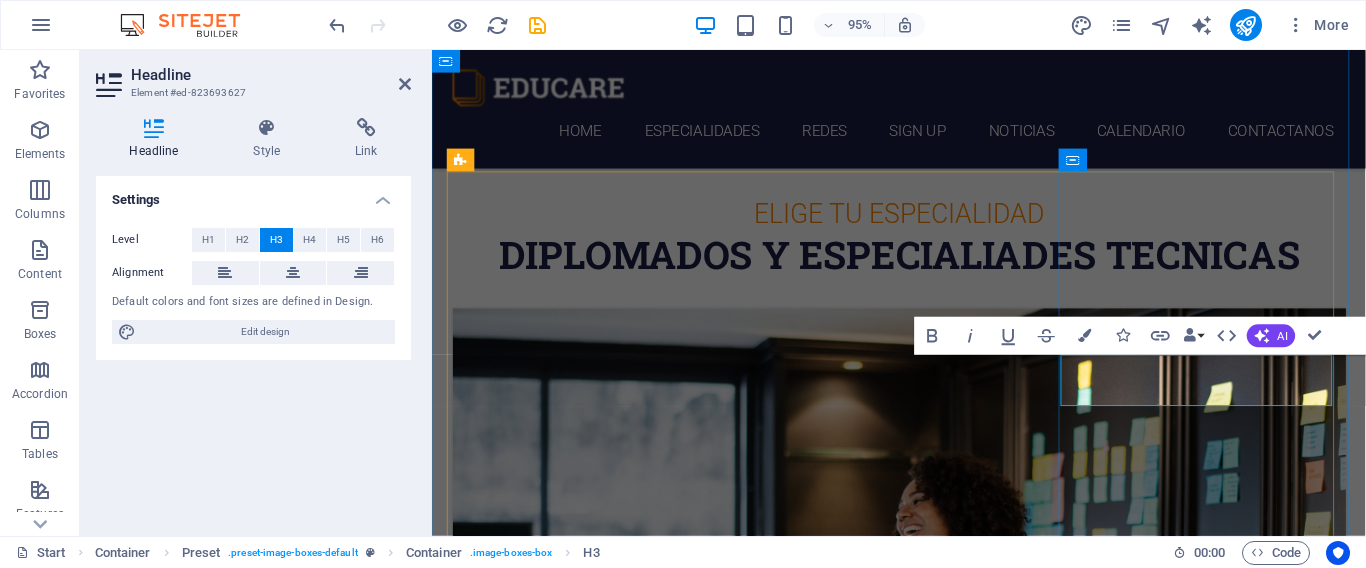 type 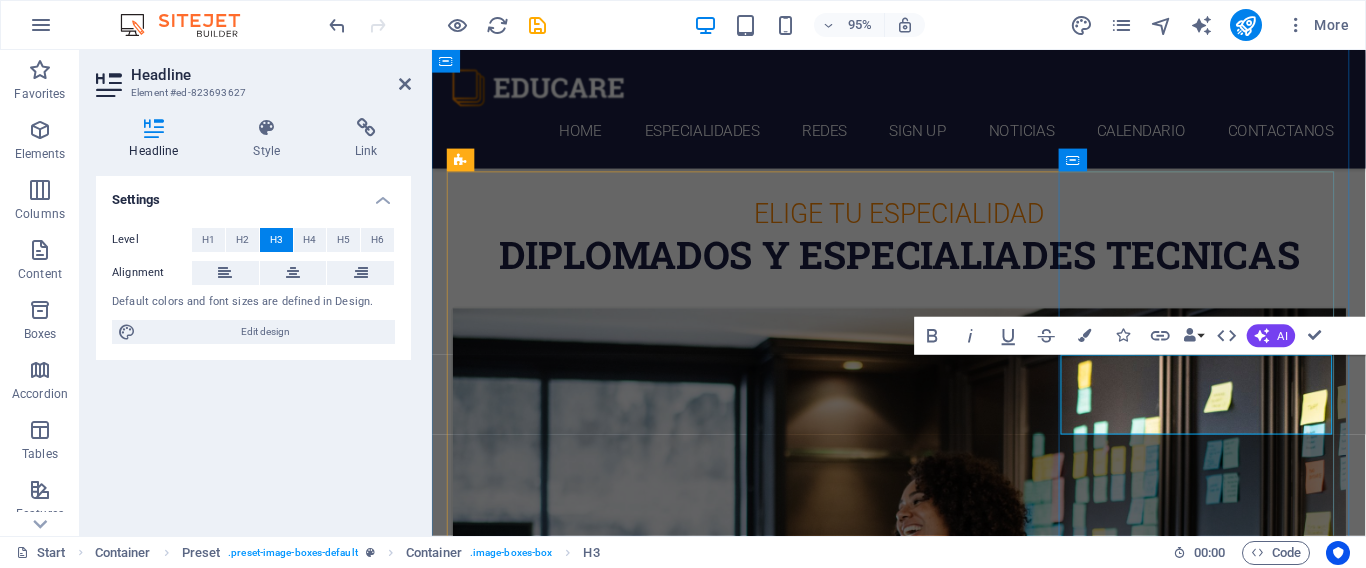 click on "​educacion para adultos" at bounding box center (924, 2607) 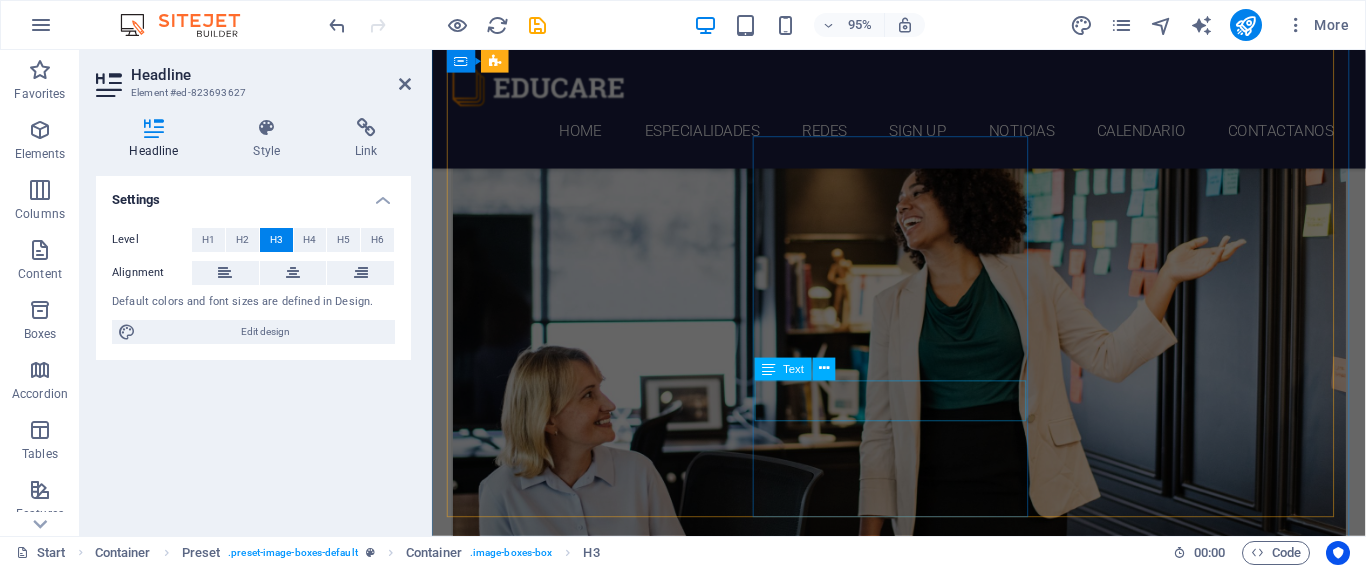 scroll, scrollTop: 1200, scrollLeft: 0, axis: vertical 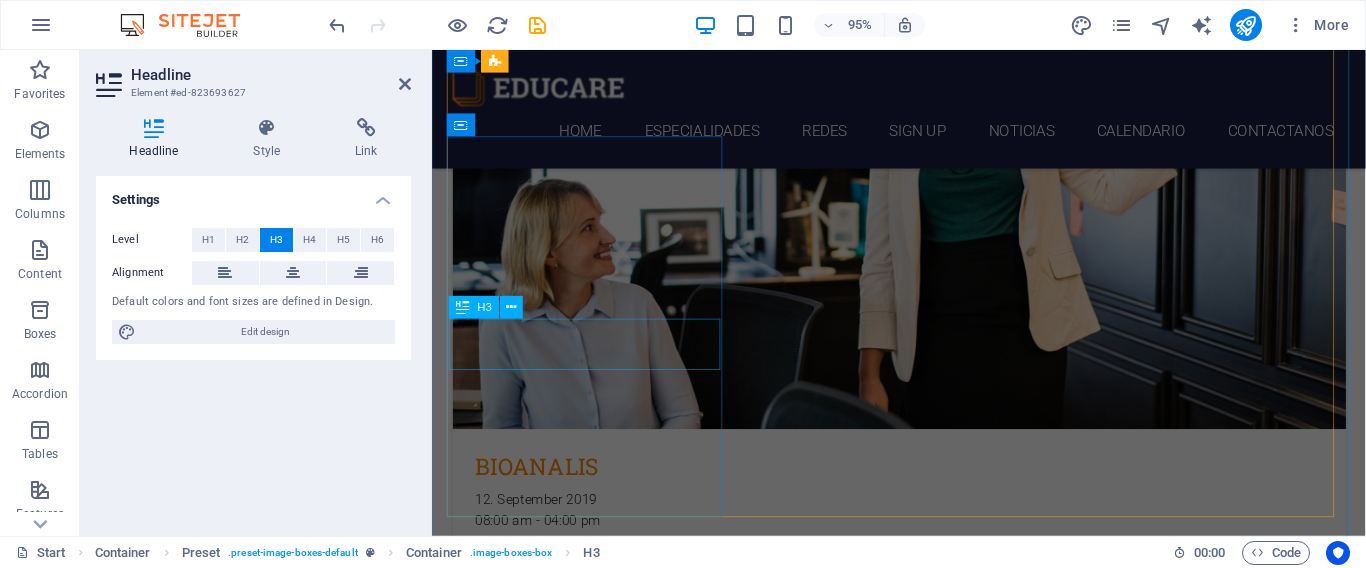 click on "Italian" at bounding box center [924, 2904] 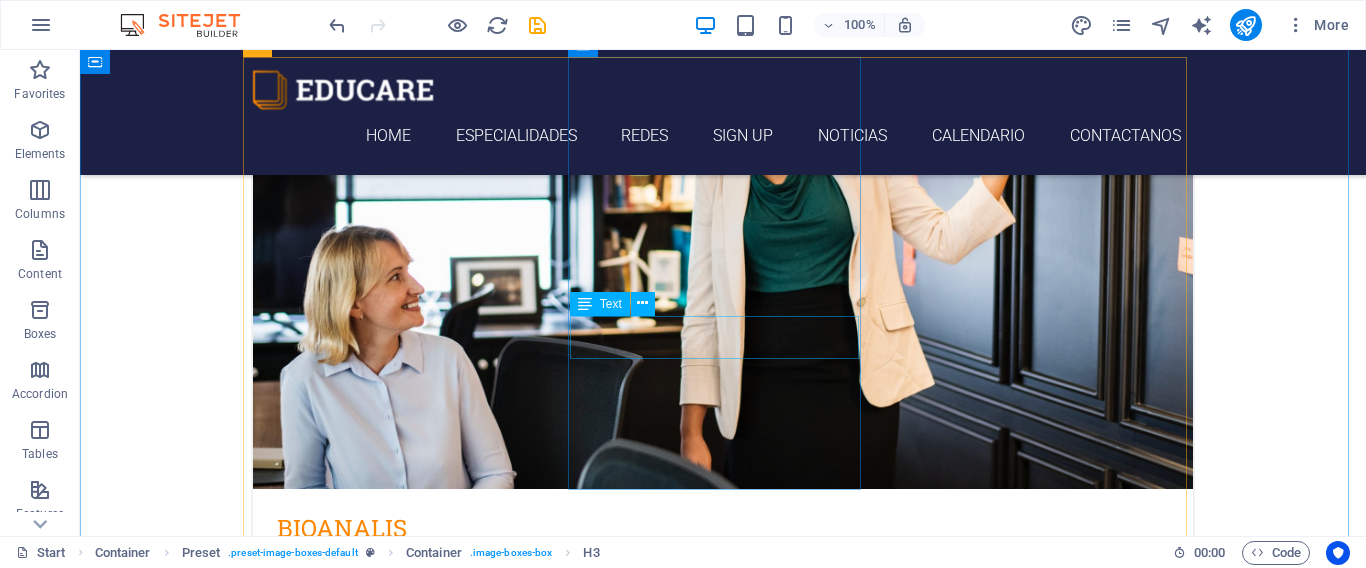 scroll, scrollTop: 821, scrollLeft: 0, axis: vertical 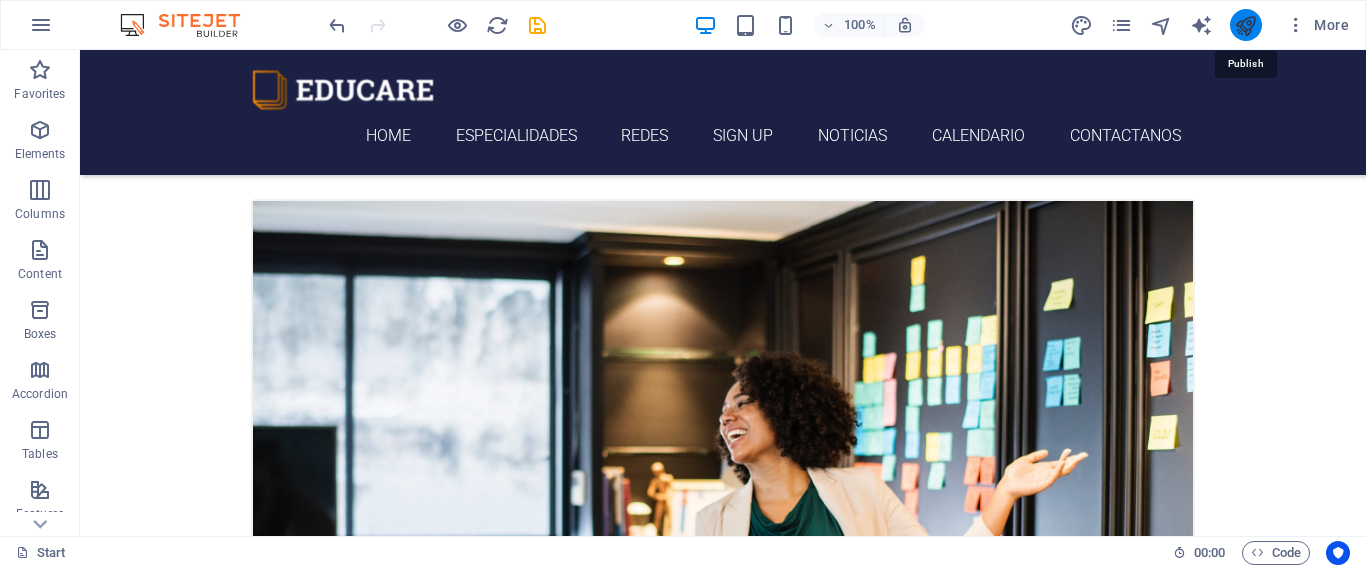 click at bounding box center [1245, 25] 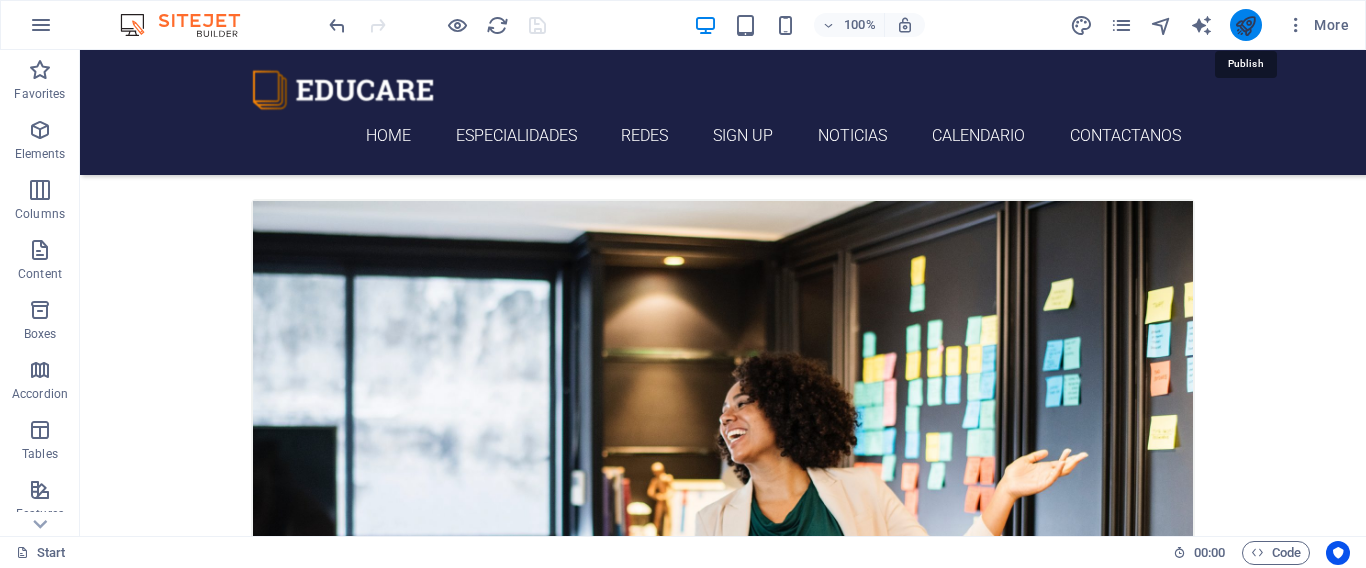 click at bounding box center [1245, 25] 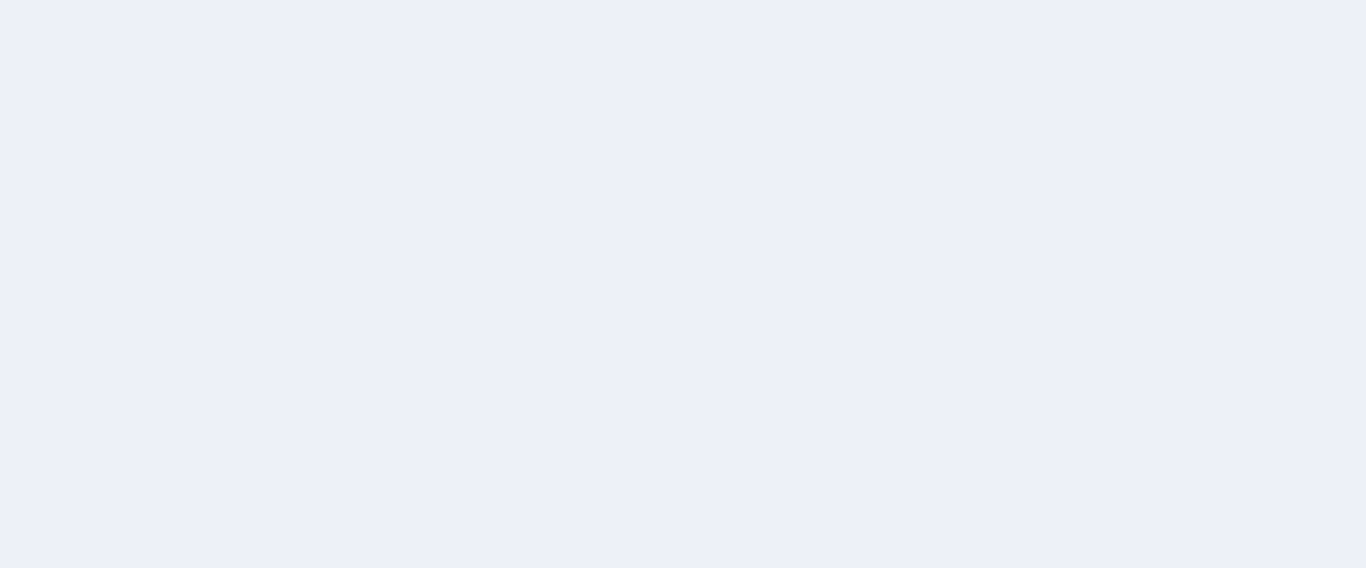 scroll, scrollTop: 0, scrollLeft: 0, axis: both 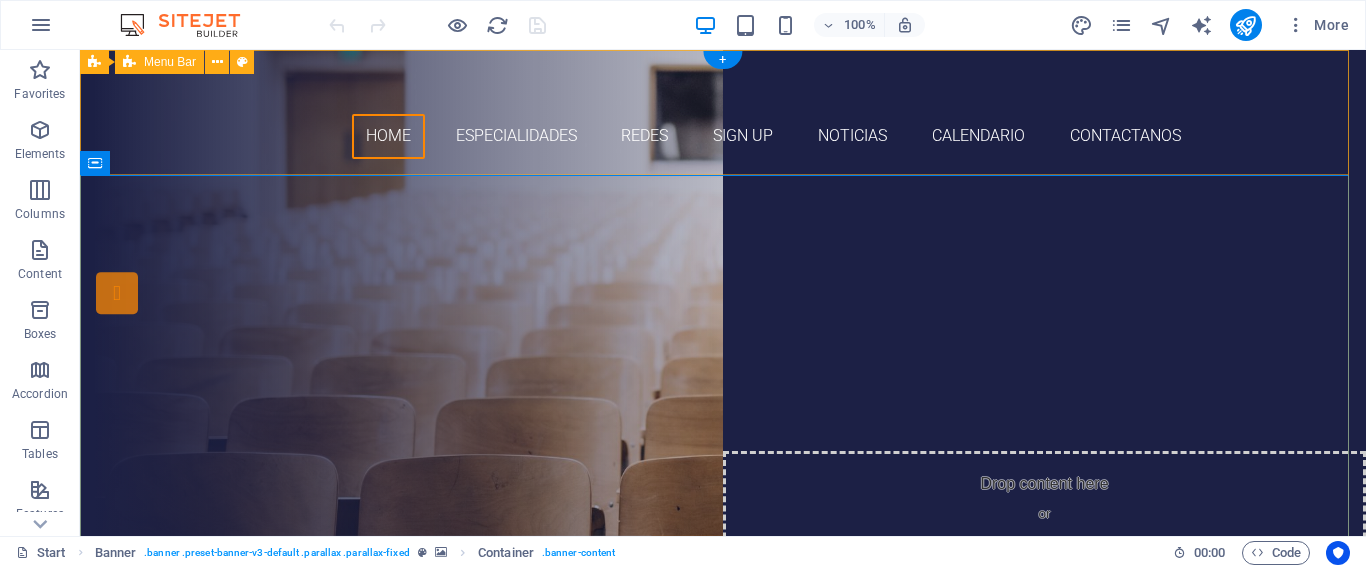 click on "Home Especialidades REDES Sign up NOTICIAS calendario Contactanos" at bounding box center [723, 112] 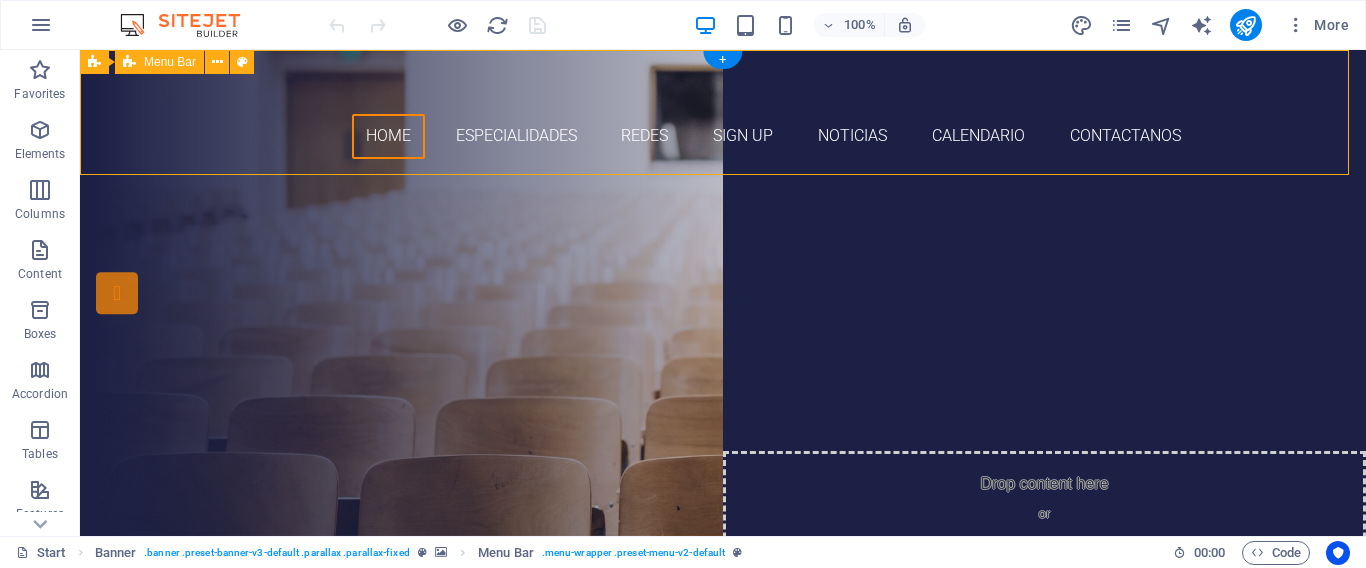 click on "Home Especialidades REDES Sign up NOTICIAS calendario Contactanos" at bounding box center (723, 112) 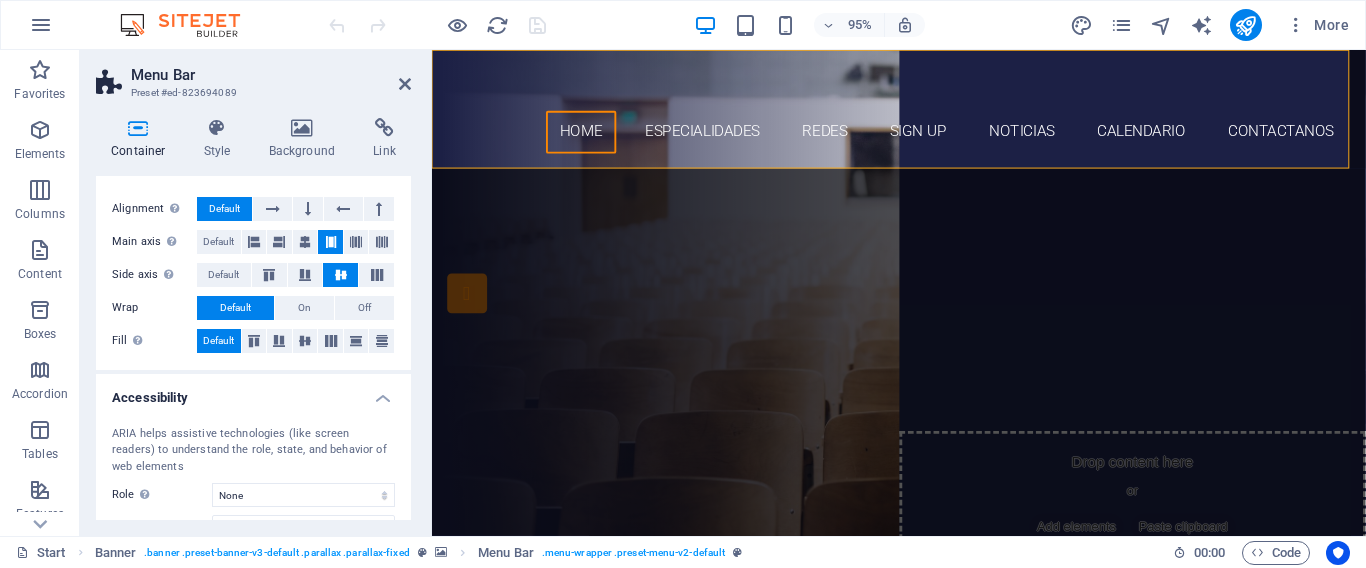 scroll, scrollTop: 300, scrollLeft: 0, axis: vertical 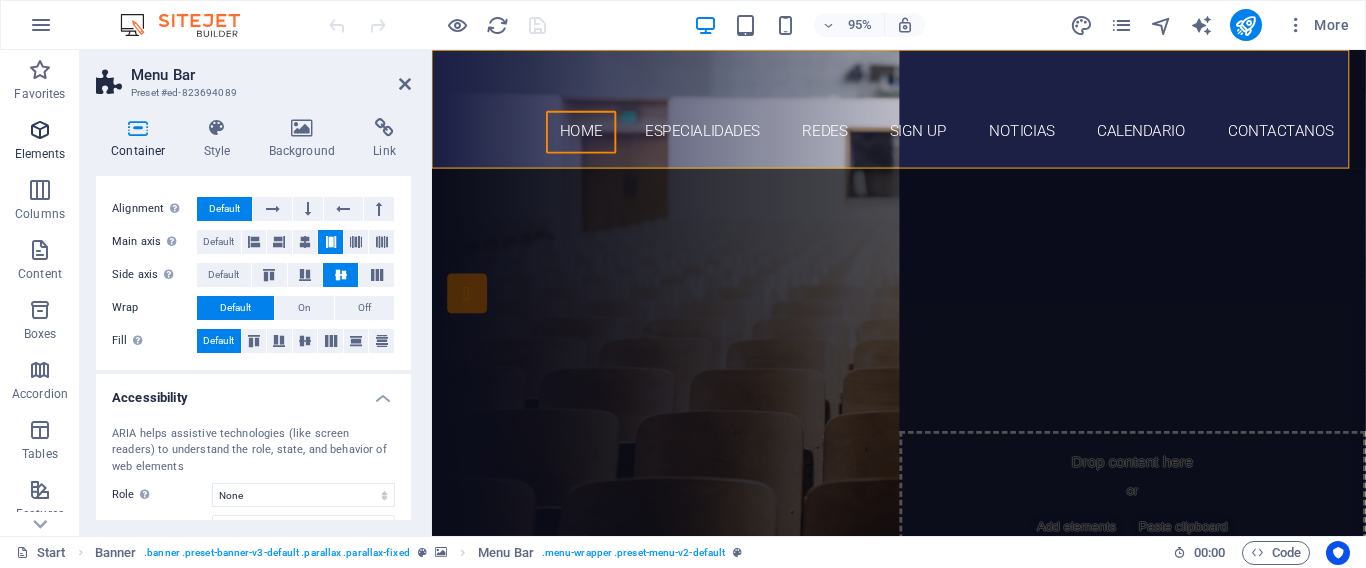 click at bounding box center [40, 130] 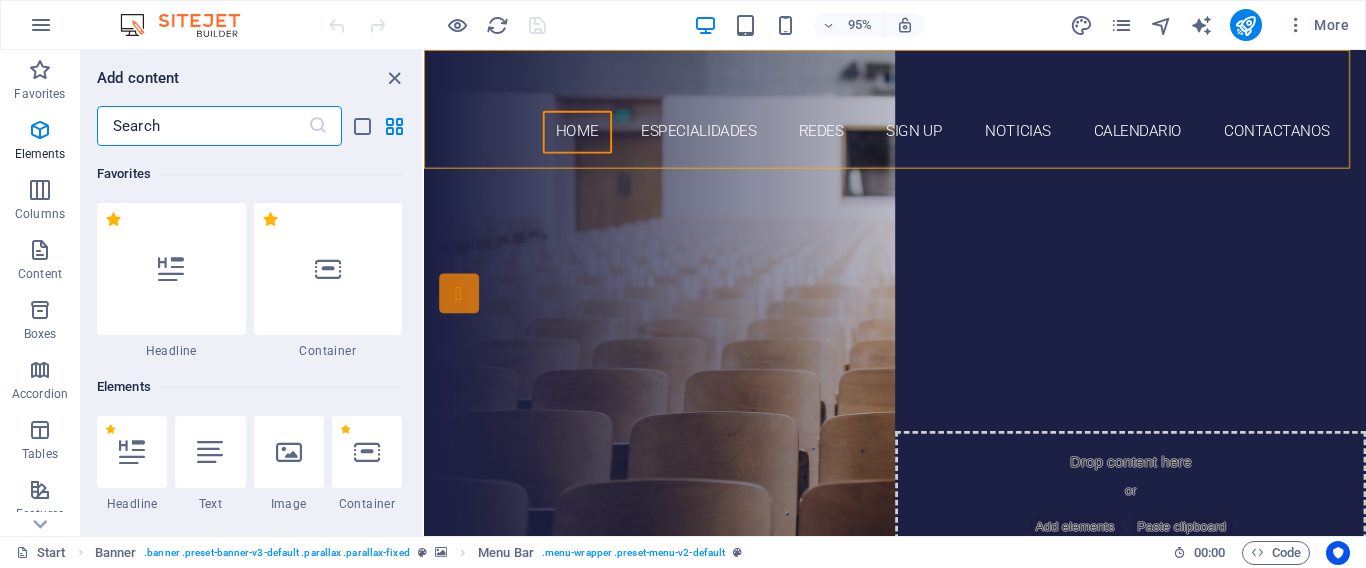 scroll, scrollTop: 213, scrollLeft: 0, axis: vertical 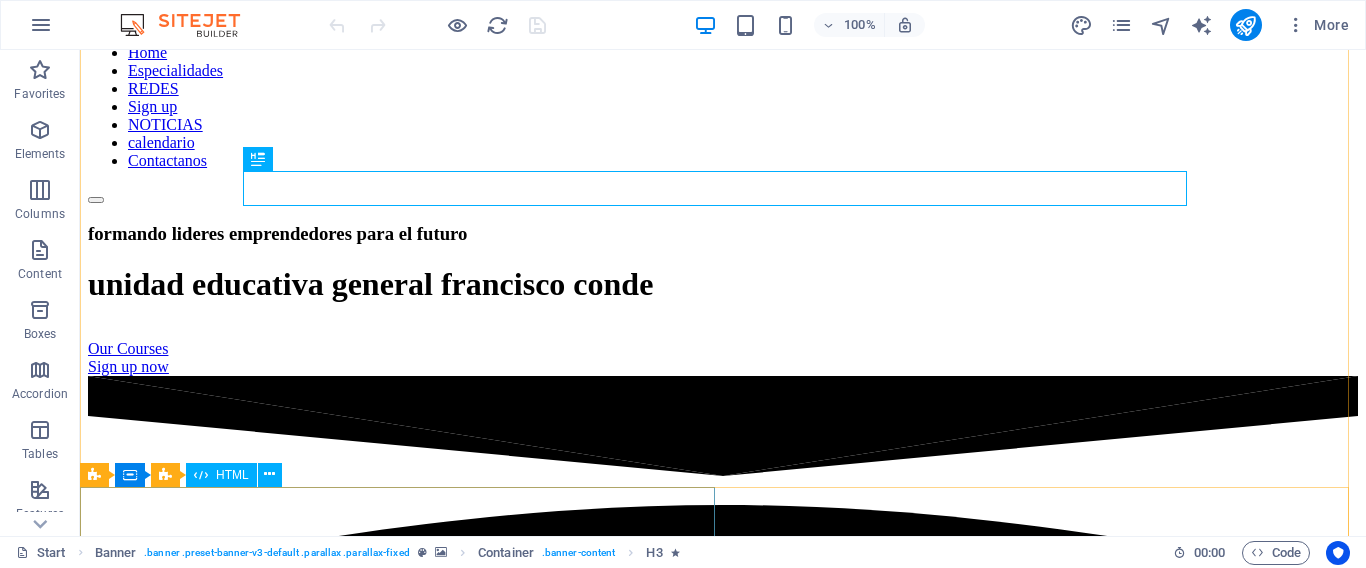 click at bounding box center (723, 551) 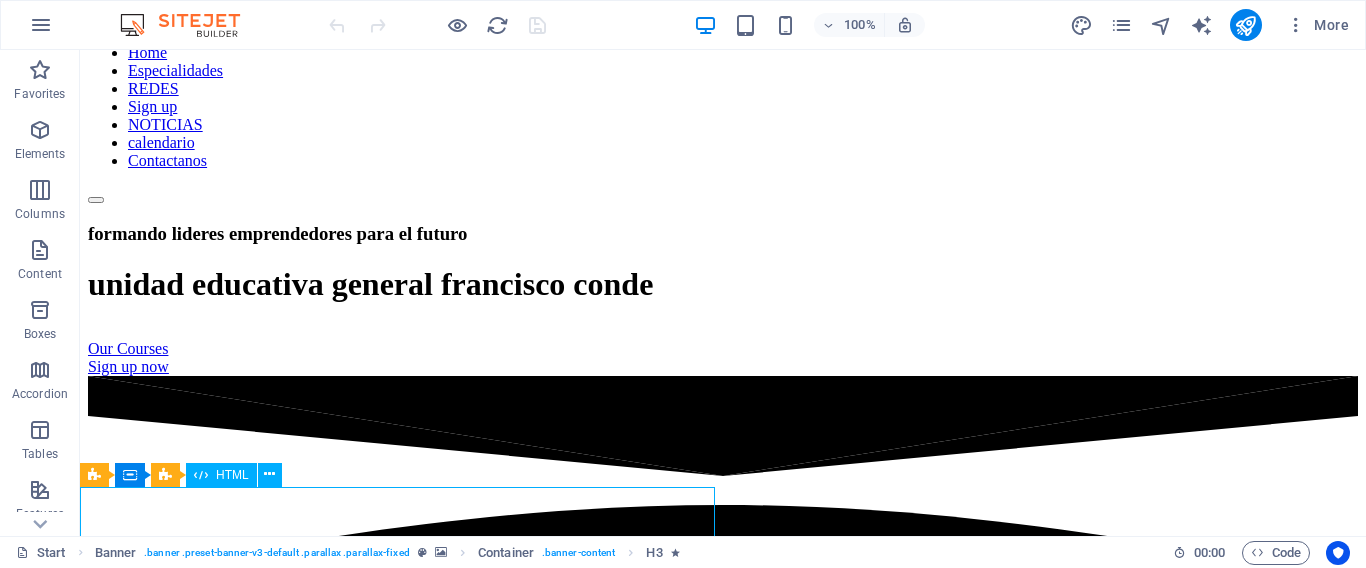 click at bounding box center [723, 551] 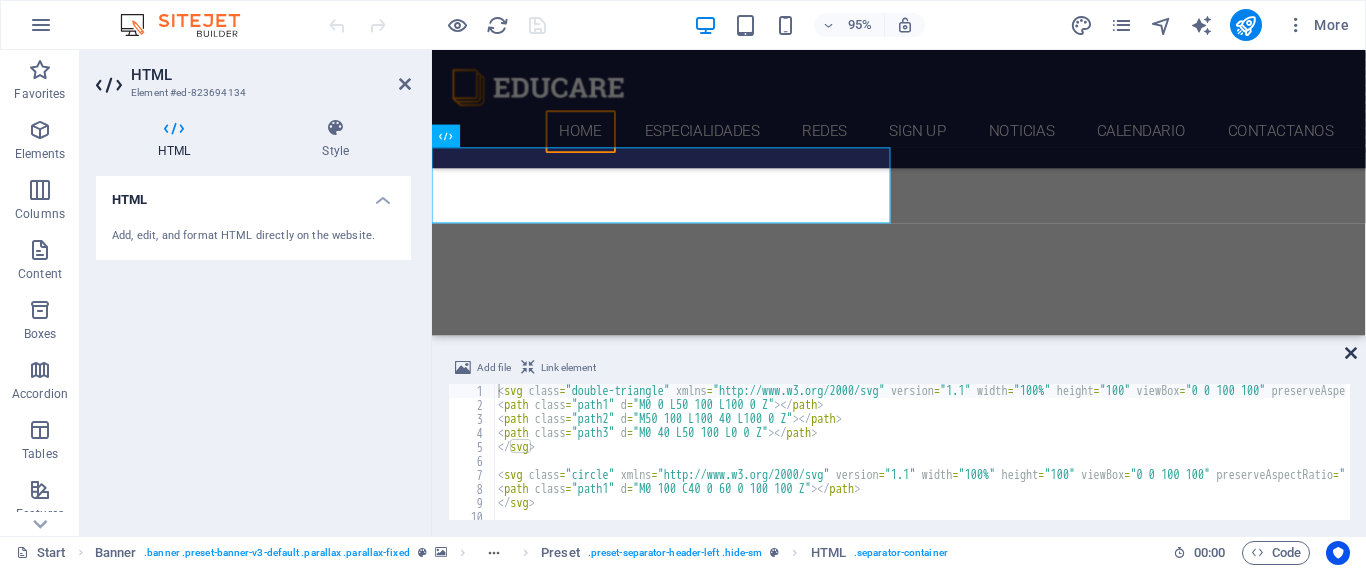 click at bounding box center [1351, 353] 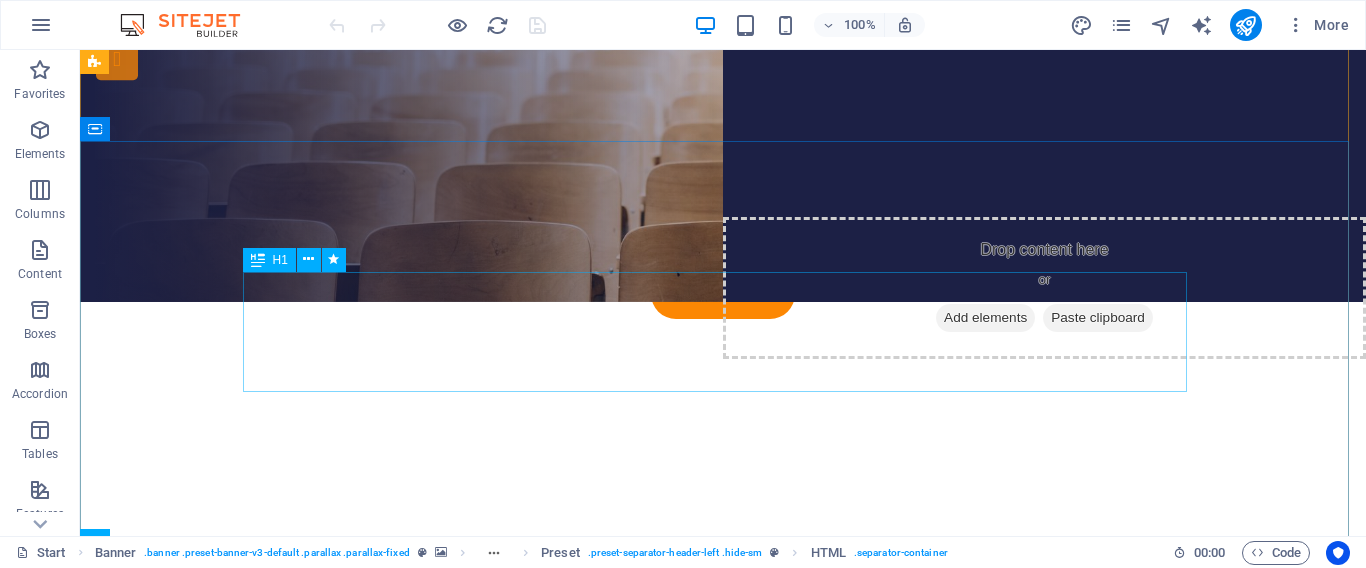 scroll, scrollTop: 34, scrollLeft: 0, axis: vertical 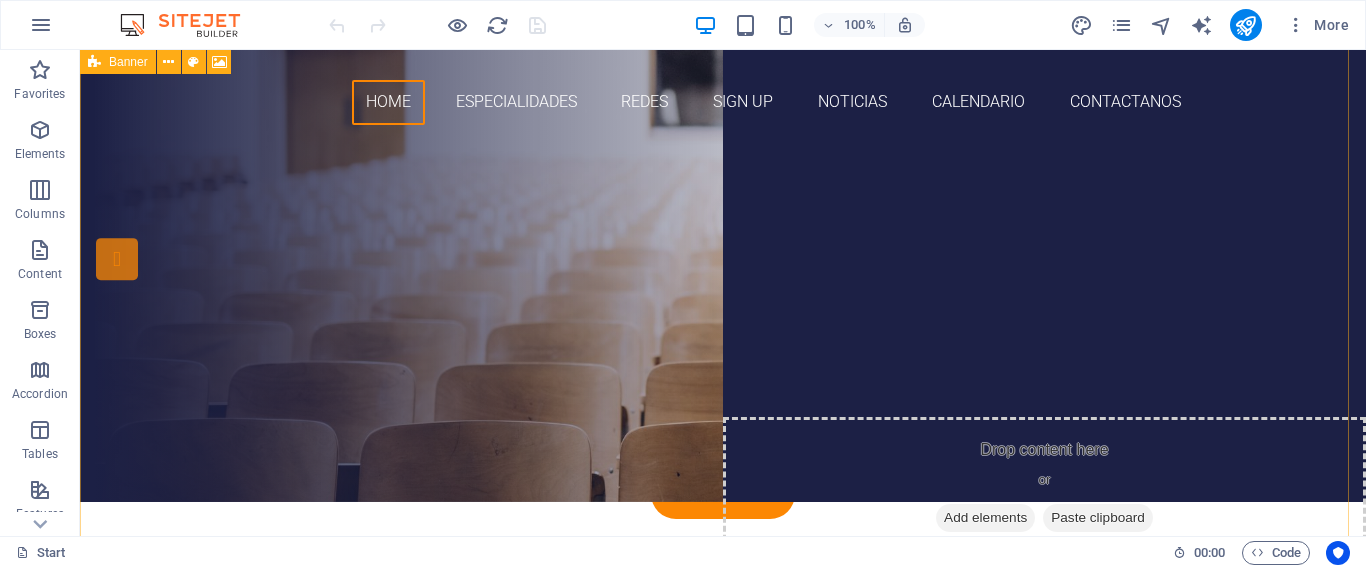 click on "Banner" at bounding box center [128, 62] 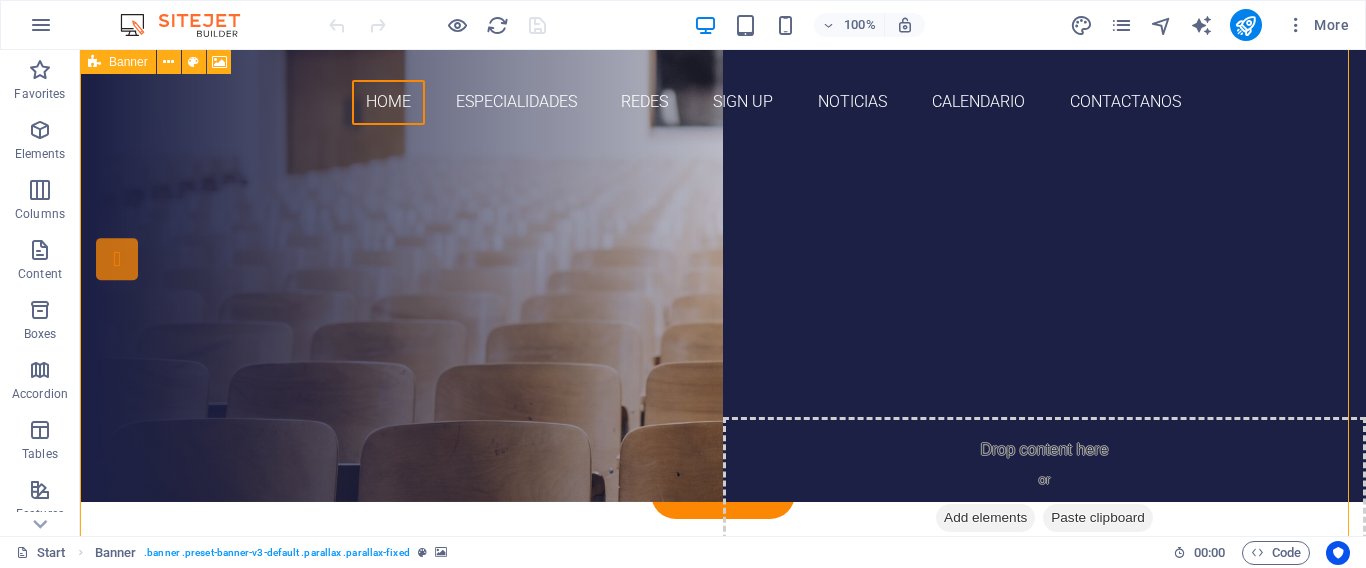 click on "Banner" at bounding box center (128, 62) 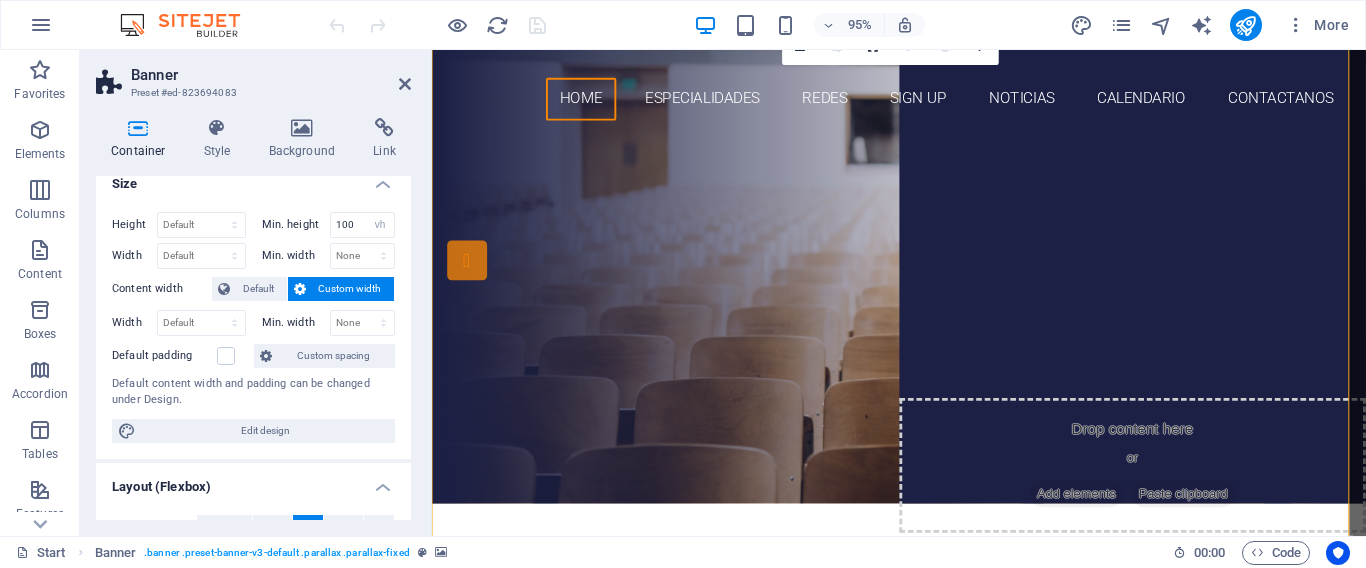 scroll, scrollTop: 0, scrollLeft: 0, axis: both 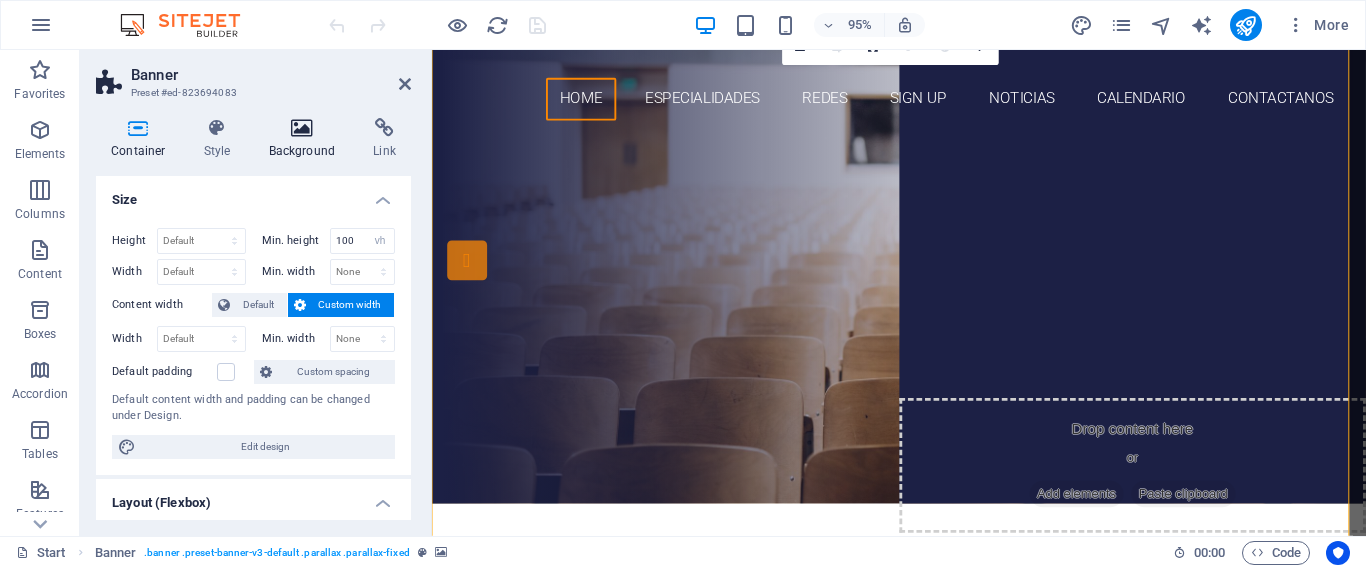 click on "Background" at bounding box center [306, 139] 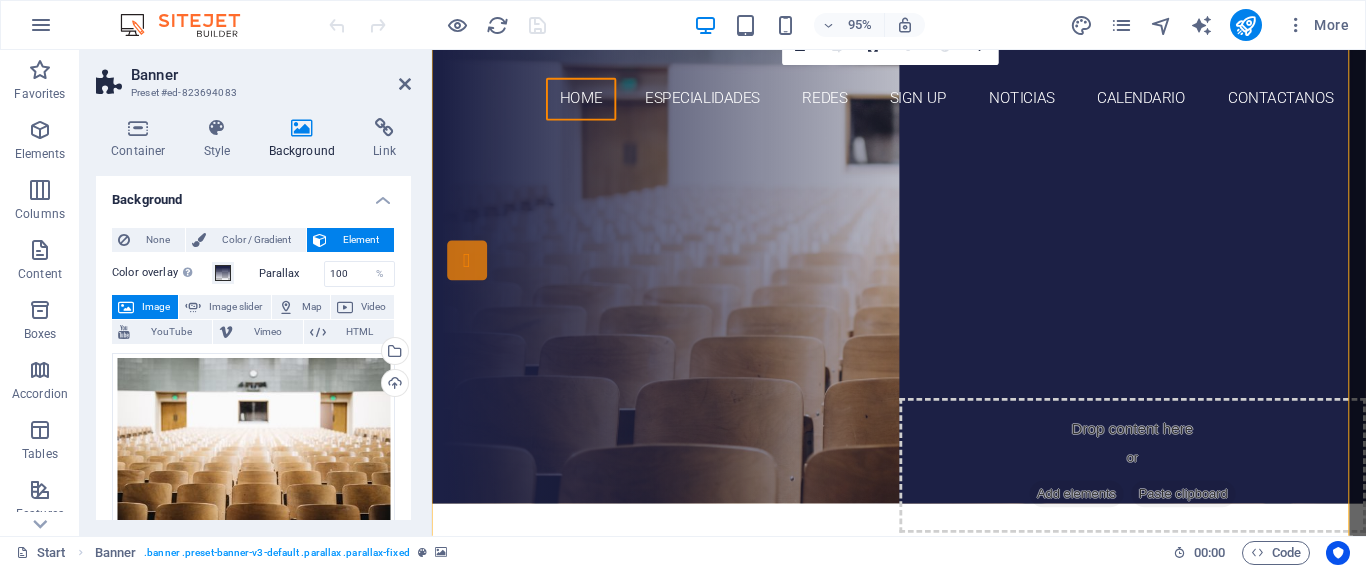 drag, startPoint x: 405, startPoint y: 283, endPoint x: 408, endPoint y: 338, distance: 55.081757 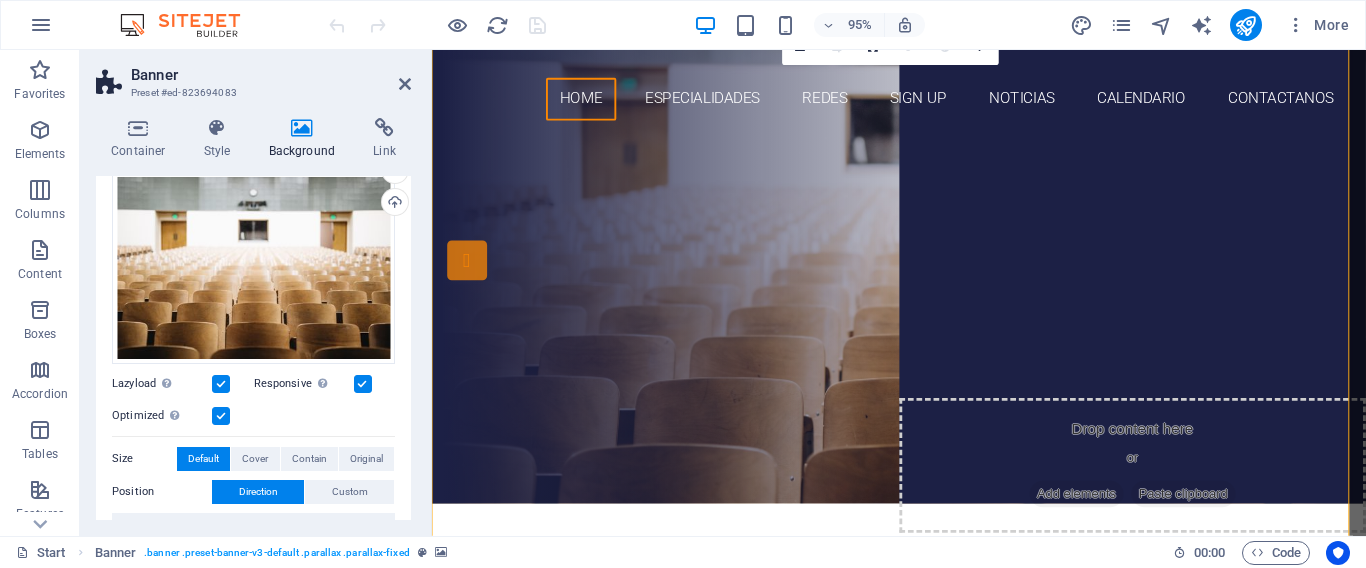 scroll, scrollTop: 183, scrollLeft: 0, axis: vertical 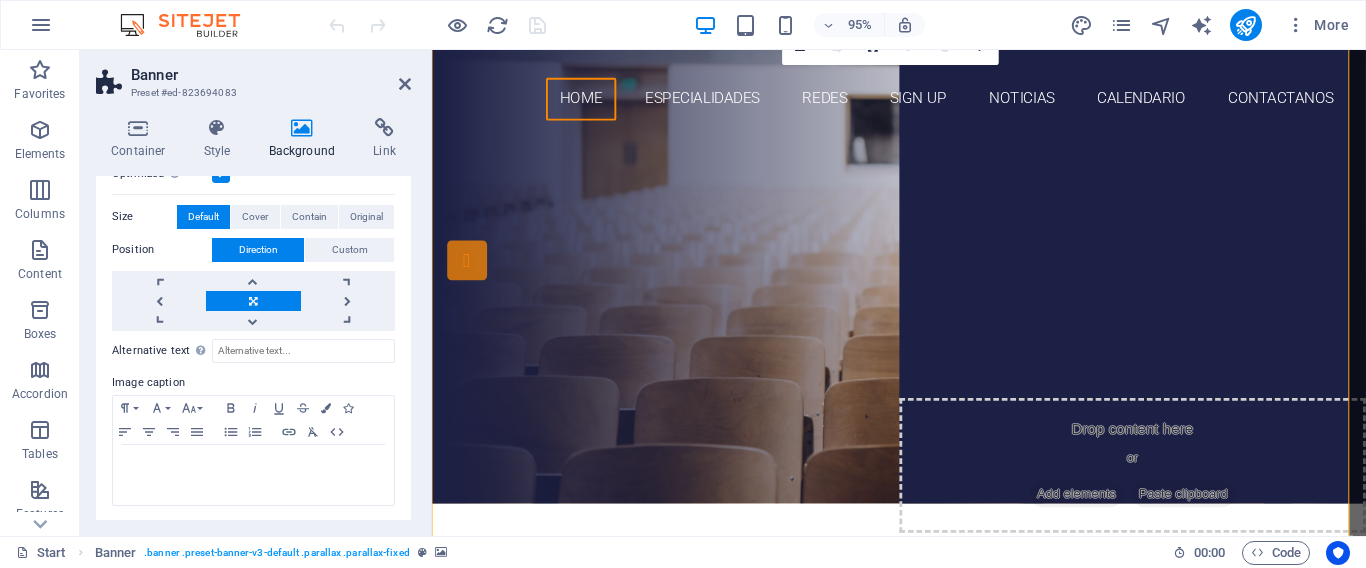 drag, startPoint x: 405, startPoint y: 385, endPoint x: 413, endPoint y: 350, distance: 35.902645 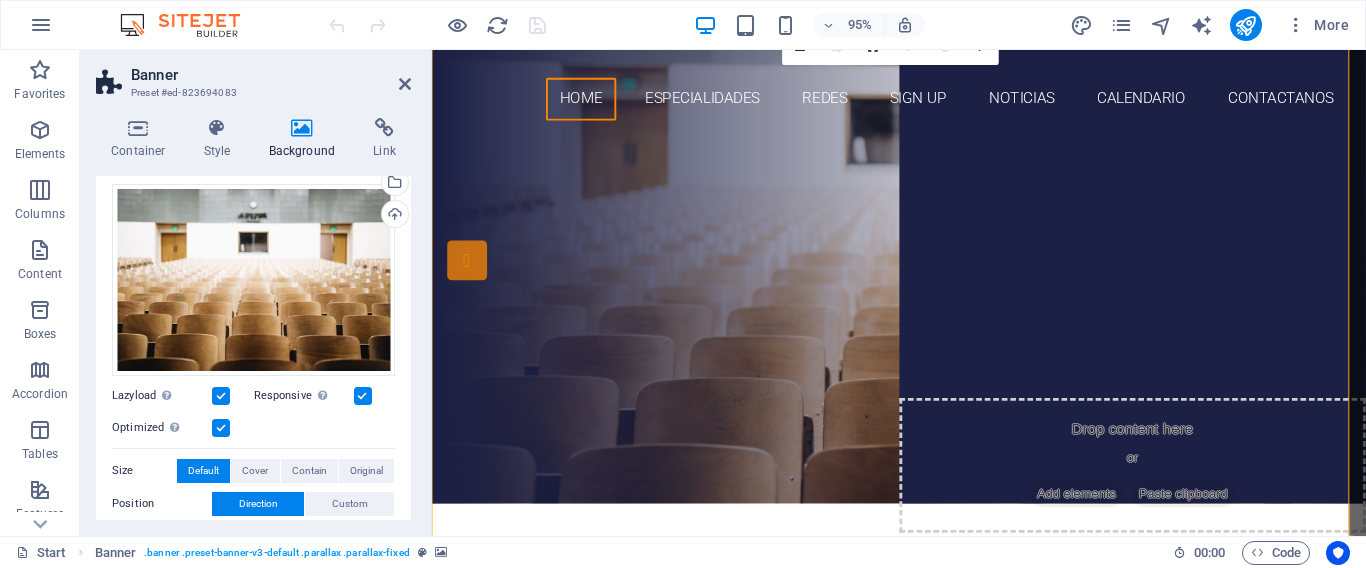 scroll, scrollTop: 161, scrollLeft: 0, axis: vertical 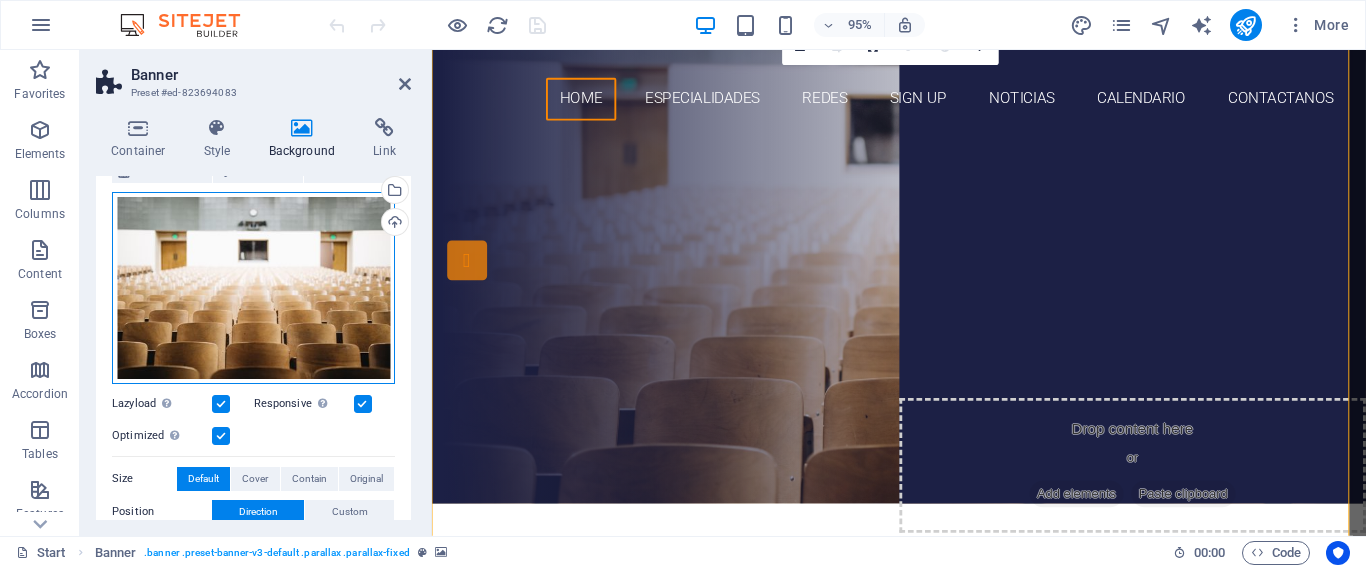 click on "Drag files here, click to choose files or select files from Files or our free stock photos & videos" at bounding box center [253, 288] 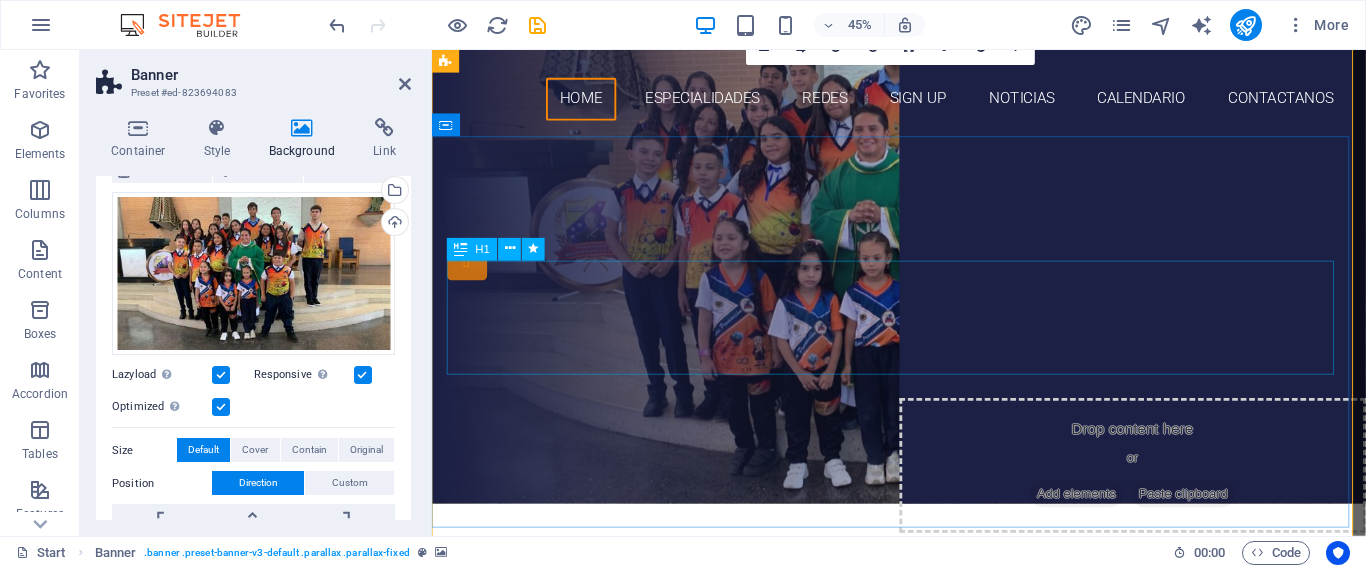 drag, startPoint x: 1180, startPoint y: 425, endPoint x: 1201, endPoint y: 374, distance: 55.154327 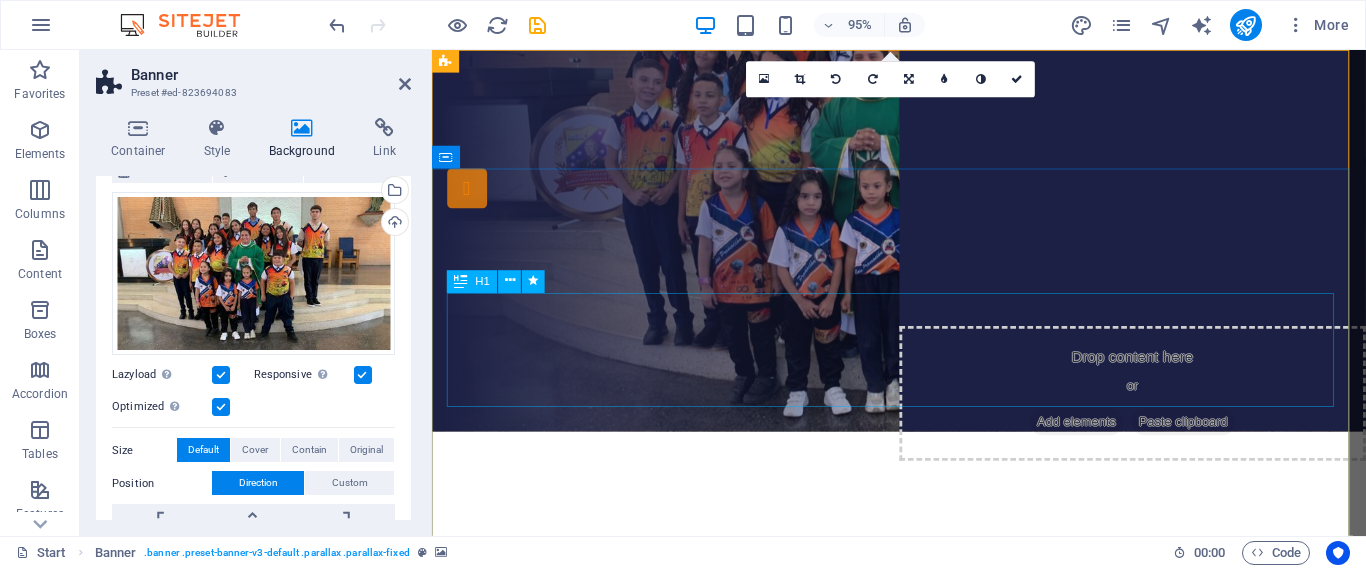 scroll, scrollTop: 0, scrollLeft: 0, axis: both 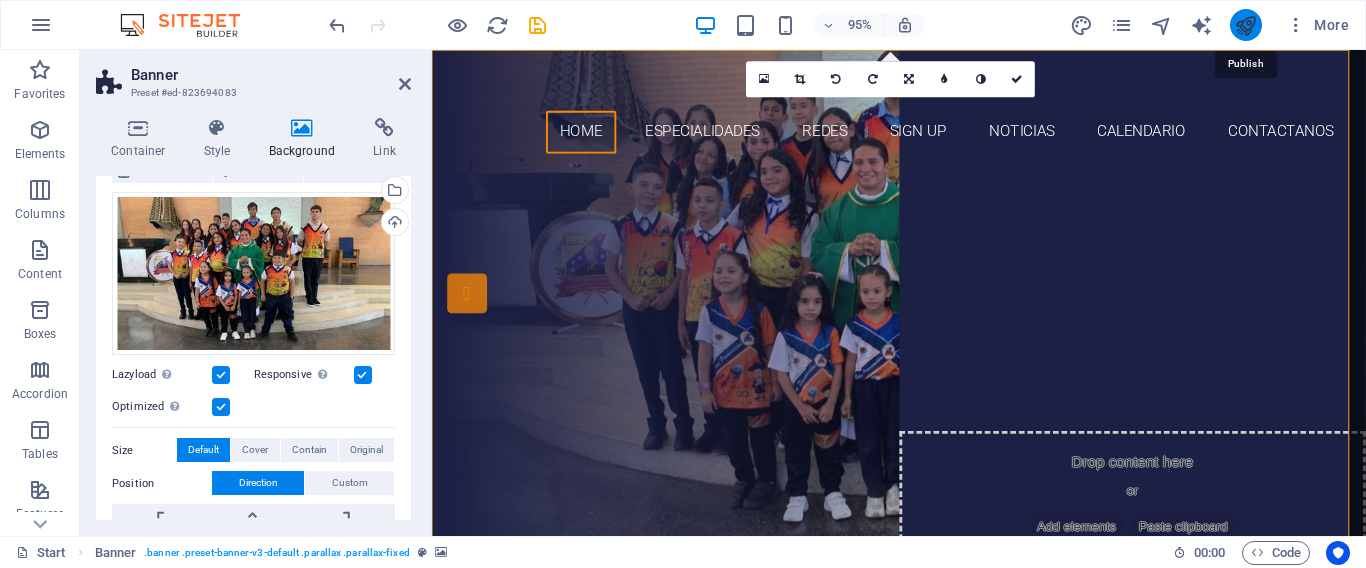 click at bounding box center (1245, 25) 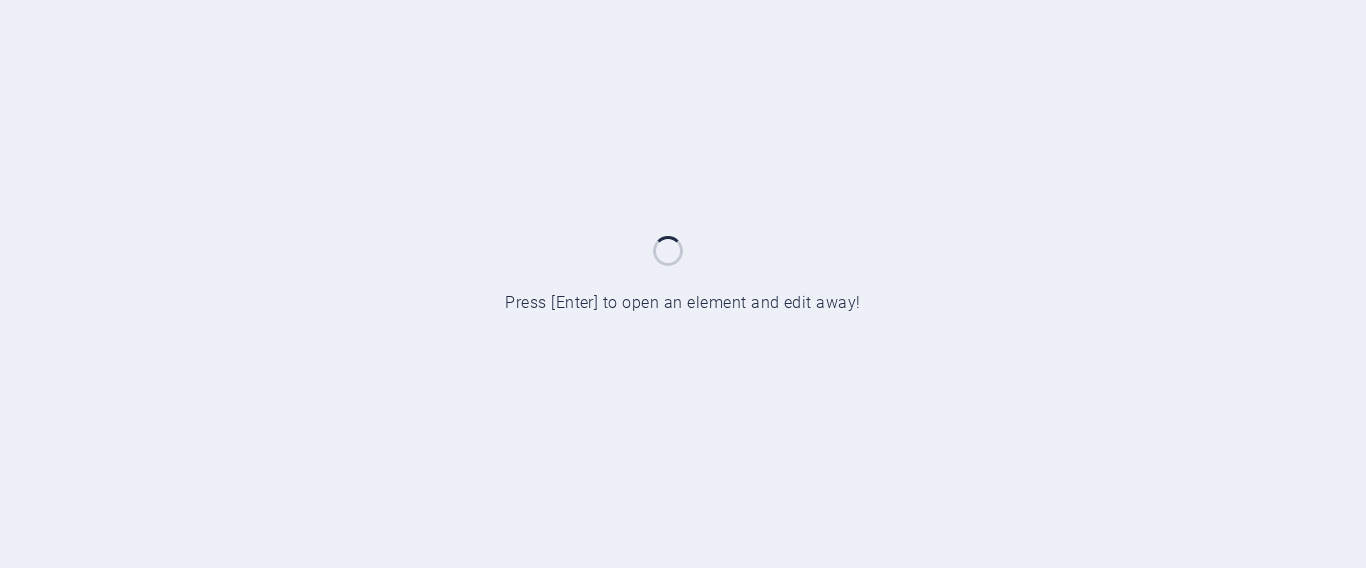 scroll, scrollTop: 0, scrollLeft: 0, axis: both 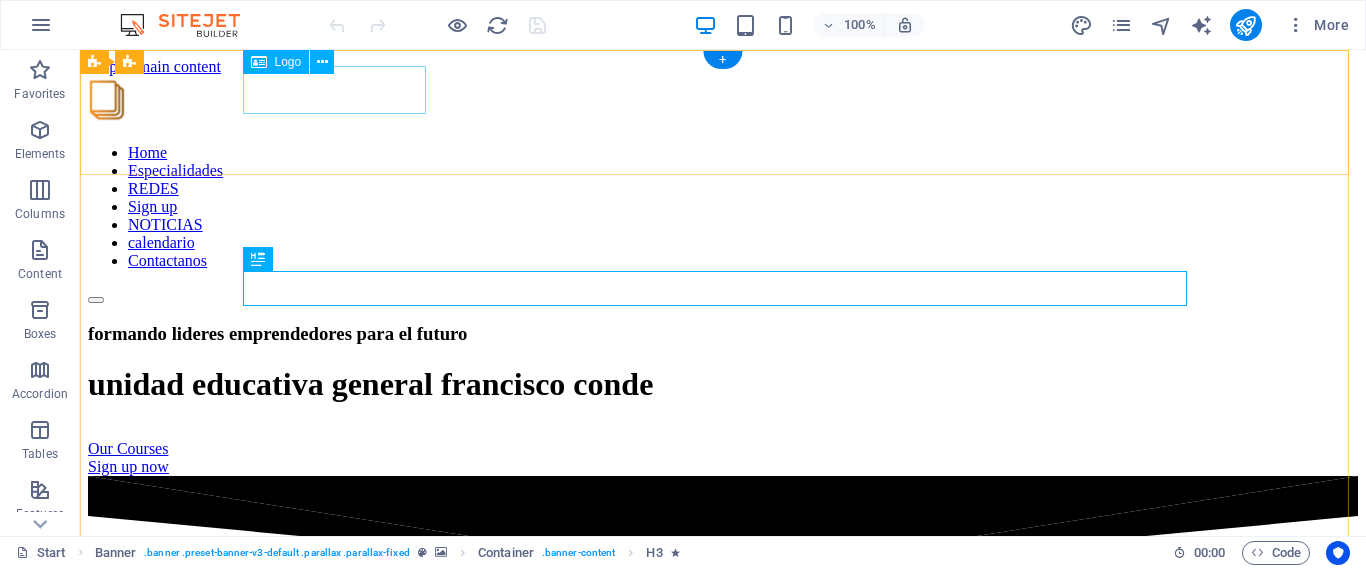 click at bounding box center [723, 102] 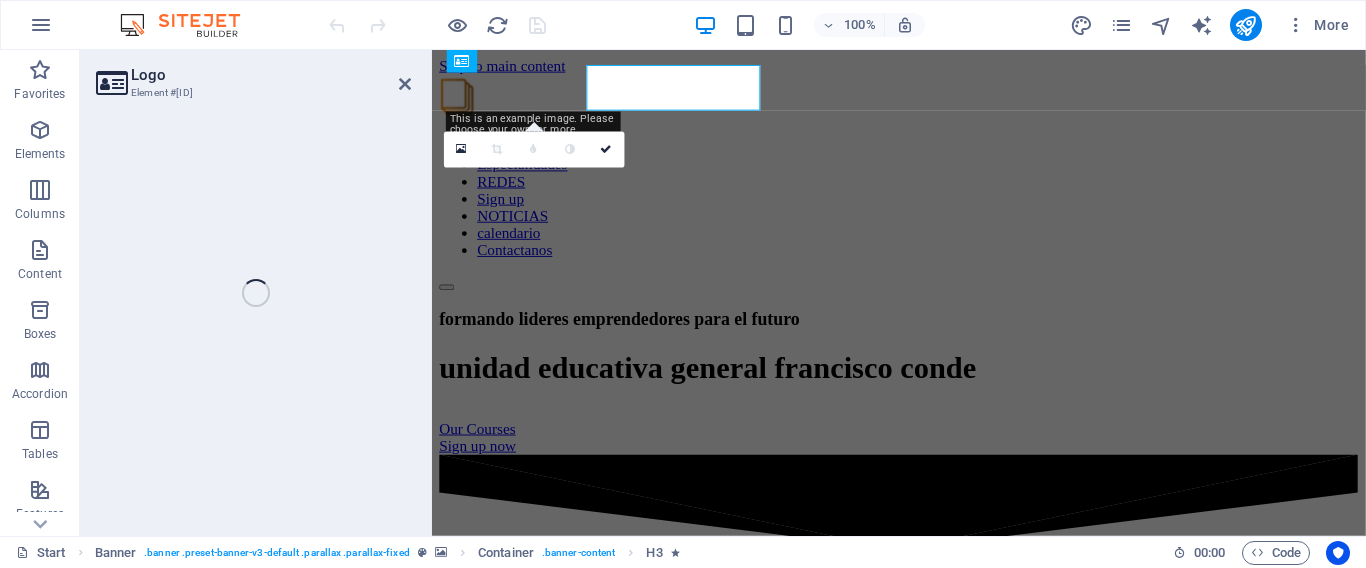 click on "Logo Element #[ID]
H3   Banner   Container   H1   Banner   Menu Bar   Menu Bar   Banner   Logo 180 170 160 150 140 130 120 110 100 90 80 70 60 50 40 30 20 10 0 -10 -20 -30 -40 -50 -60 -70 -80 -90 -100 -110 -120 -130 -140 -150 -160 -170 This is an example image. Please choose your own for more options. 0" at bounding box center [723, 293] 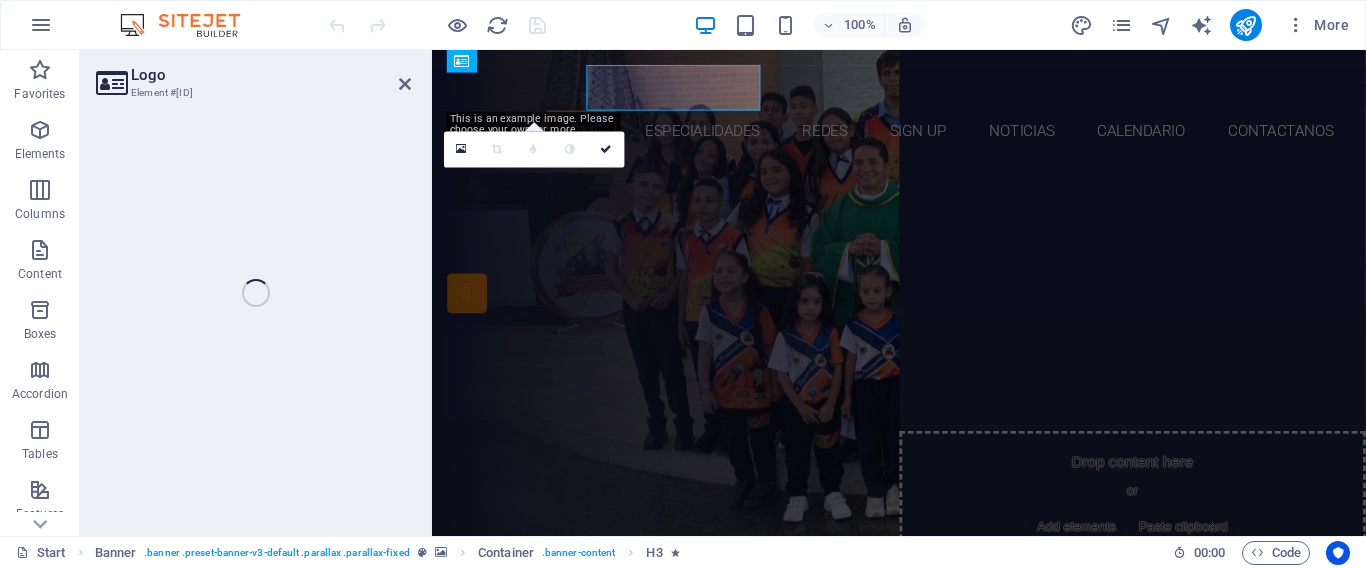 select on "px" 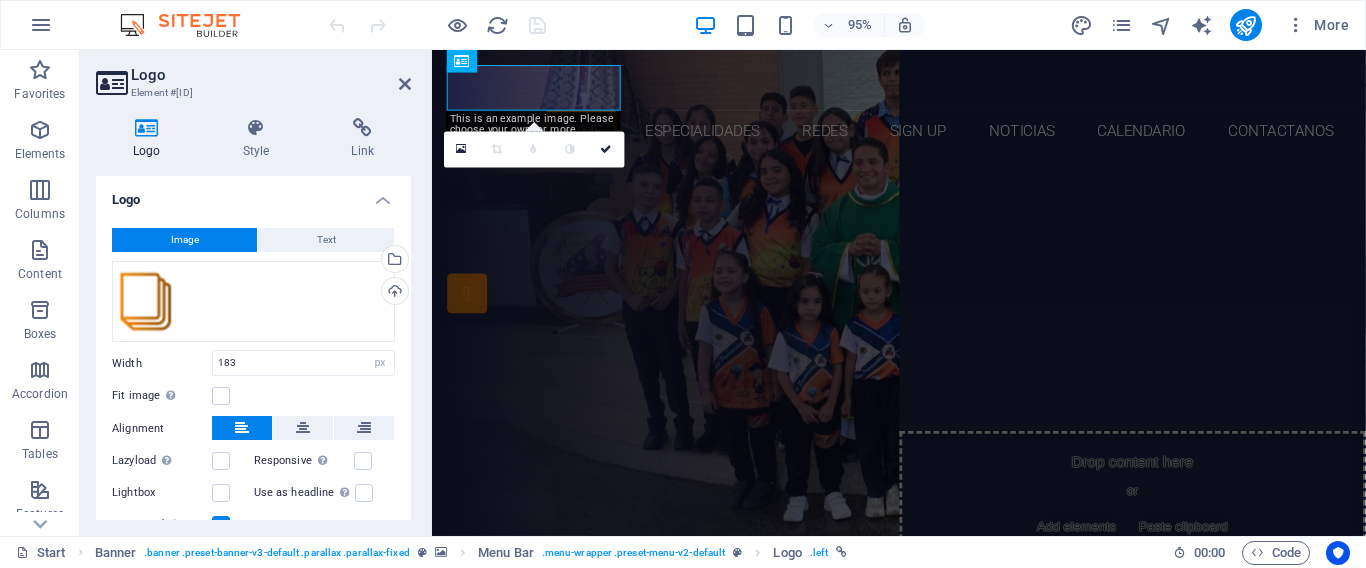 click at bounding box center (924, 90) 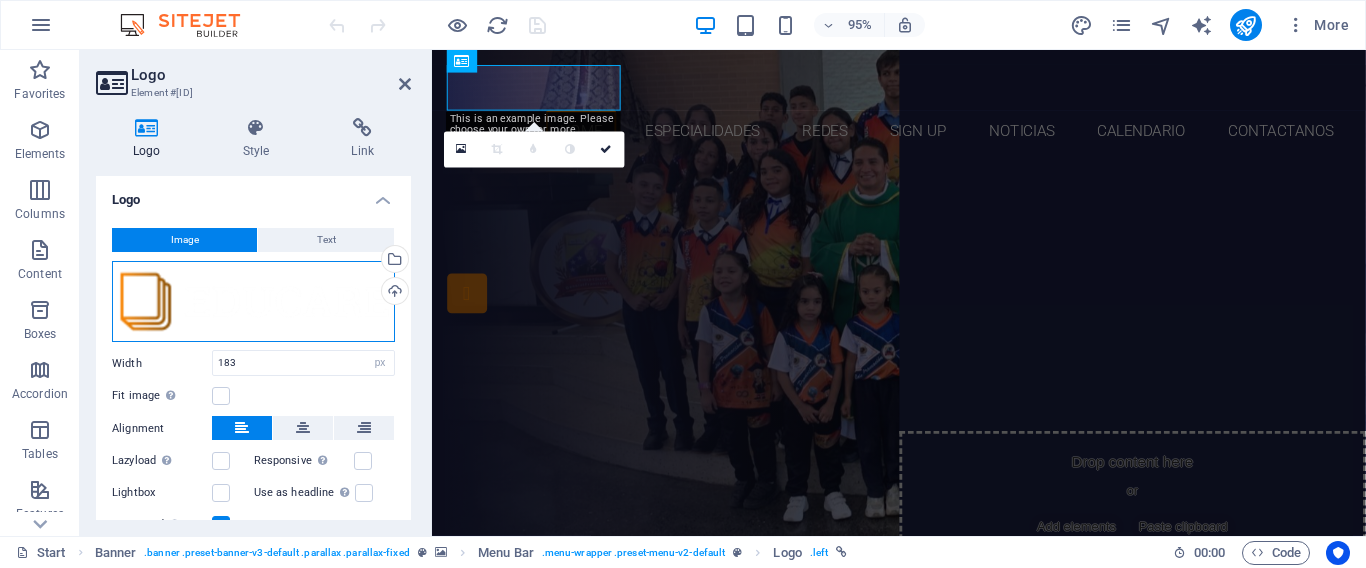 click on "Drag files here, click to choose files or select files from Files or our free stock photos & videos" at bounding box center (253, 302) 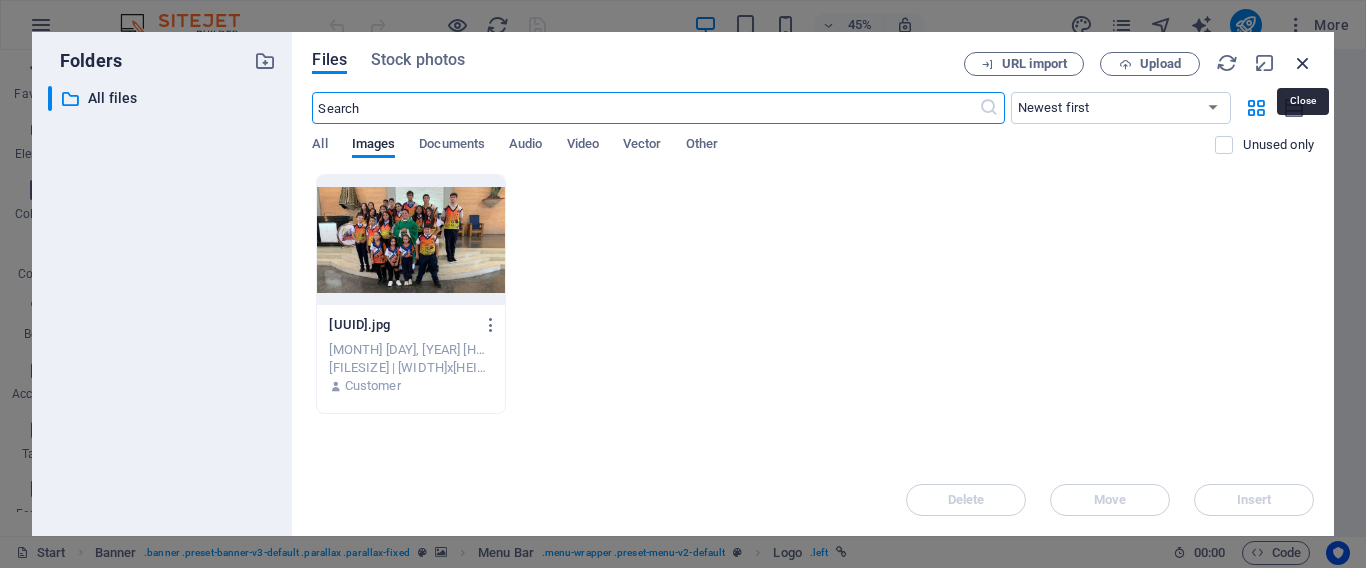 click at bounding box center (1303, 63) 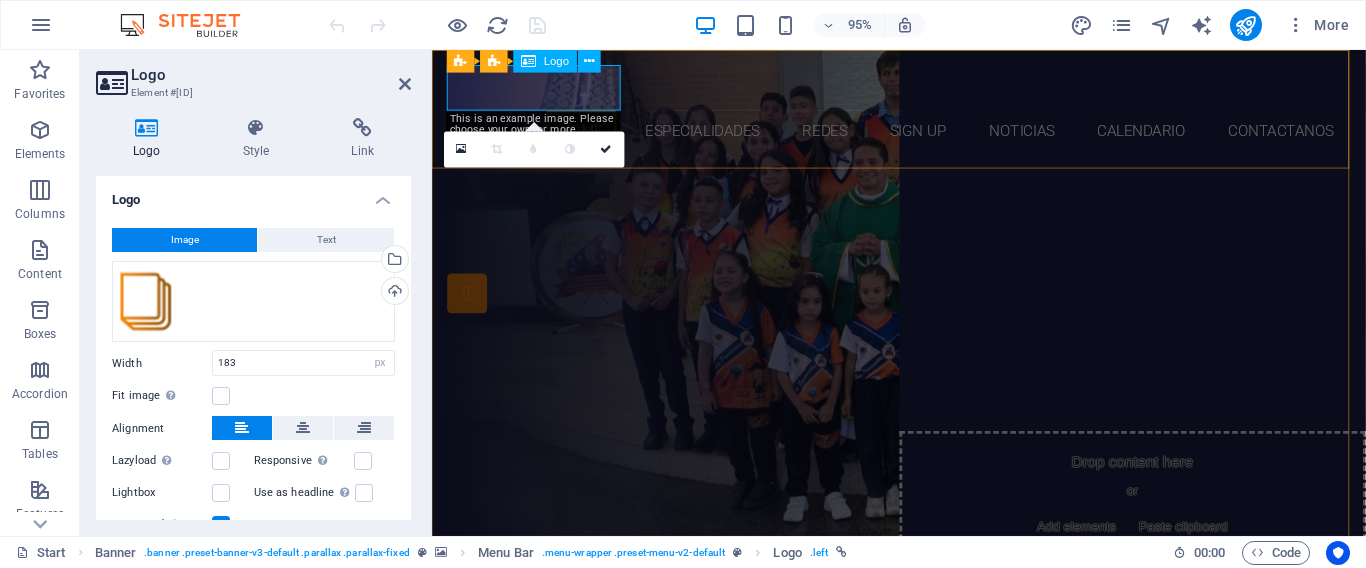 click at bounding box center [924, 90] 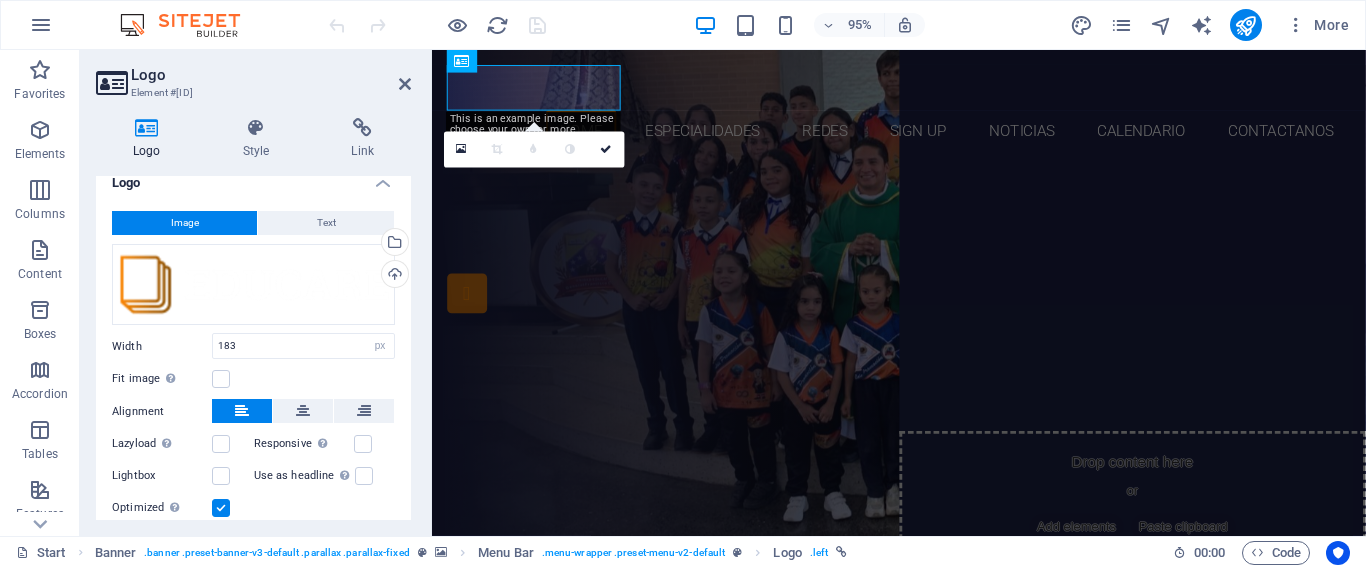 scroll, scrollTop: 0, scrollLeft: 0, axis: both 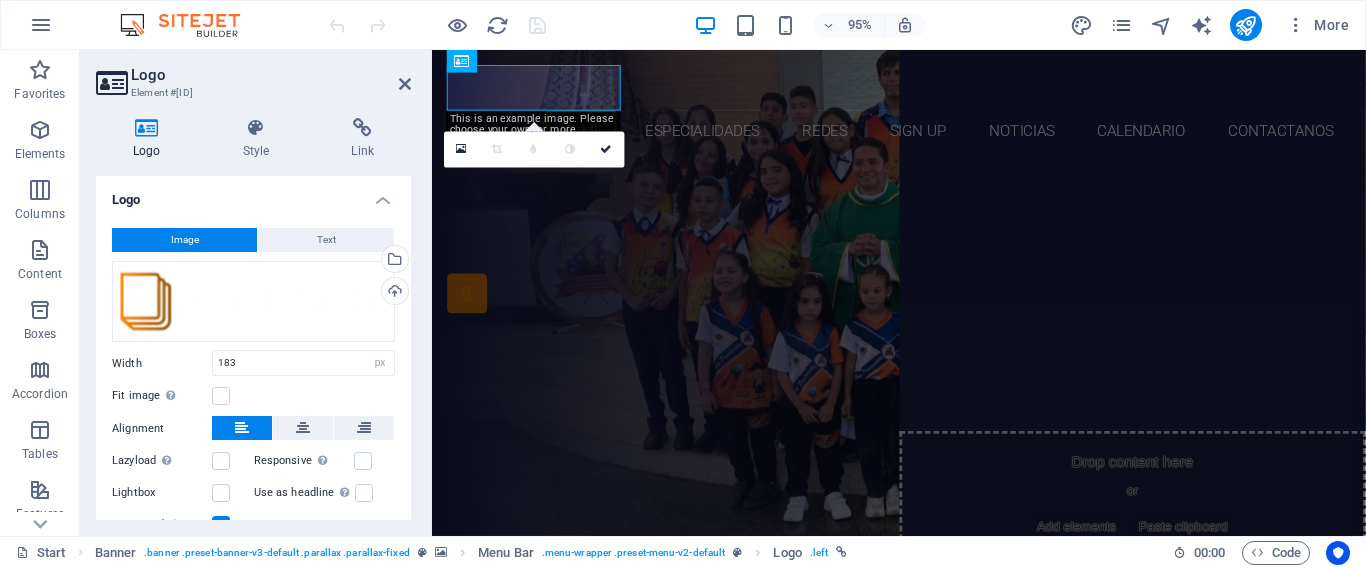 drag, startPoint x: 409, startPoint y: 240, endPoint x: 14, endPoint y: 151, distance: 404.90247 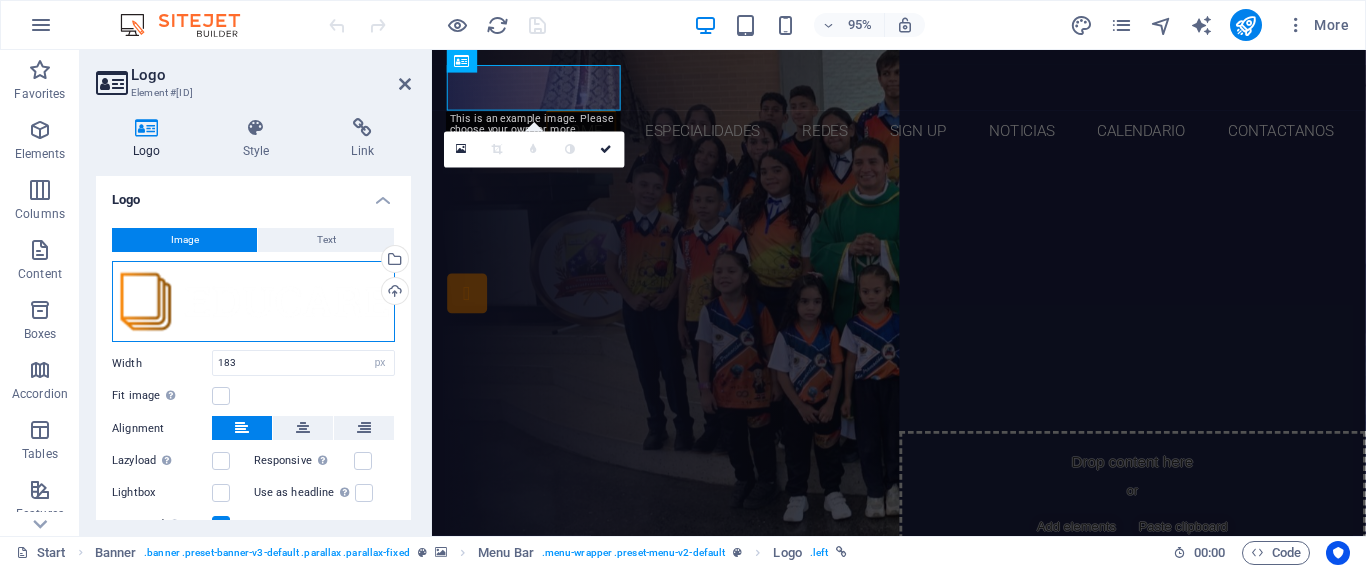 click on "Drag files here, click to choose files or select files from Files or our free stock photos & videos" at bounding box center [253, 302] 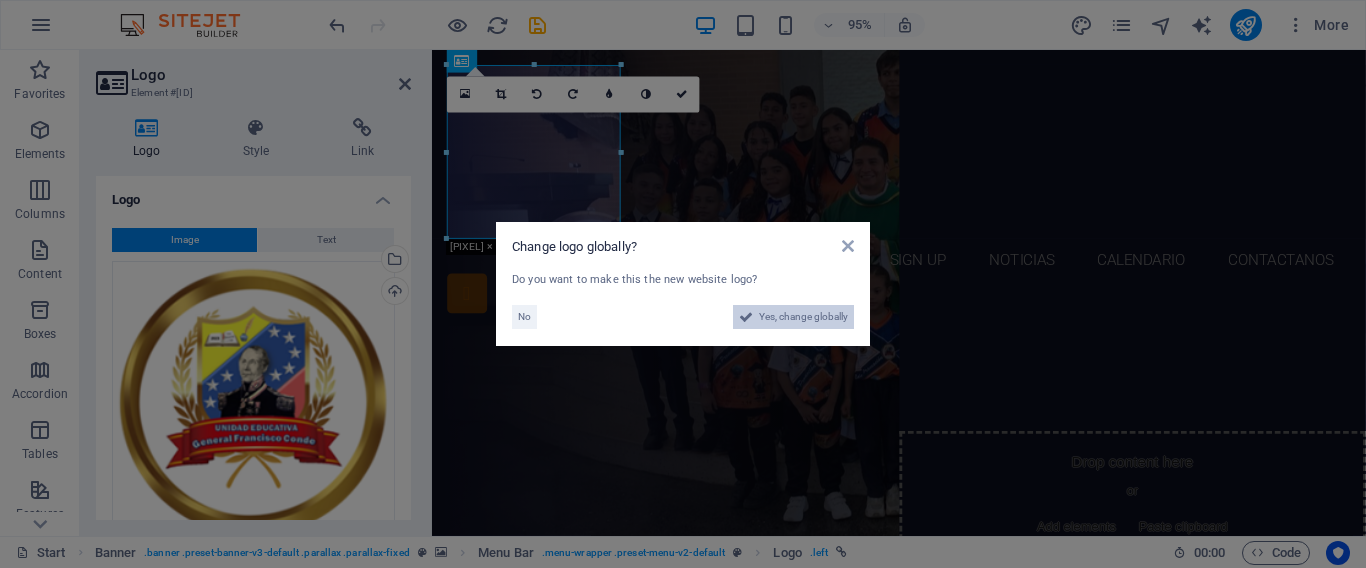 drag, startPoint x: 791, startPoint y: 315, endPoint x: 784, endPoint y: 568, distance: 253.09682 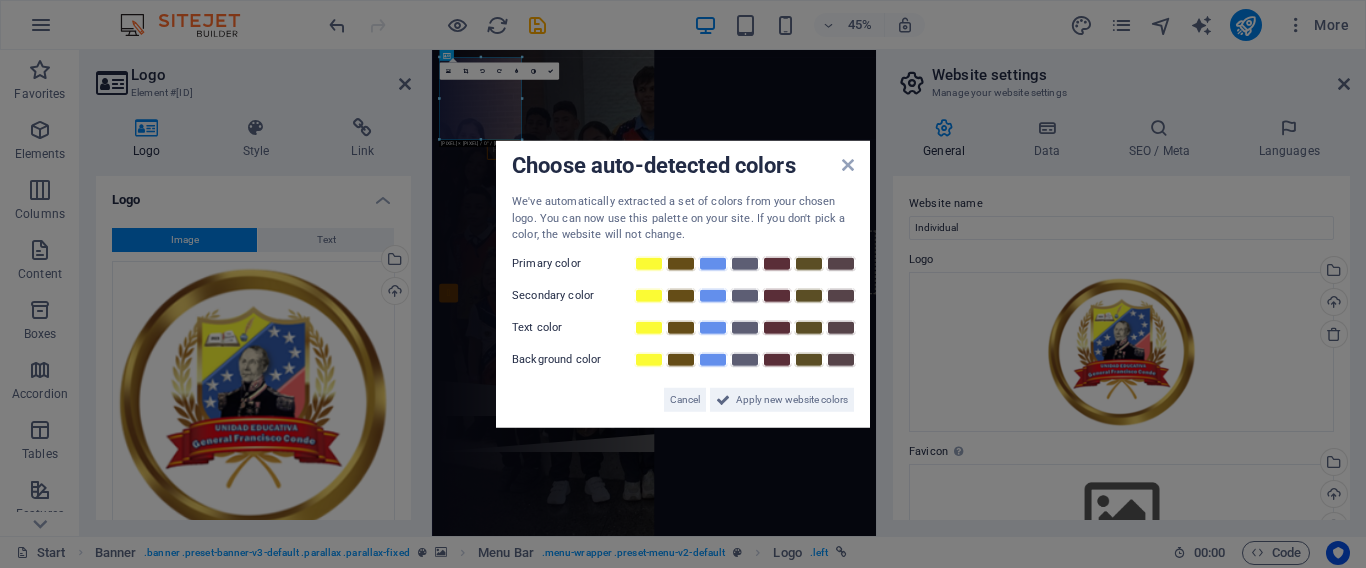 click on "Choose auto-detected colors We've automatically extracted a set of colors from your chosen logo. You can now use this palette on your site. If you don't pick a color, the website will not change.  Primary color Secondary color Text color Background color Cancel Apply new website colors" at bounding box center [683, 284] 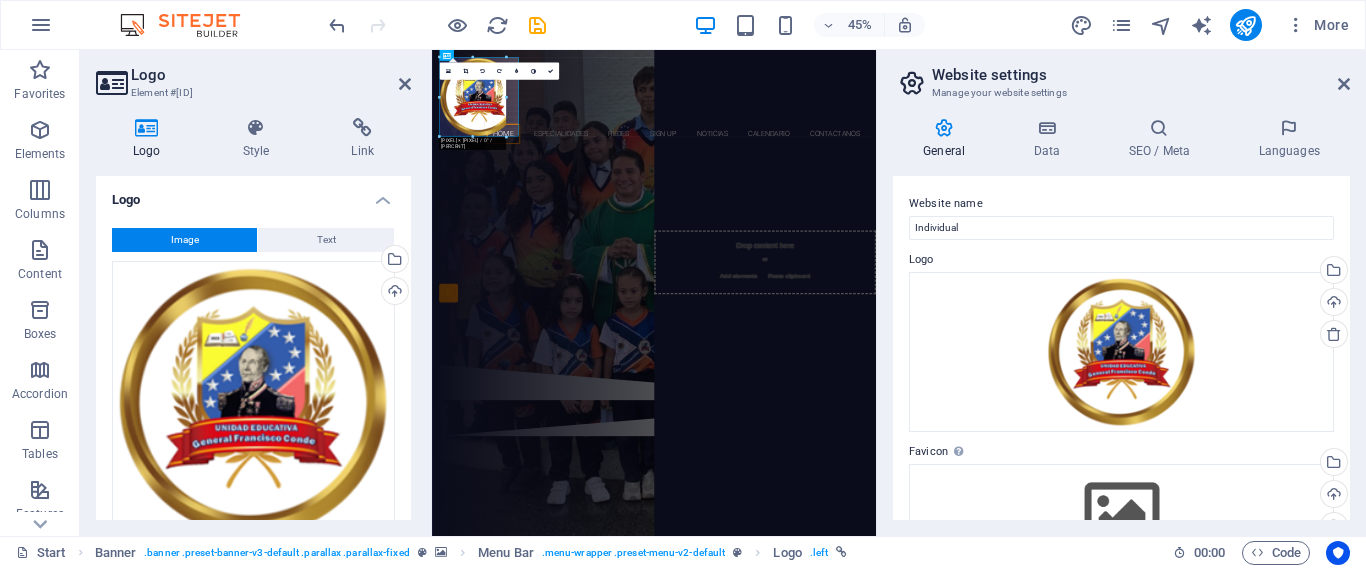 drag, startPoint x: 520, startPoint y: 139, endPoint x: 489, endPoint y: 104, distance: 46.75468 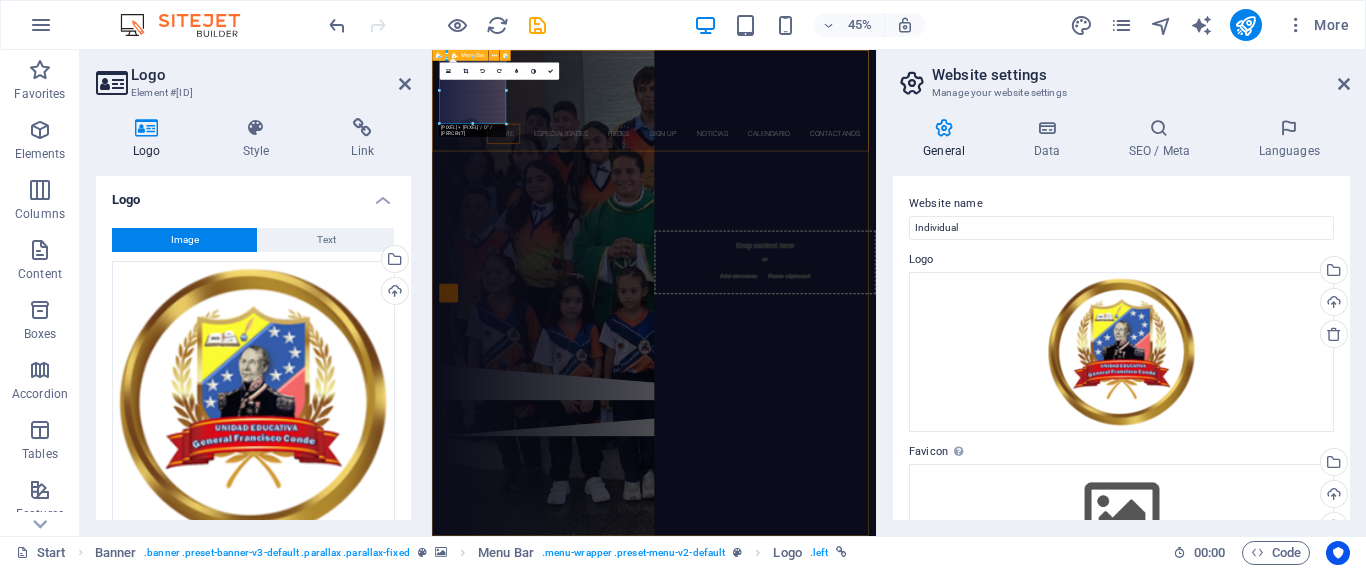 click on "Home Especialidades REDES Sign up NOTICIAS calendario Contactanos" at bounding box center [925, 162] 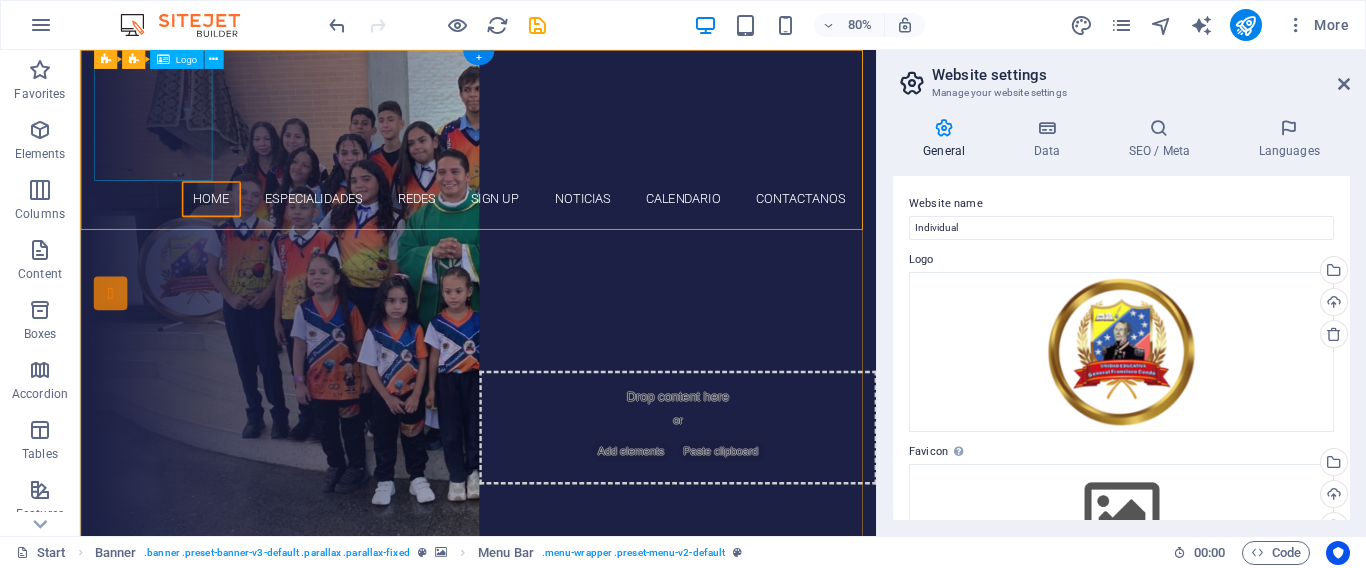 click at bounding box center (578, 140) 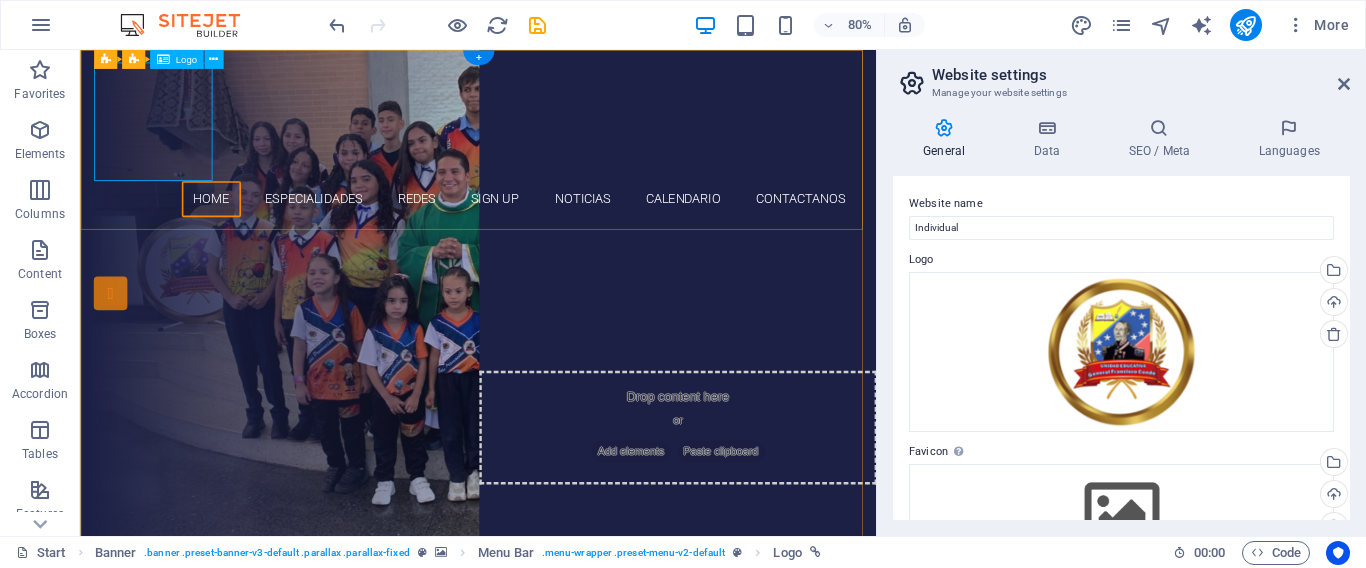 click at bounding box center [578, 140] 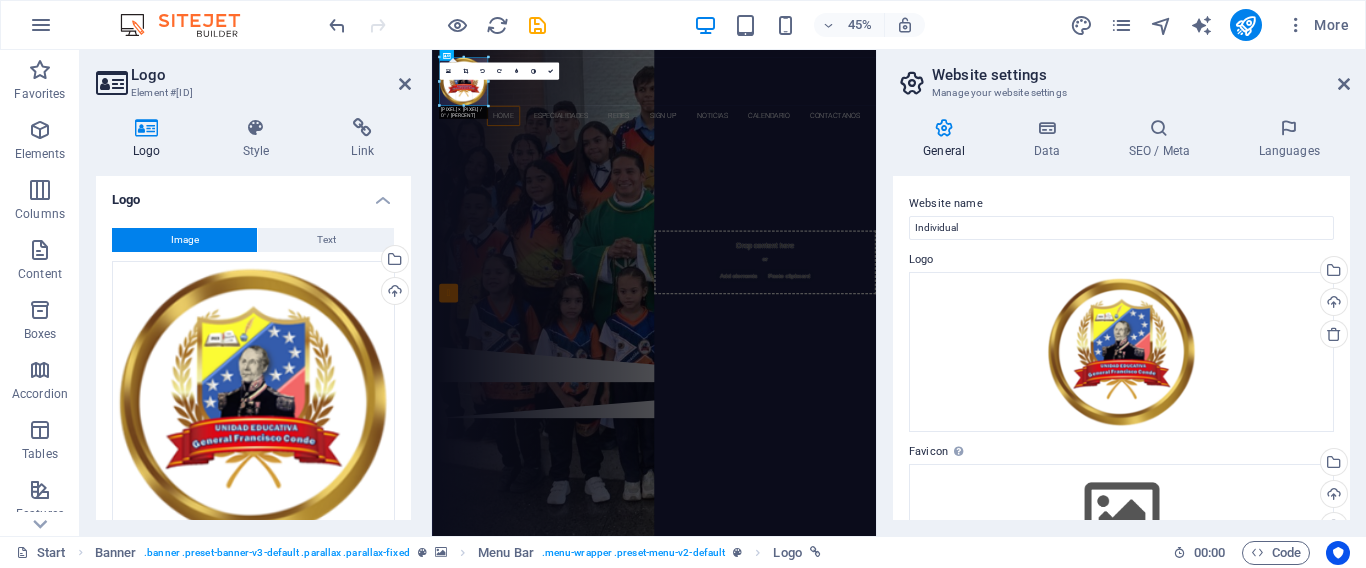 drag, startPoint x: 508, startPoint y: 123, endPoint x: 465, endPoint y: 82, distance: 59.413803 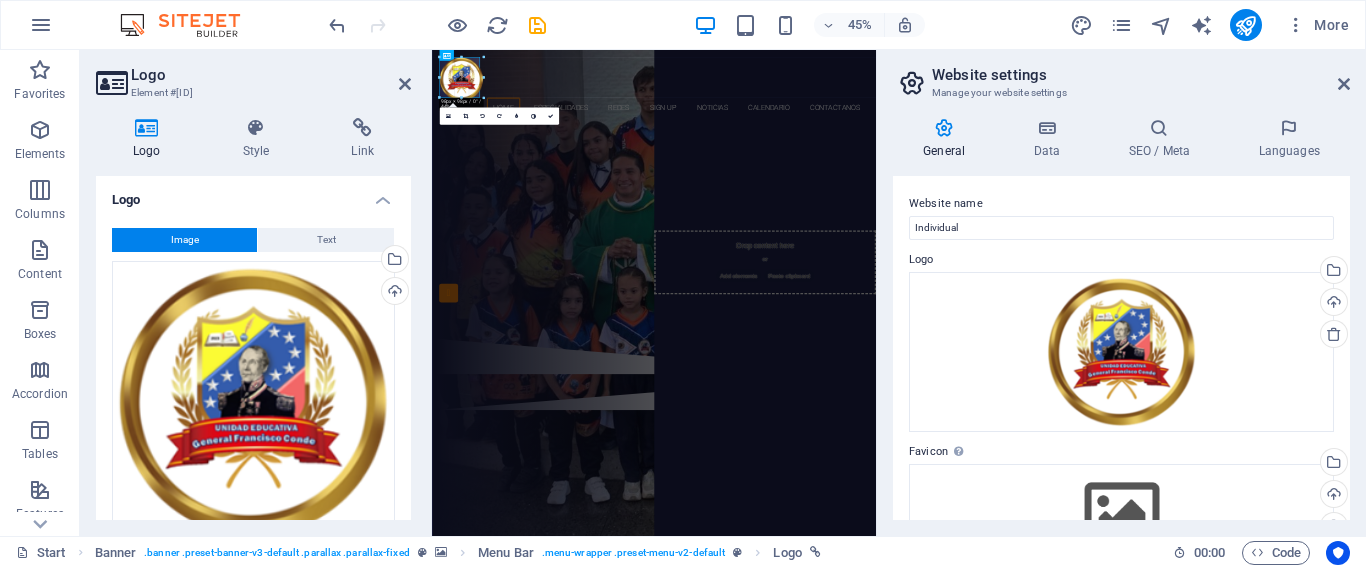 drag, startPoint x: 486, startPoint y: 105, endPoint x: 468, endPoint y: 78, distance: 32.449963 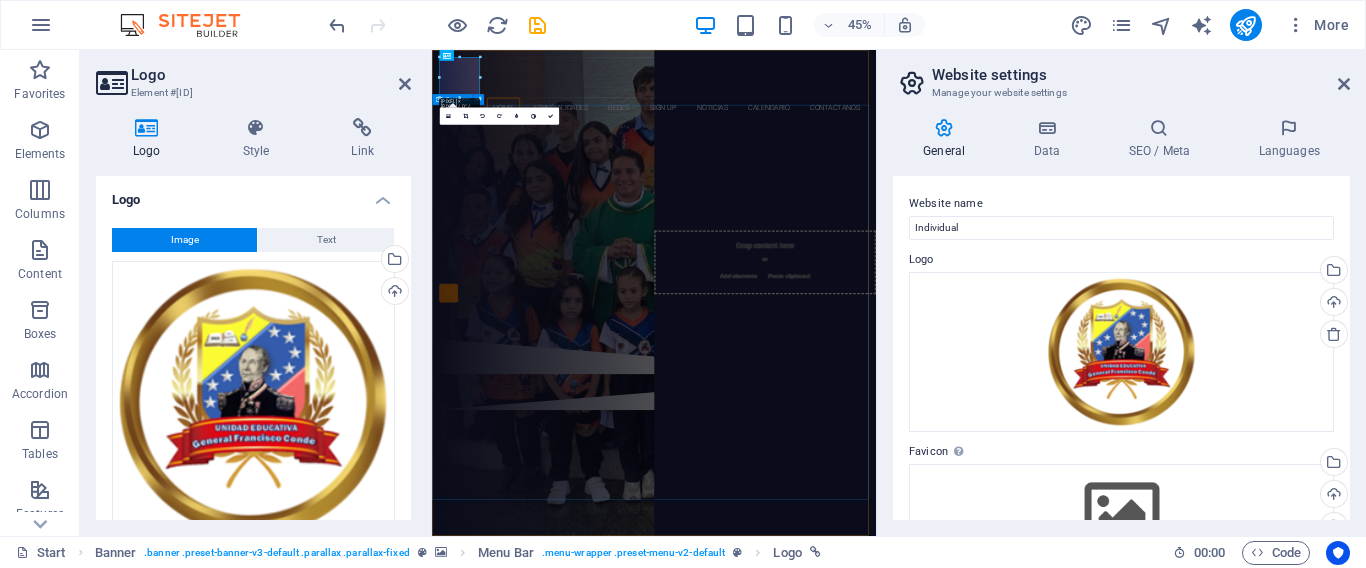 click on "formando lideres emprendedores para el futuro unidad educativa general francisco conde Our Courses Sign up now" at bounding box center [925, 454] 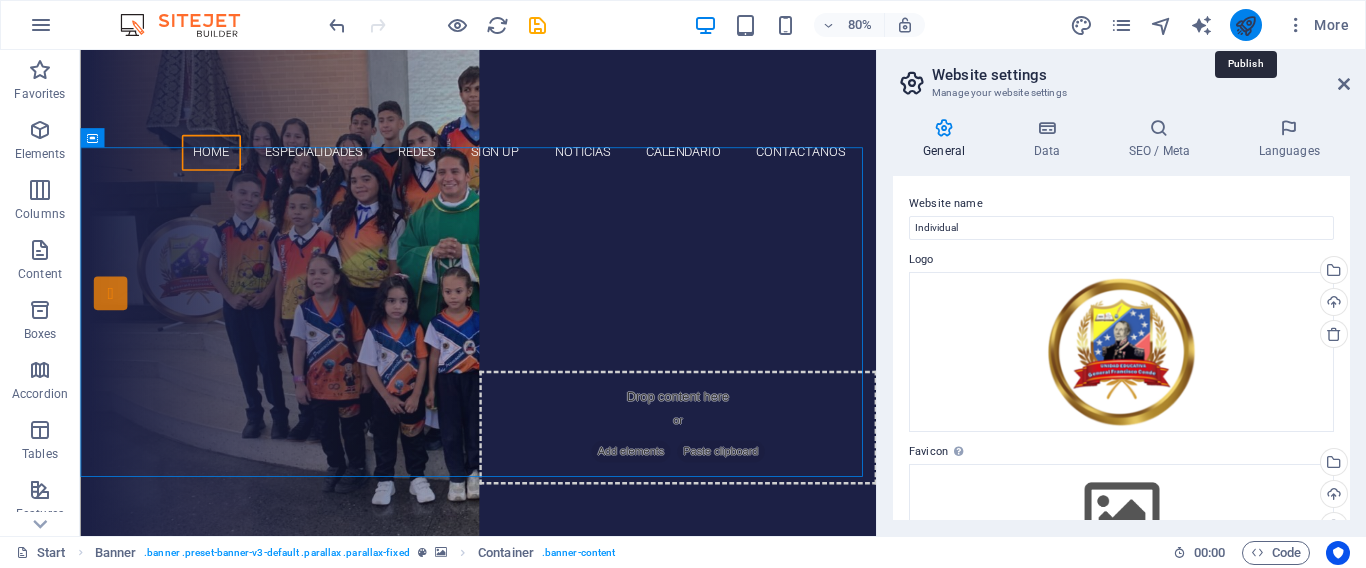 click at bounding box center (1245, 25) 